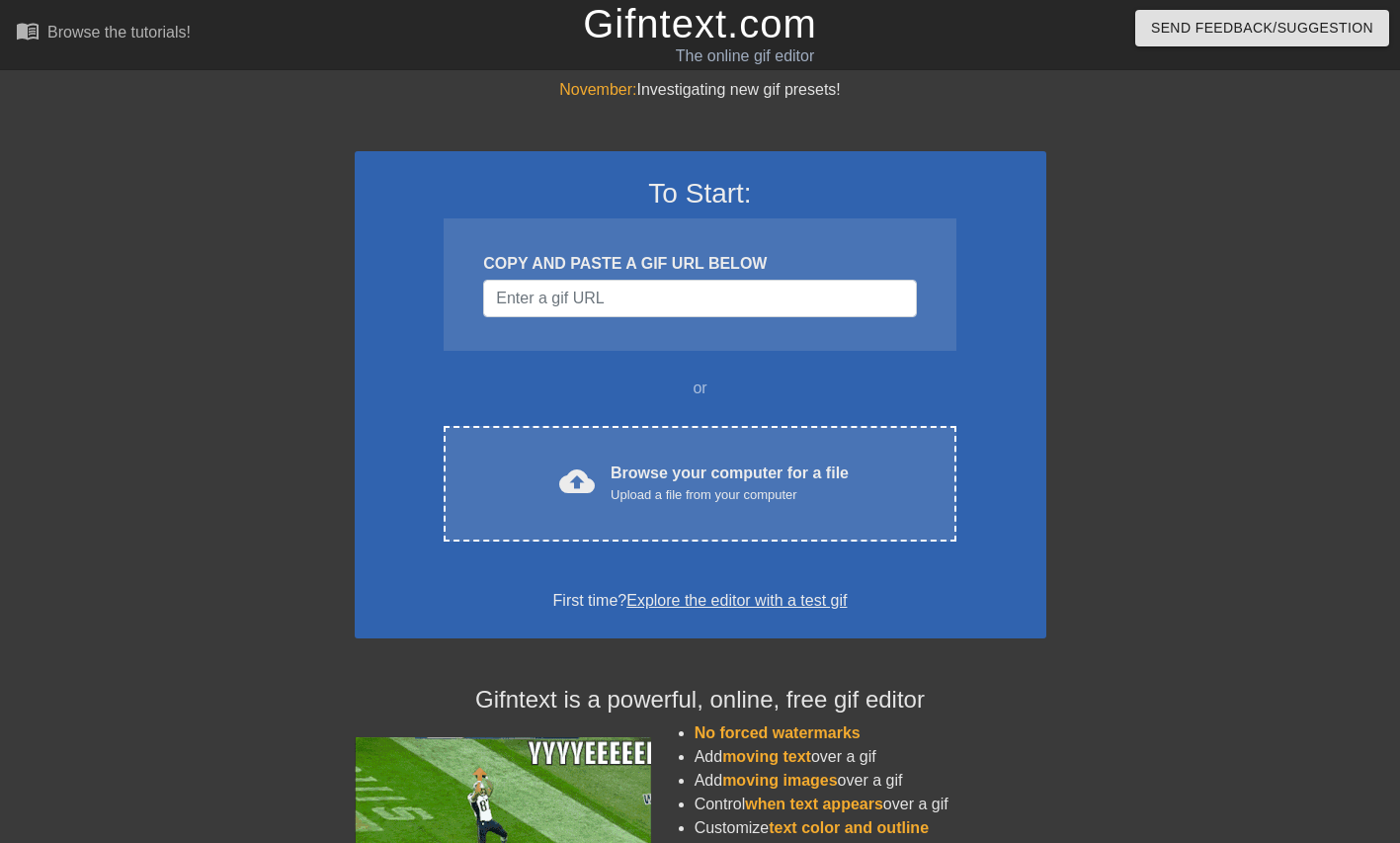 scroll, scrollTop: 0, scrollLeft: 0, axis: both 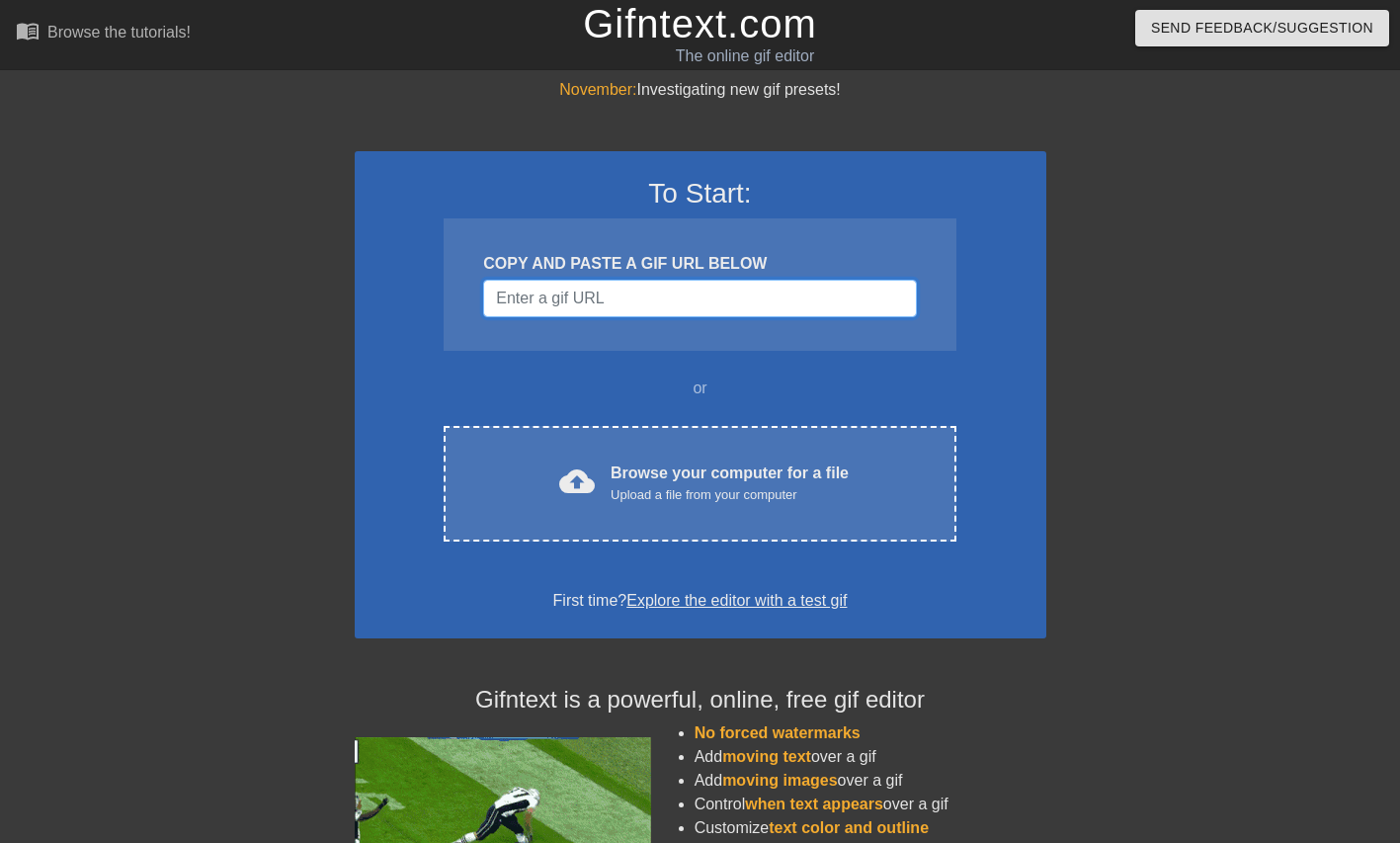 click at bounding box center (700, 298) 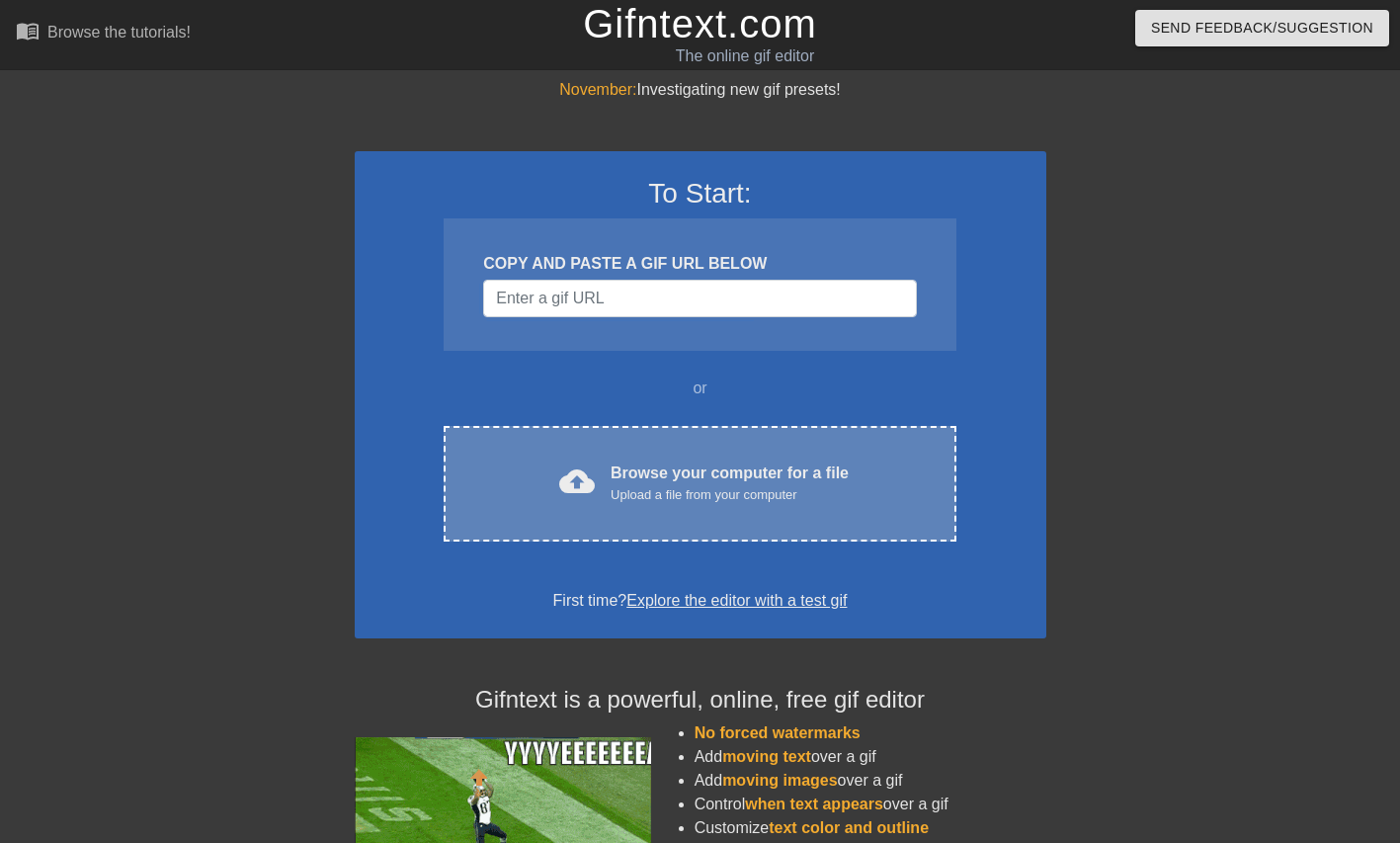 click on "Browse your computer for a file Upload a file from your computer" at bounding box center [729, 483] 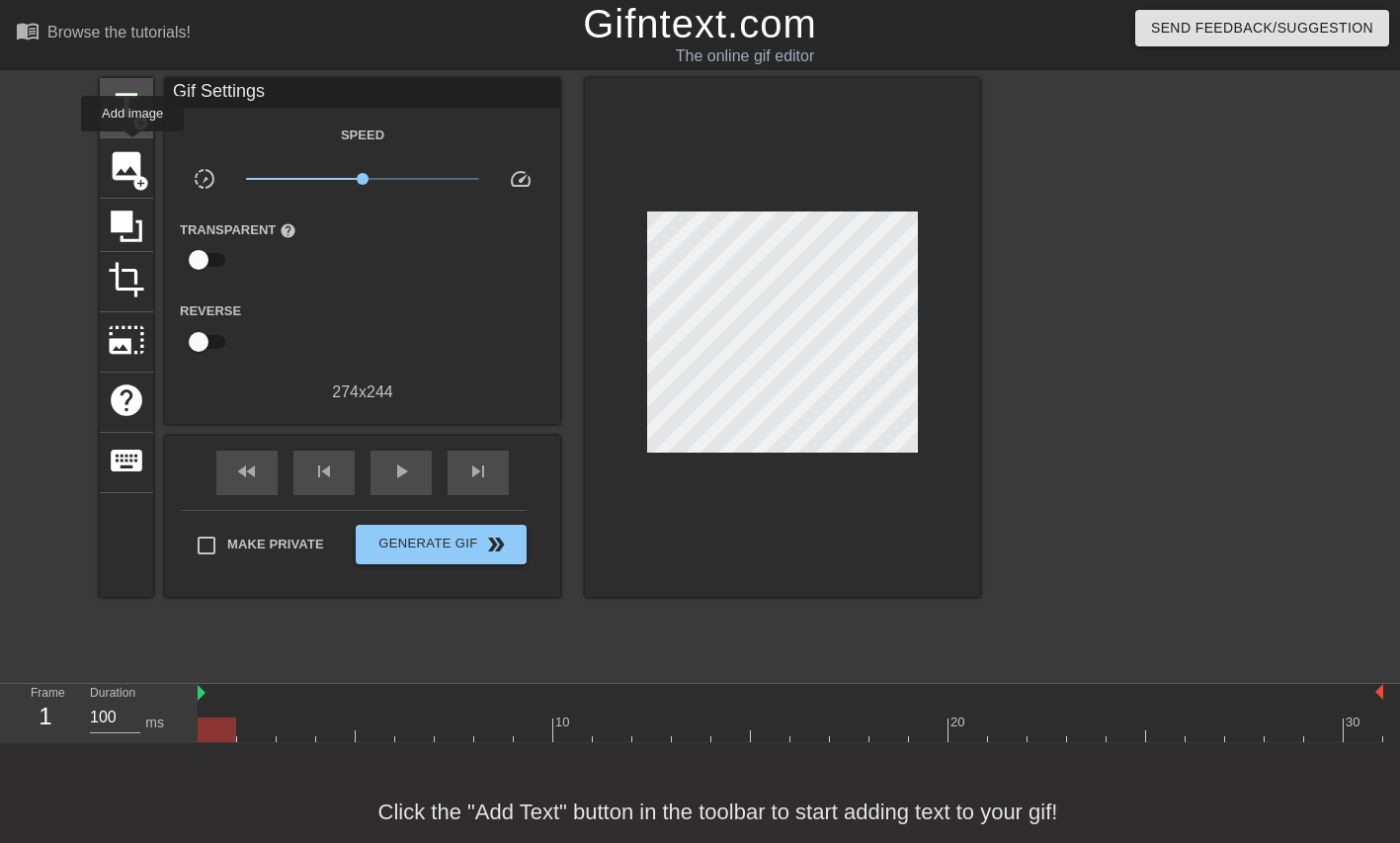 click on "title add_circle" at bounding box center (126, 108) 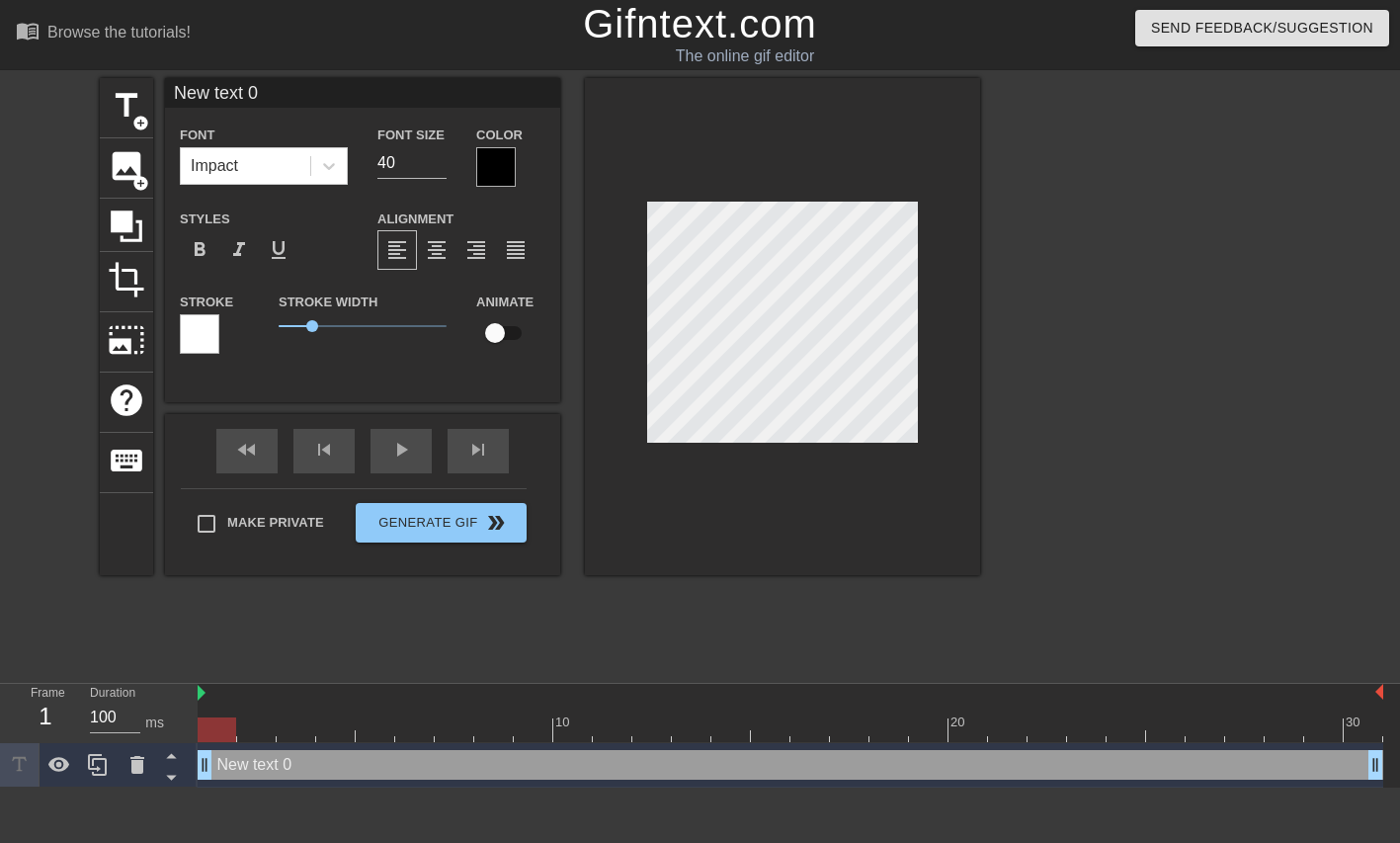 type on "New  0" 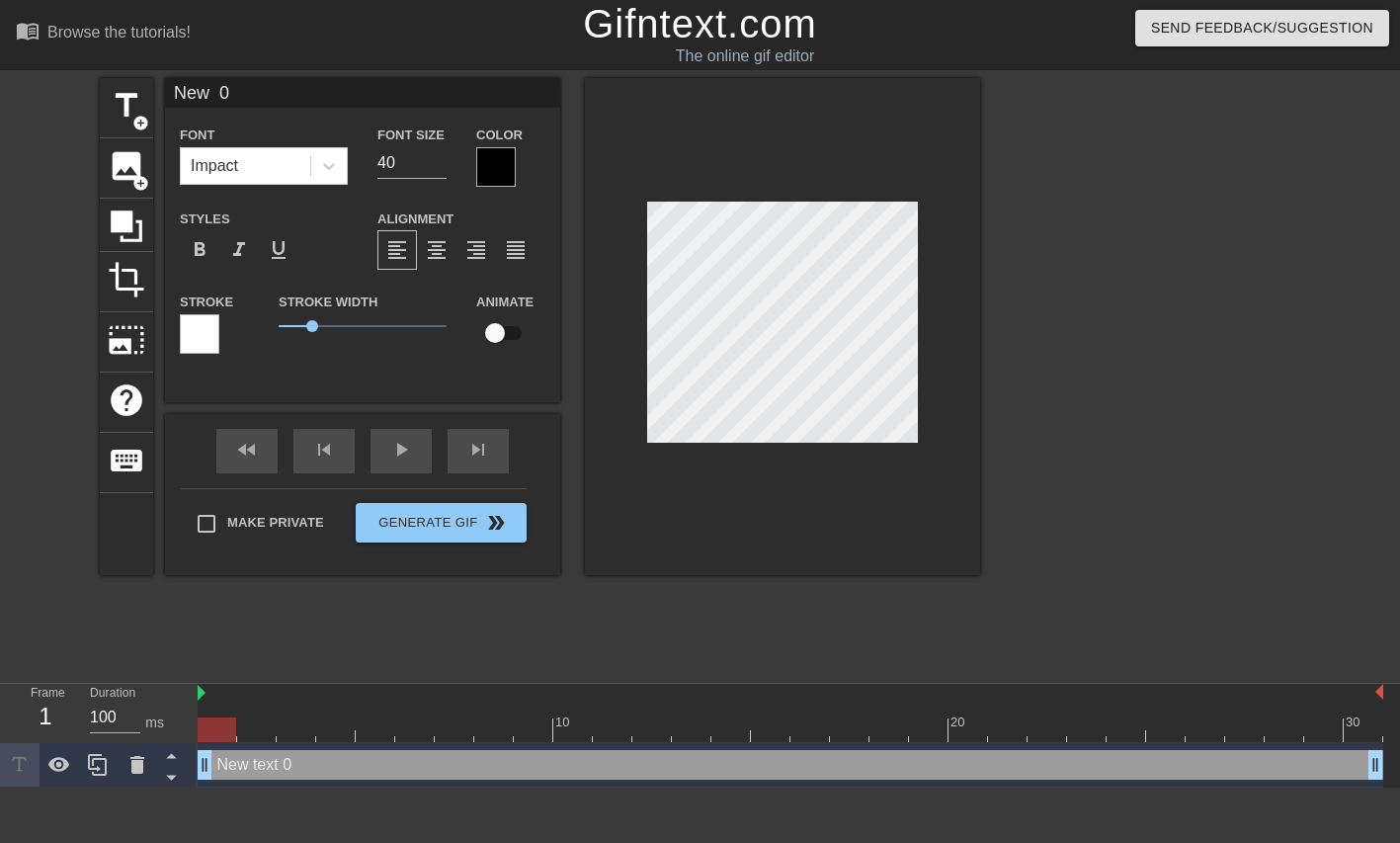scroll, scrollTop: 0, scrollLeft: 1, axis: horizontal 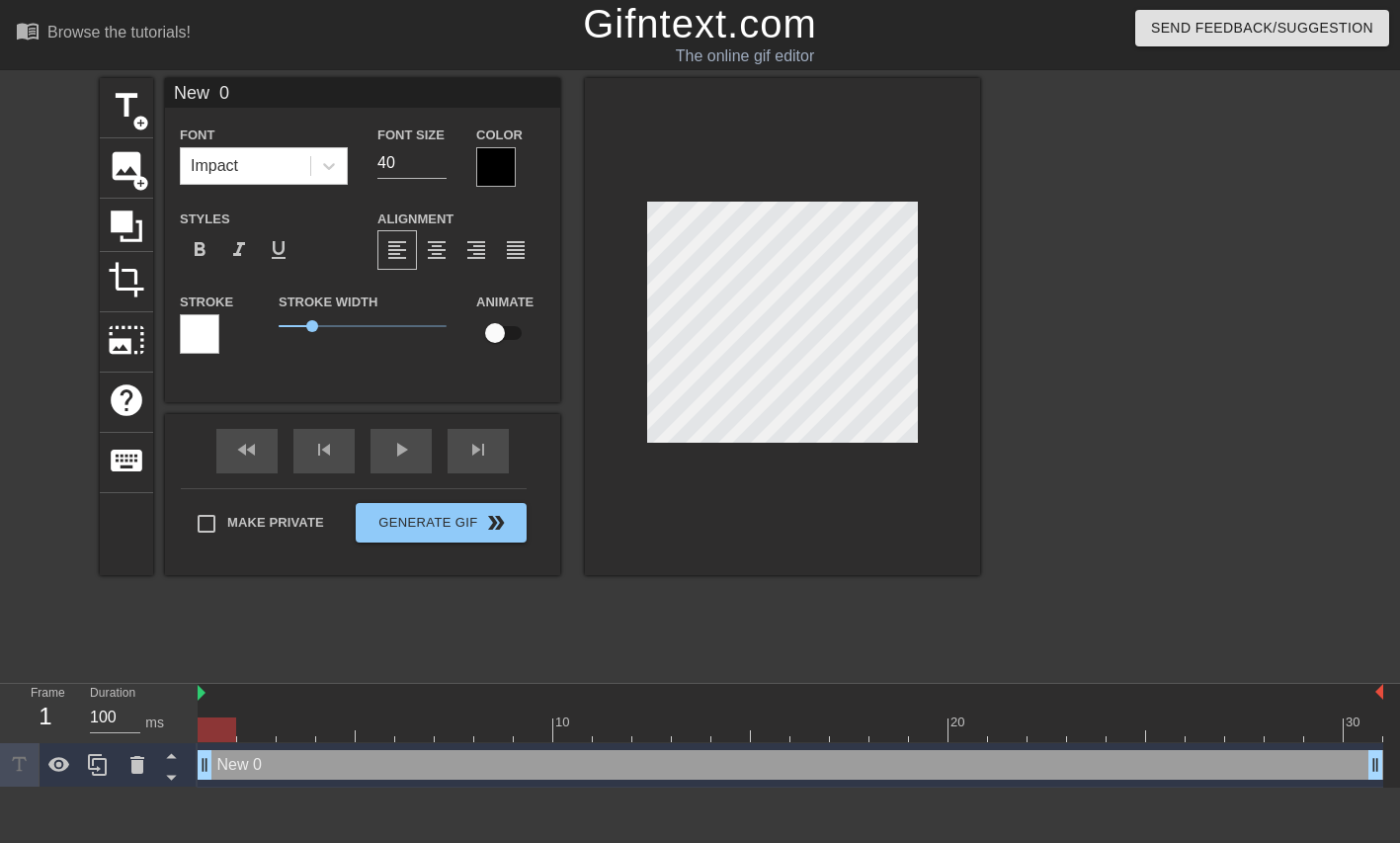 type on "New 0" 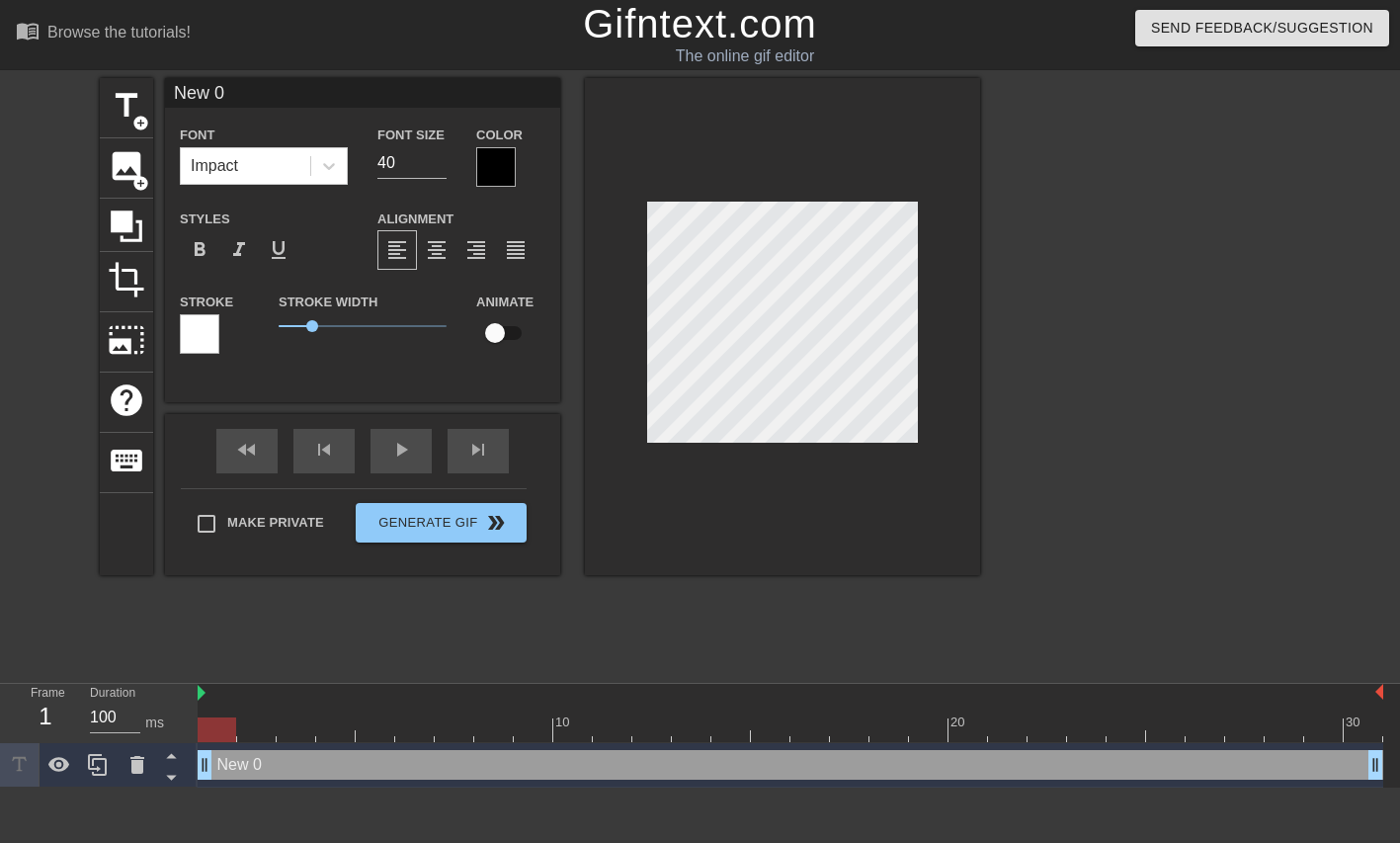 type on "Ne 0" 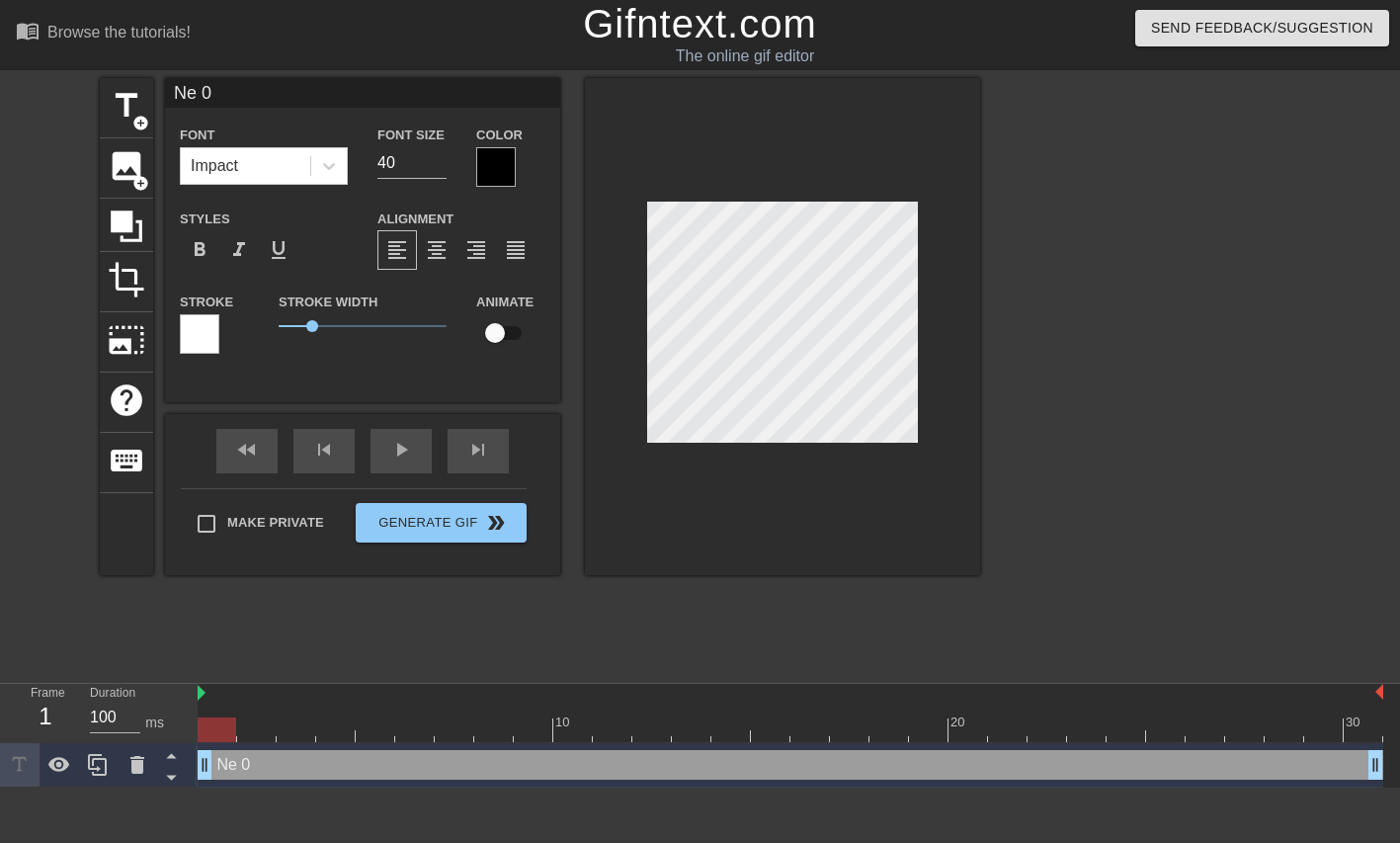 scroll, scrollTop: 0, scrollLeft: 0, axis: both 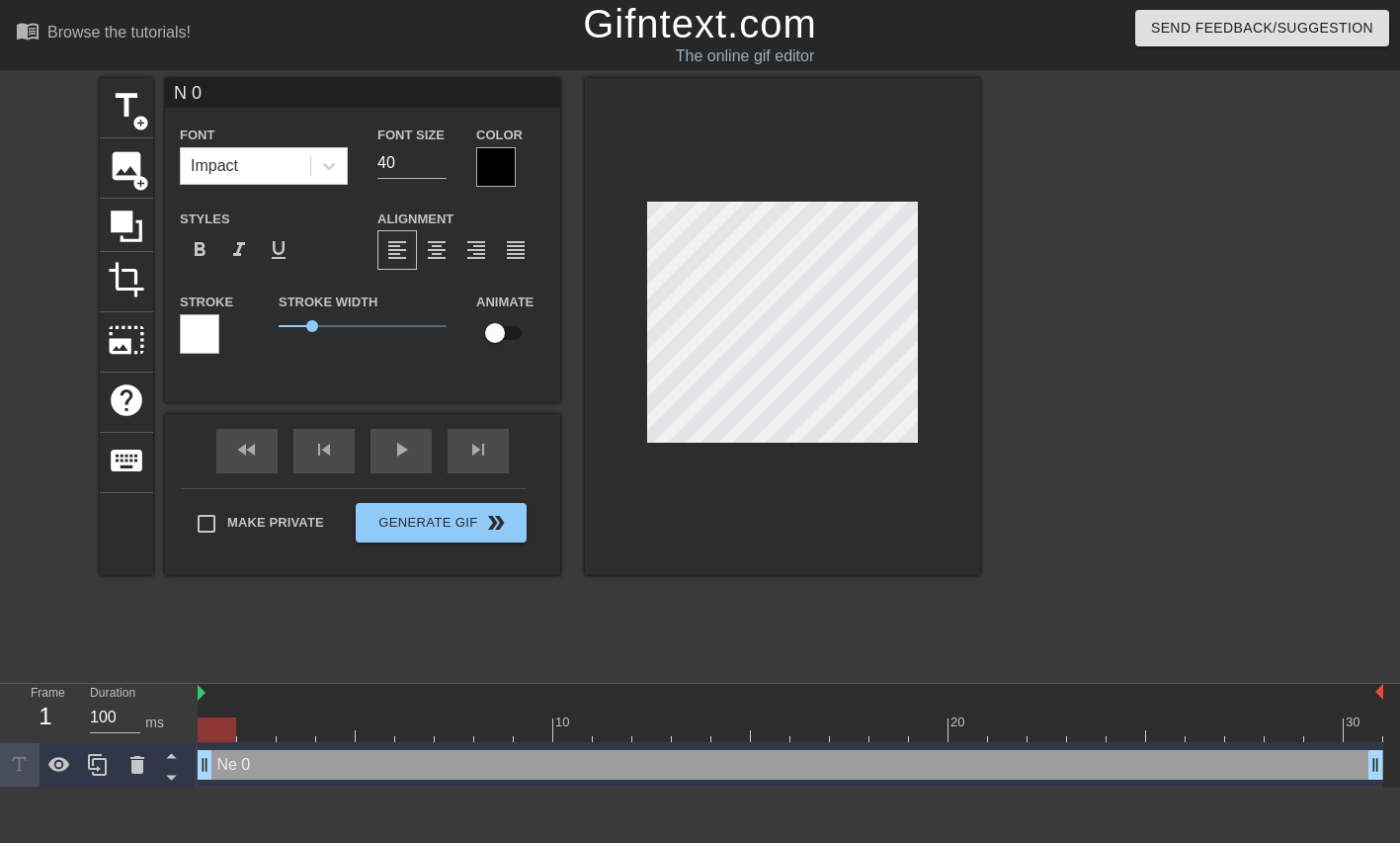 type on "0" 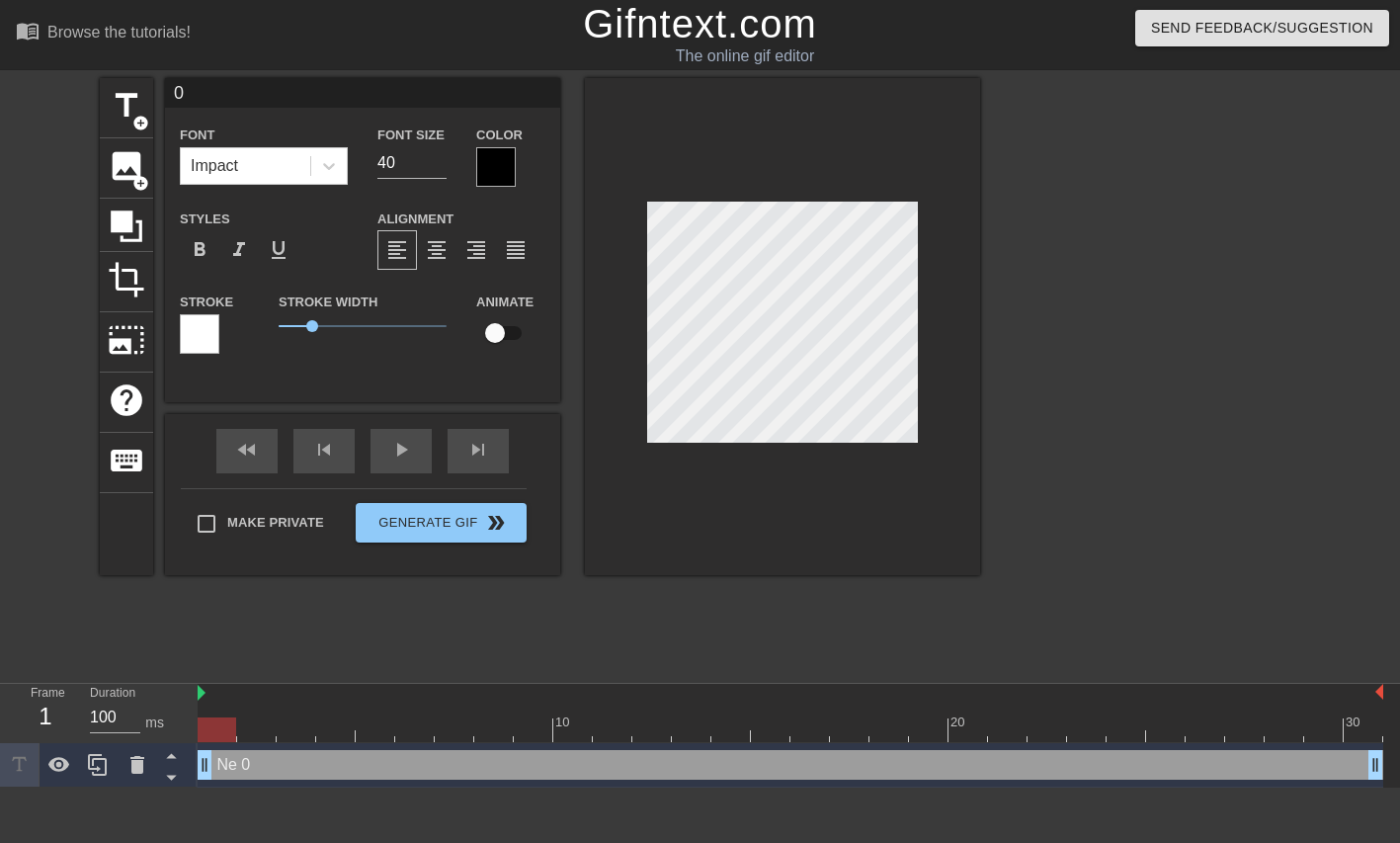 type on "0" 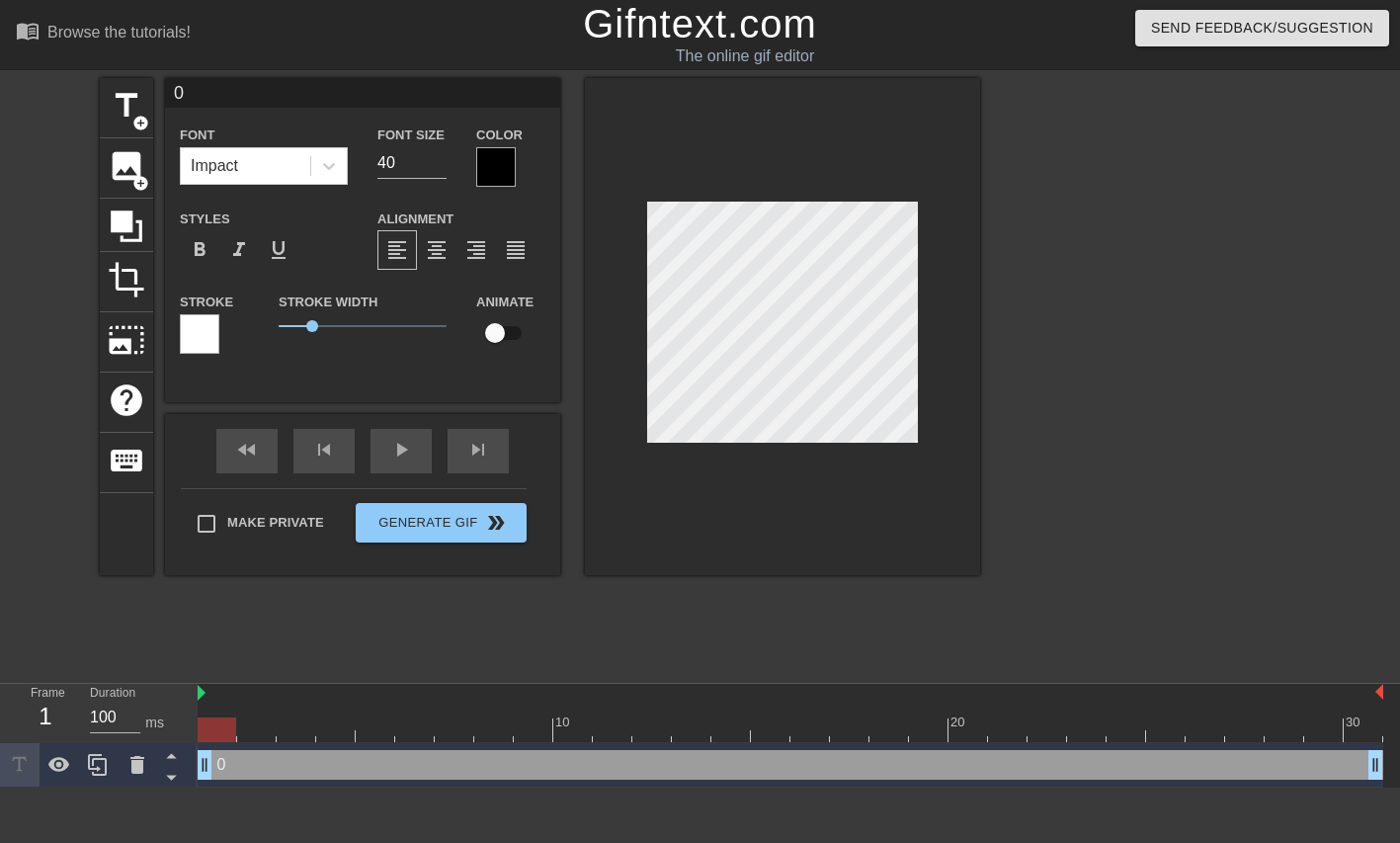 type 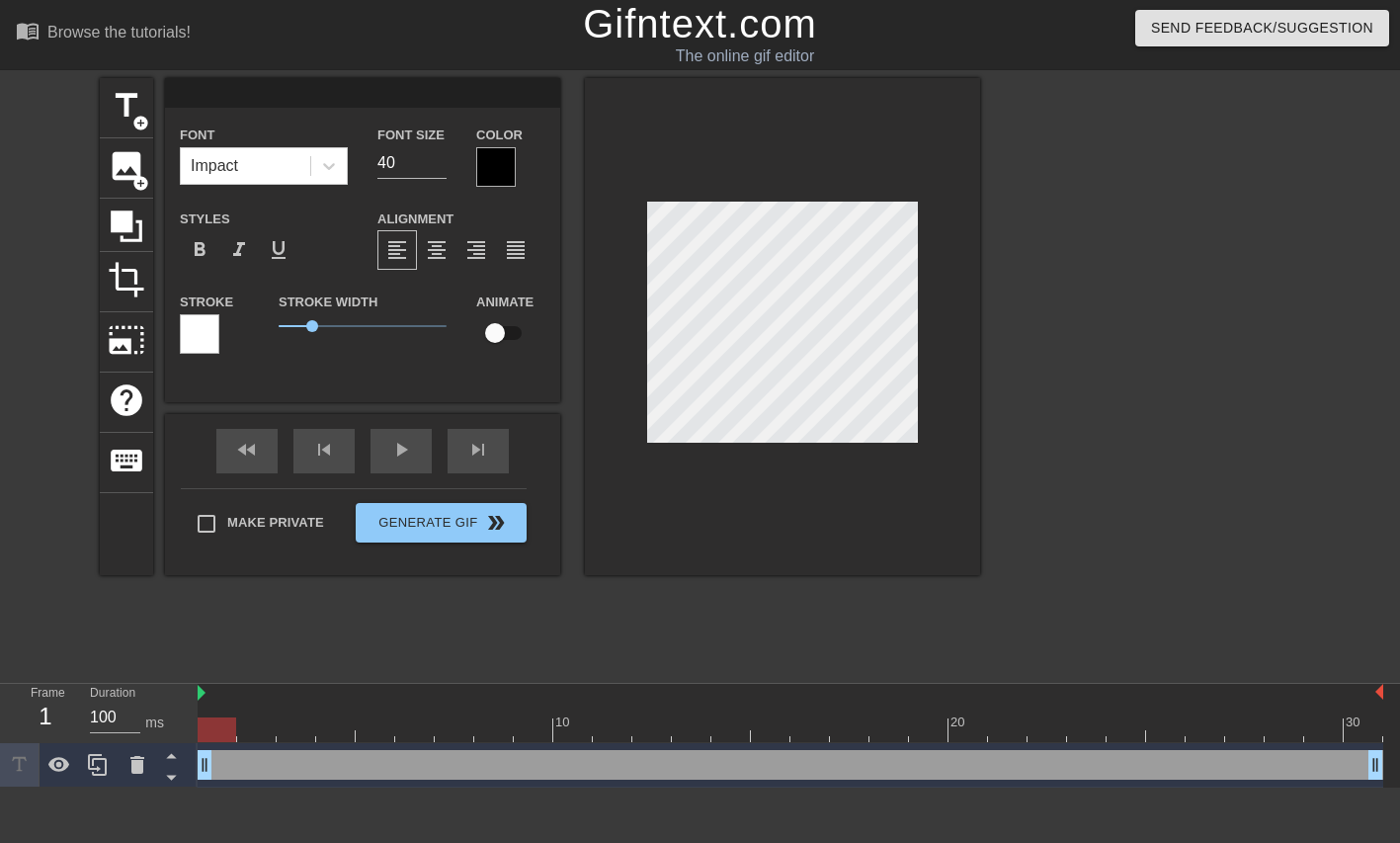 type on "A" 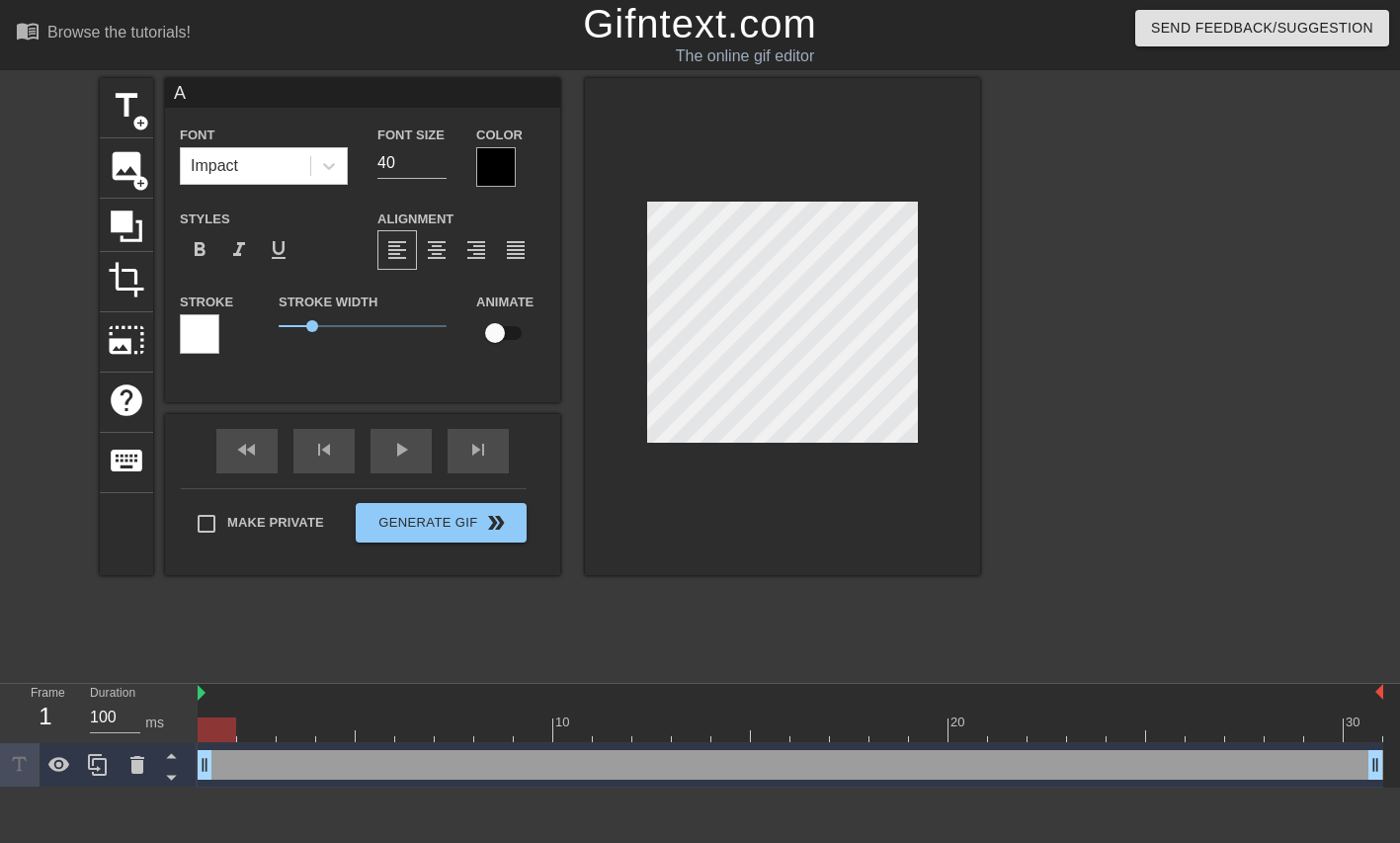 type on "An" 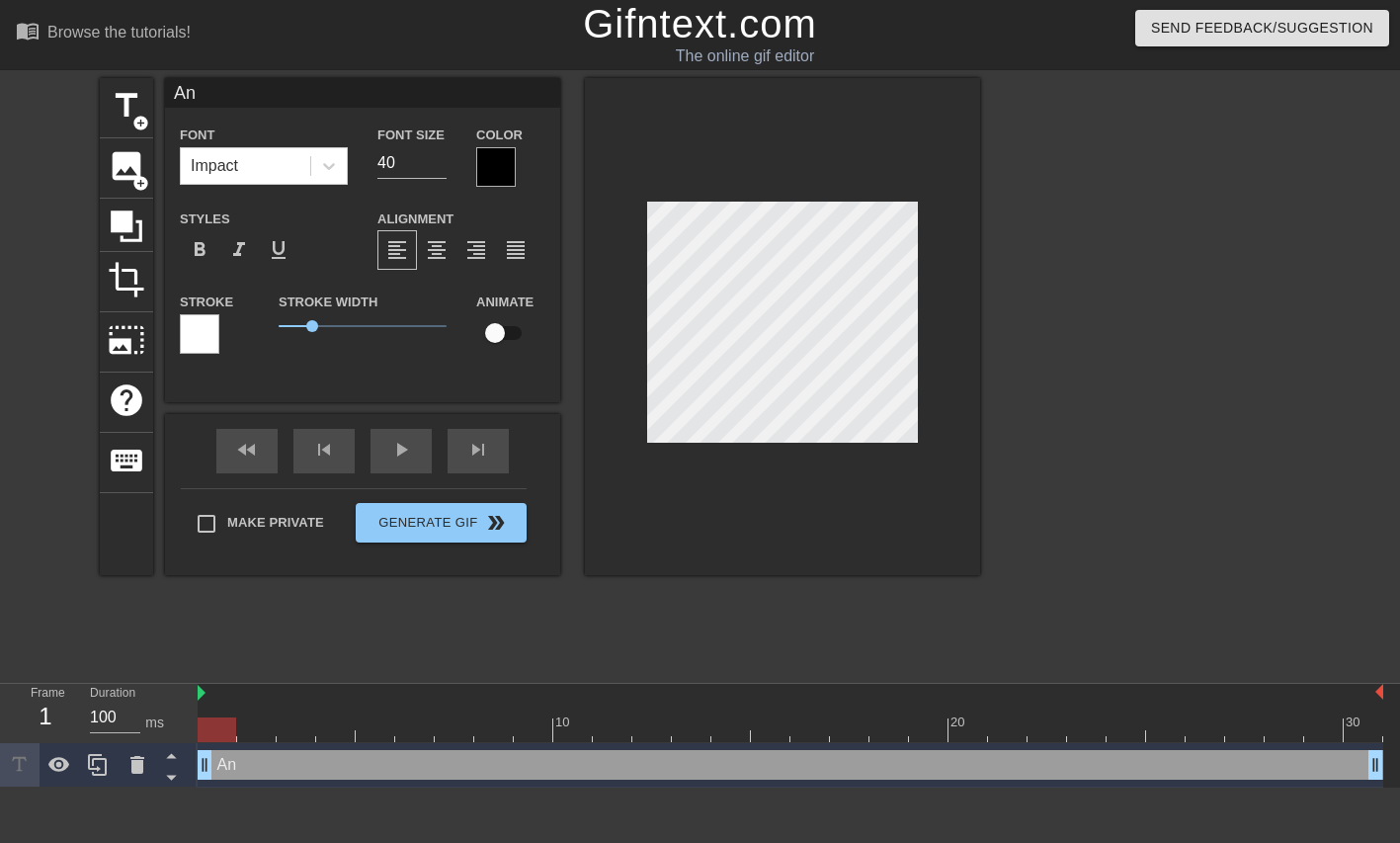 type on "[NAME]" 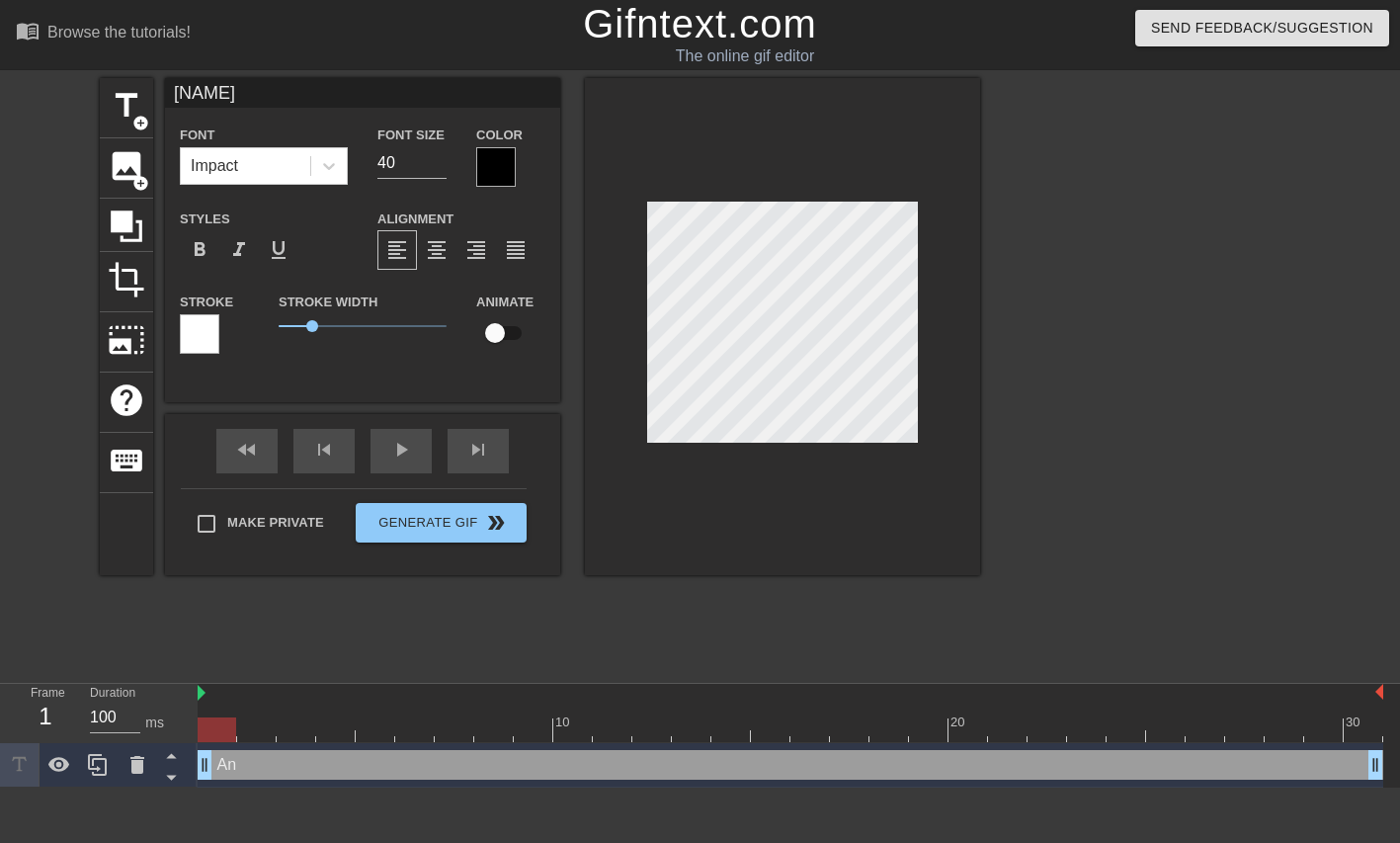 type on "[NAME]" 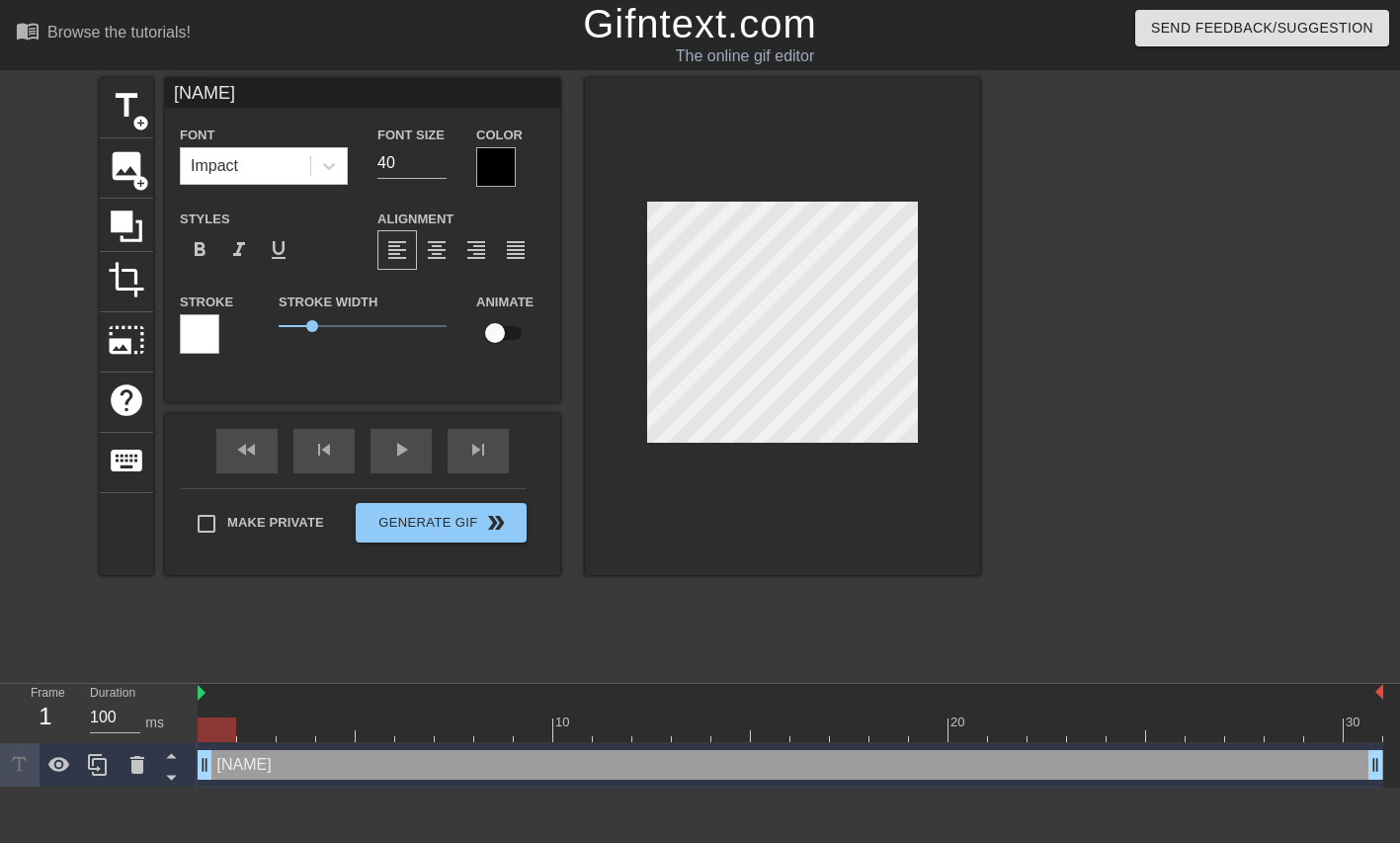 type on "[FIRST]" 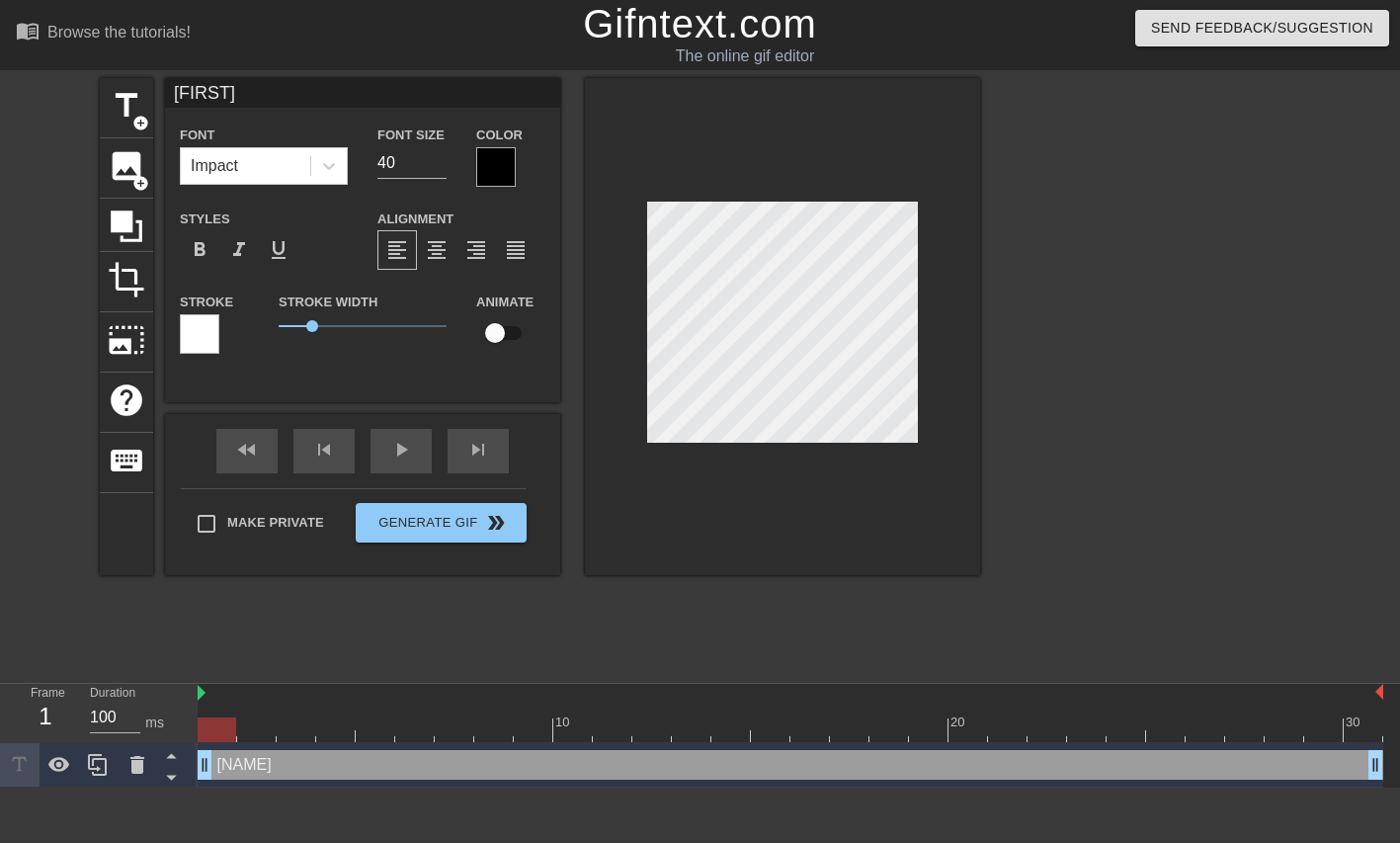 scroll, scrollTop: 0, scrollLeft: 1, axis: horizontal 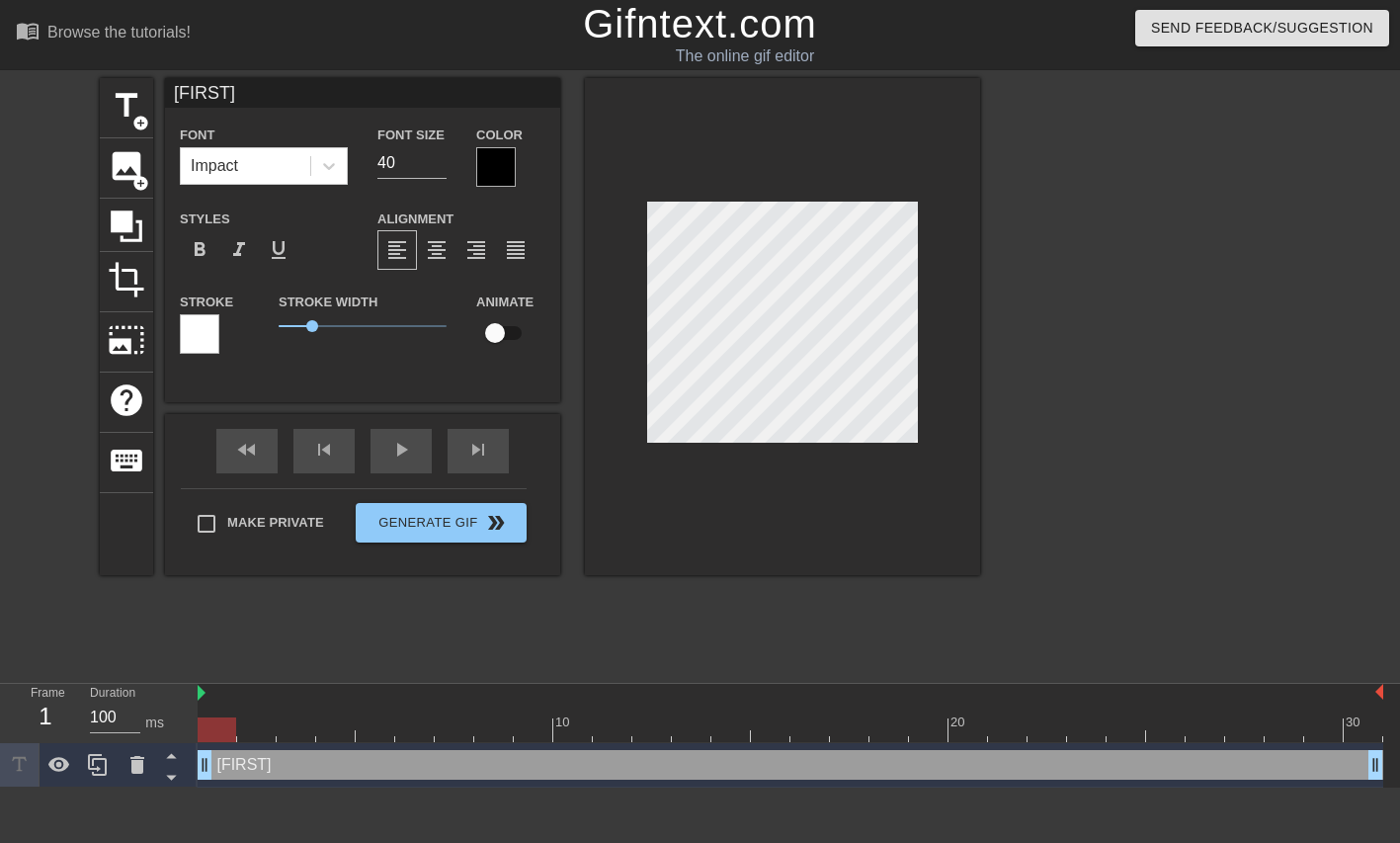 type on "[FIRST]" 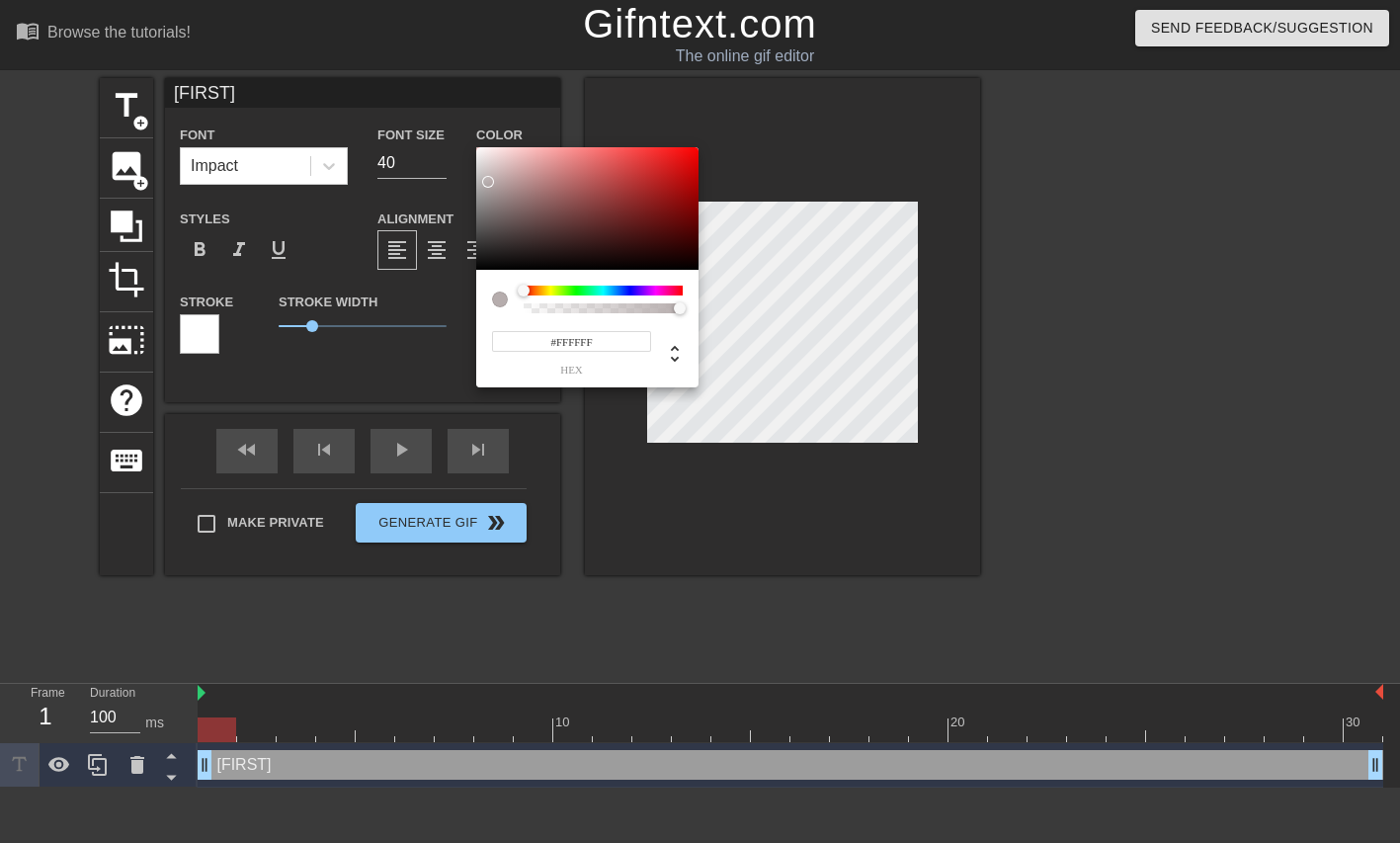 drag, startPoint x: 488, startPoint y: 182, endPoint x: 476, endPoint y: 146, distance: 37.94733 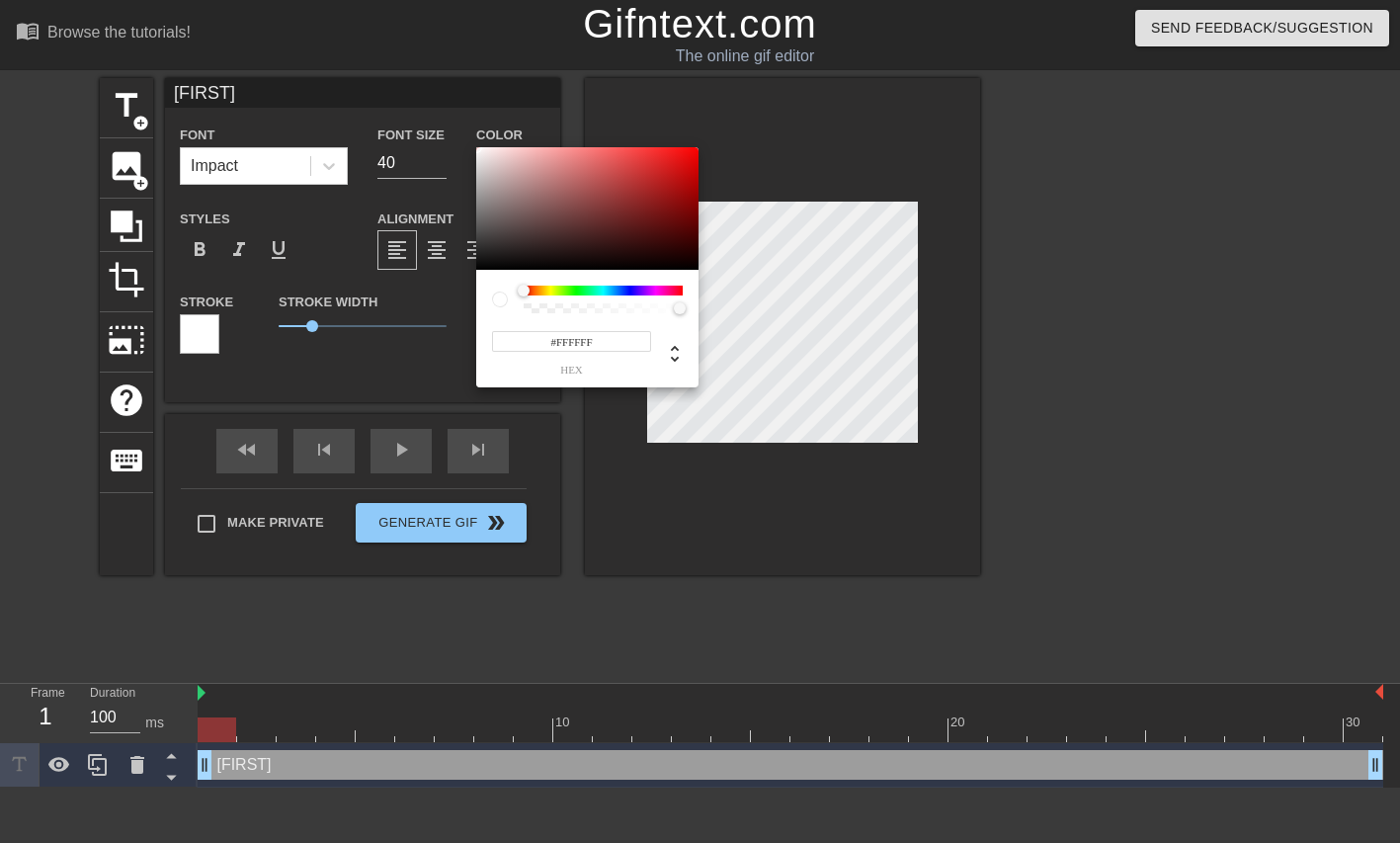 click at bounding box center (603, 291) 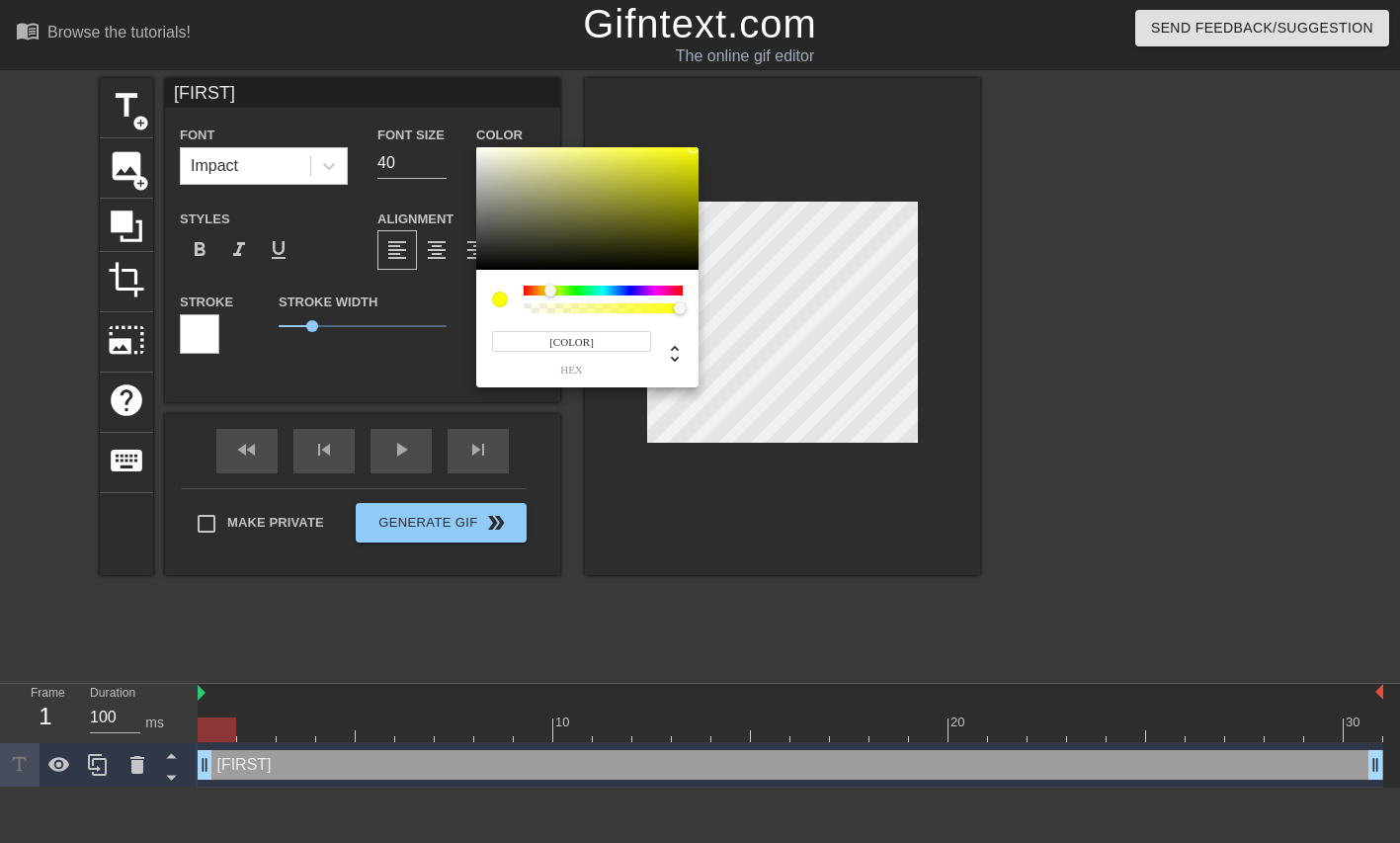 drag, startPoint x: 661, startPoint y: 165, endPoint x: 694, endPoint y: 106, distance: 67.60178 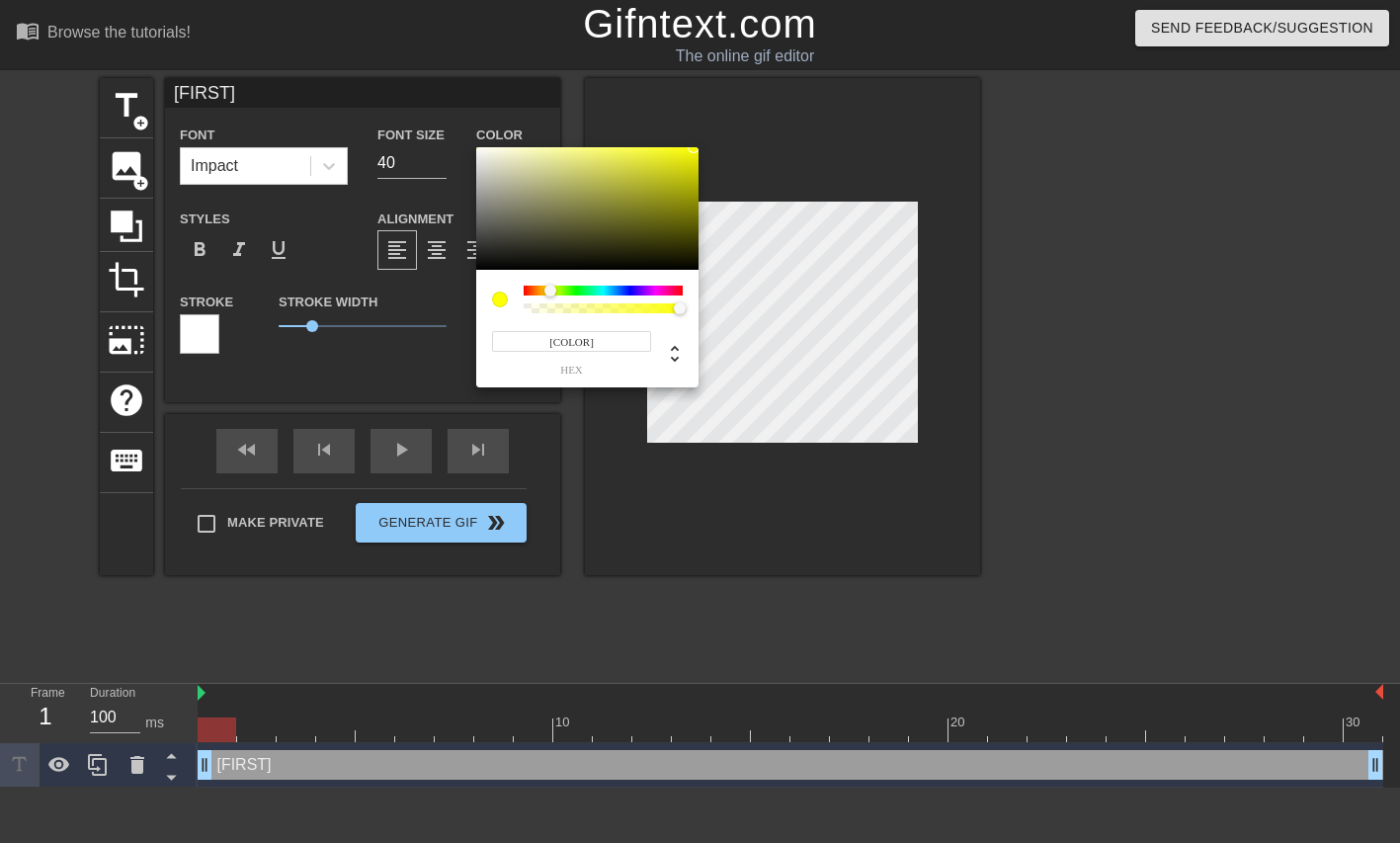 type on "[COLOR]" 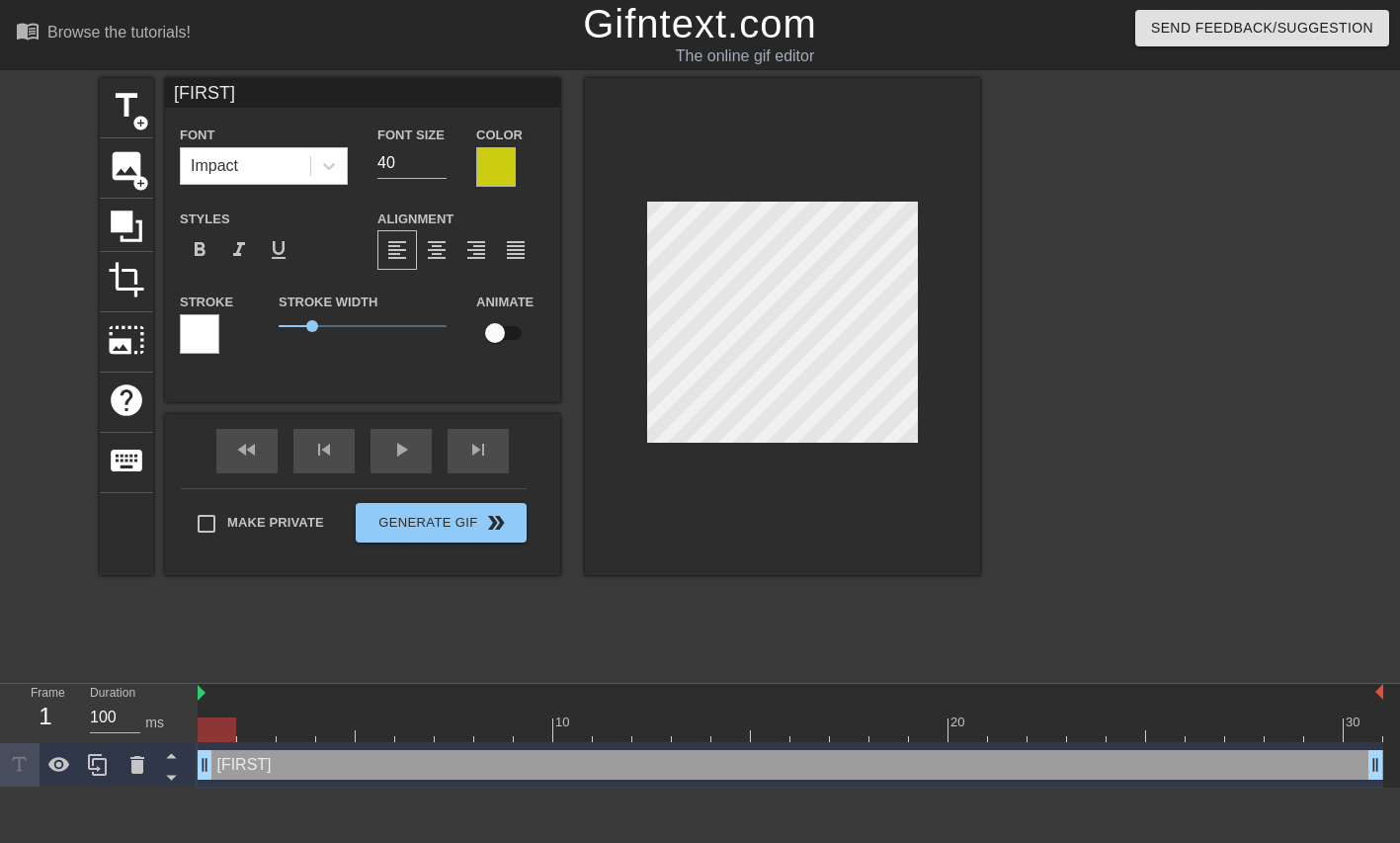 click at bounding box center (200, 334) 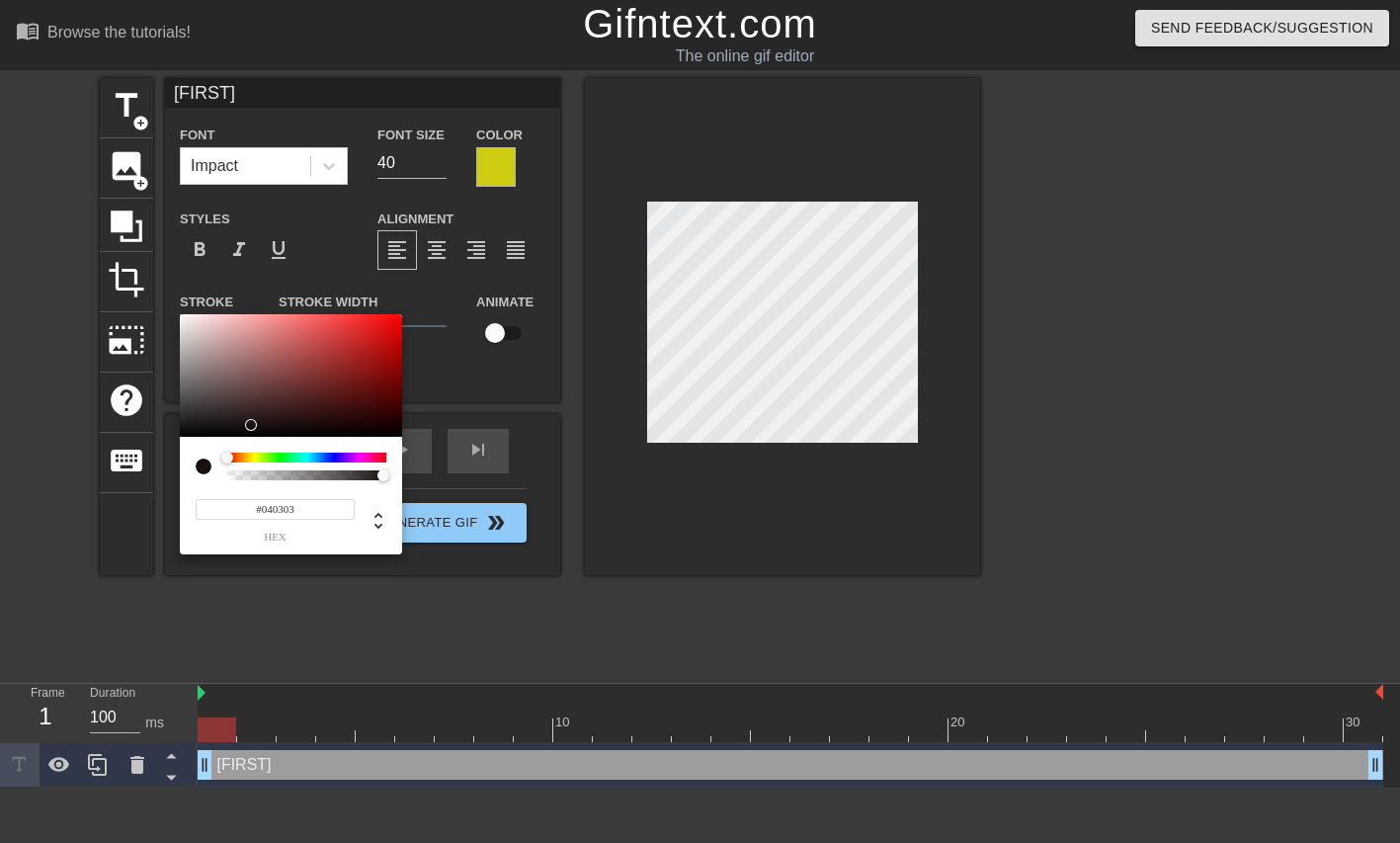 type on "#000000" 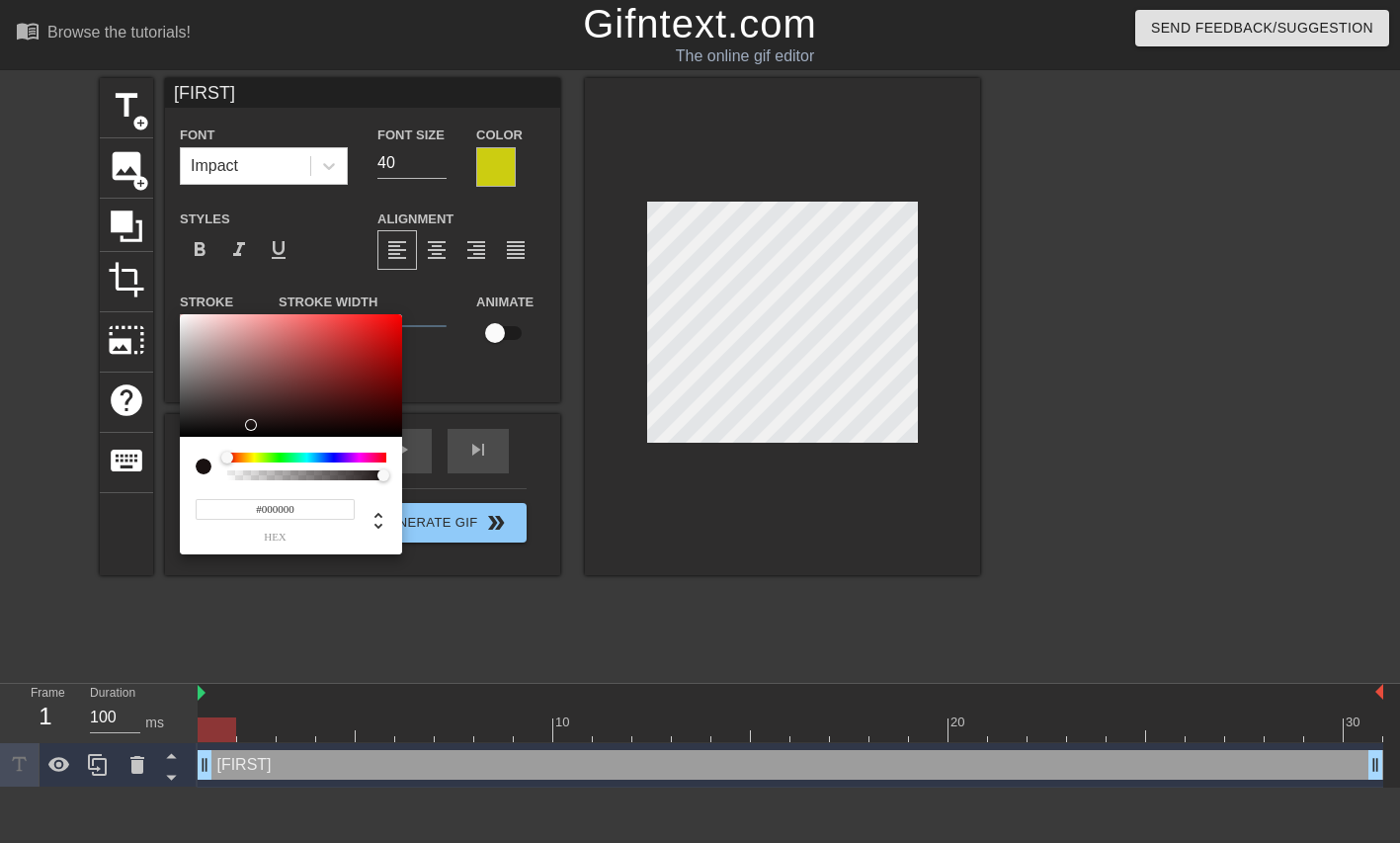 drag, startPoint x: 260, startPoint y: 405, endPoint x: 162, endPoint y: 464, distance: 114.38968 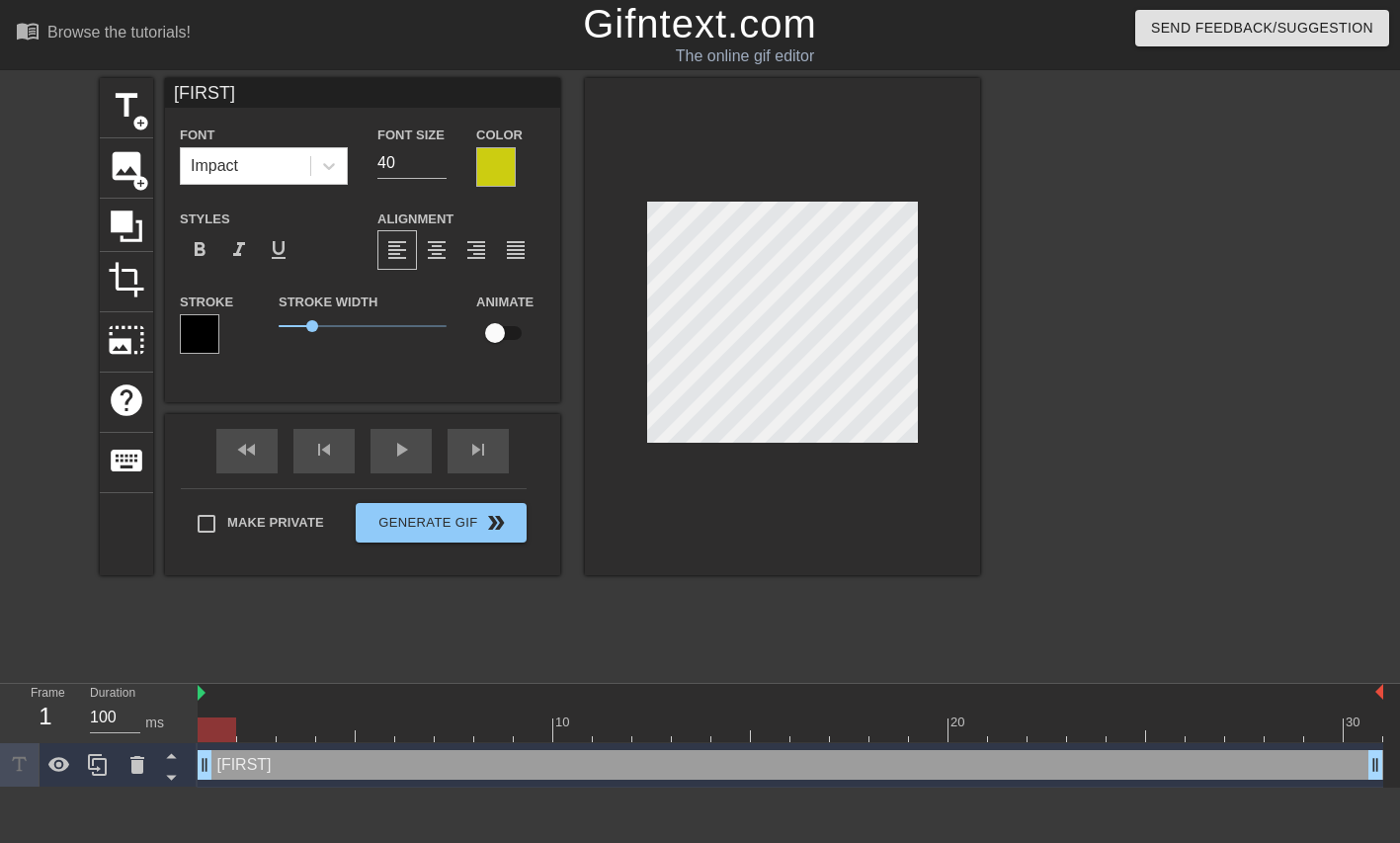 click at bounding box center (496, 167) 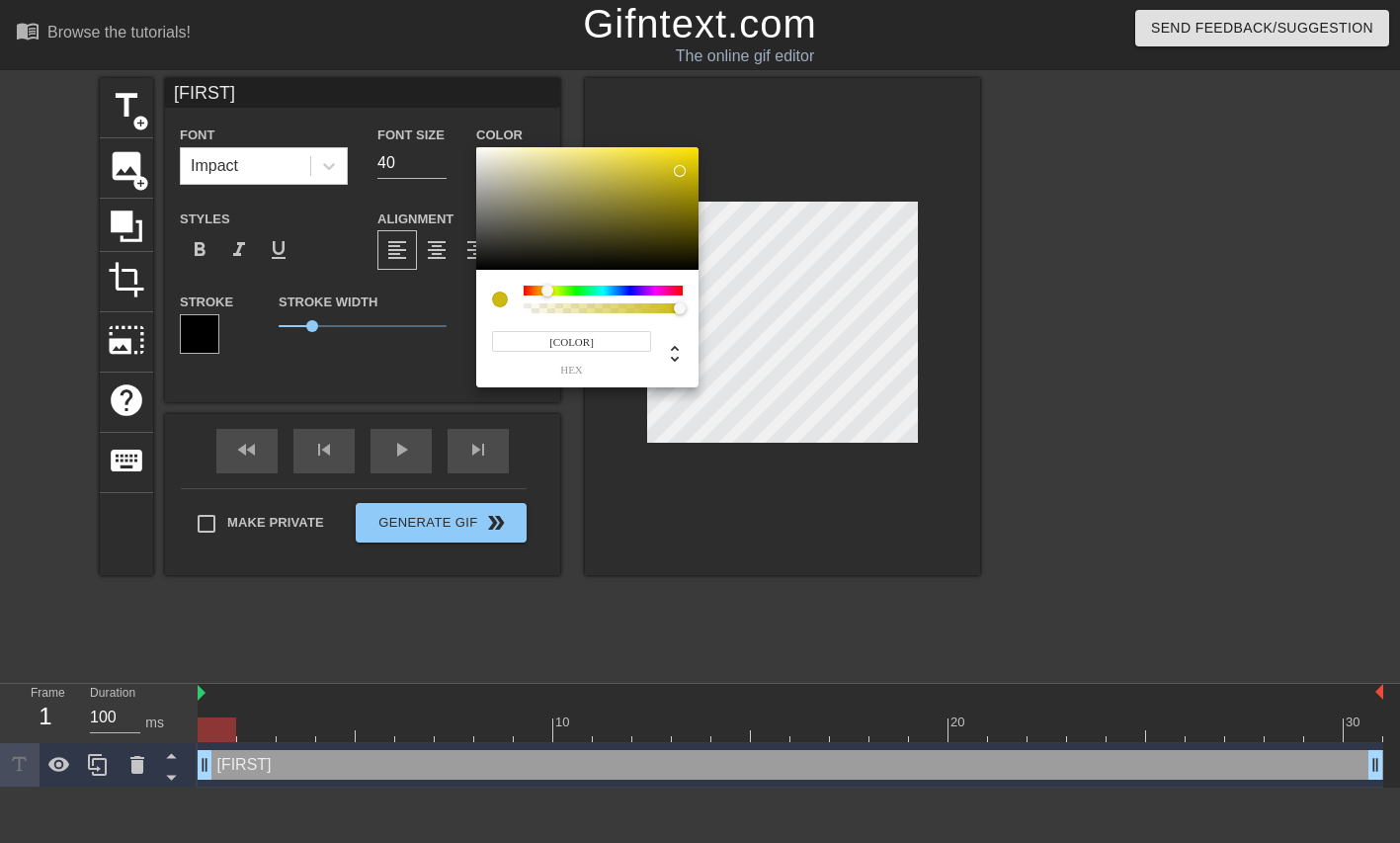 click at bounding box center [547, 291] 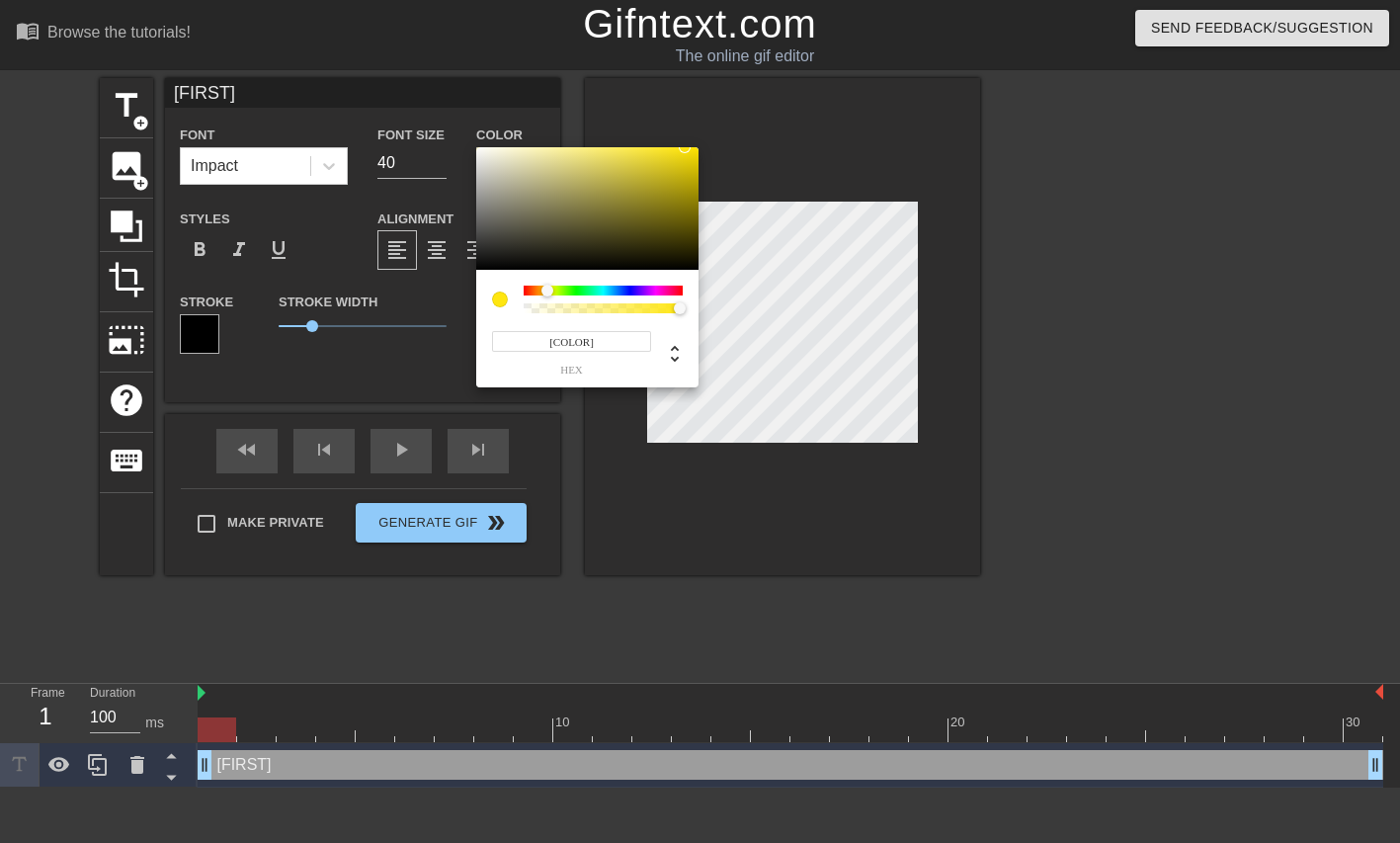 drag, startPoint x: 683, startPoint y: 174, endPoint x: 691, endPoint y: 134, distance: 40.792156 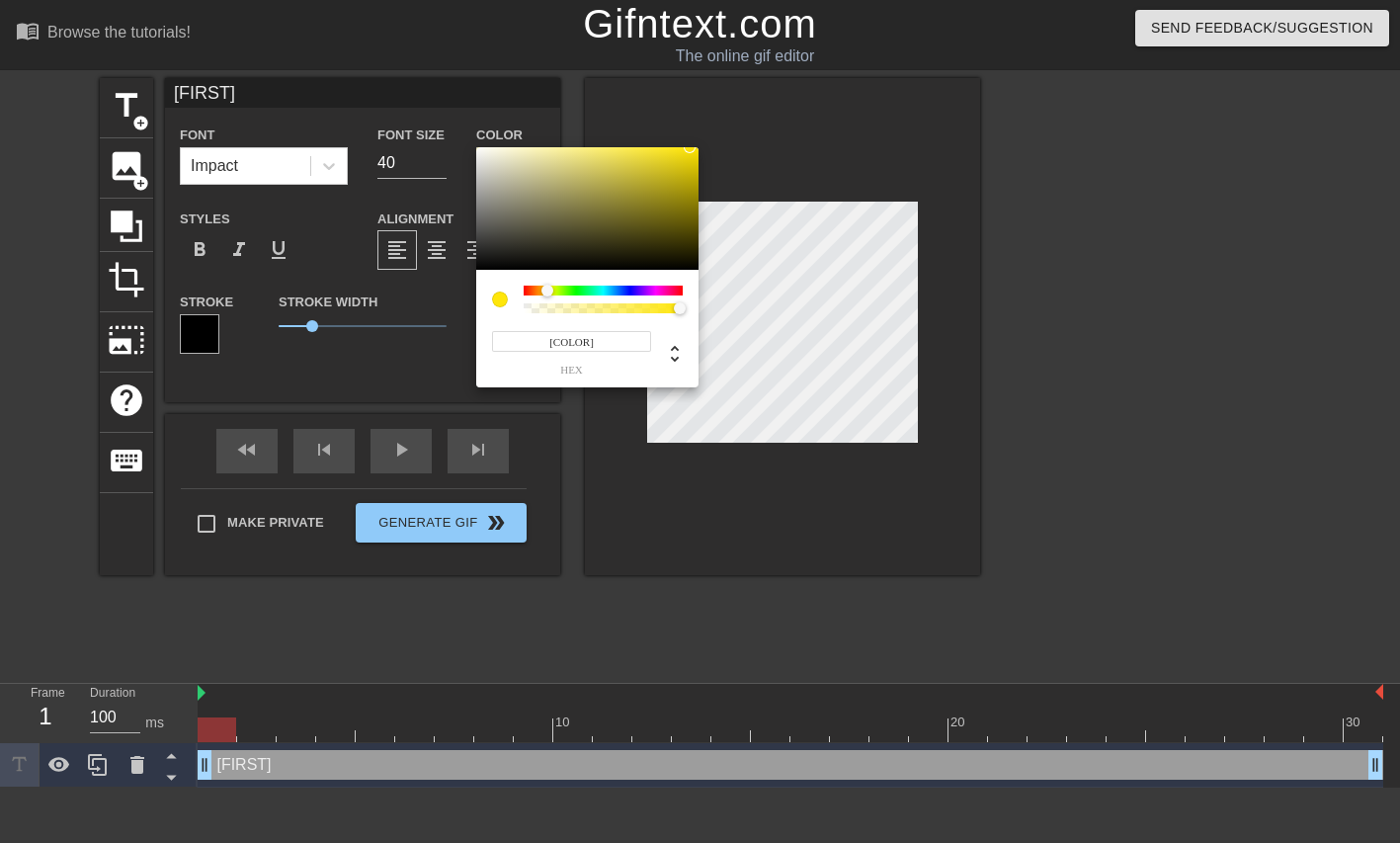 type on "[COLOR]" 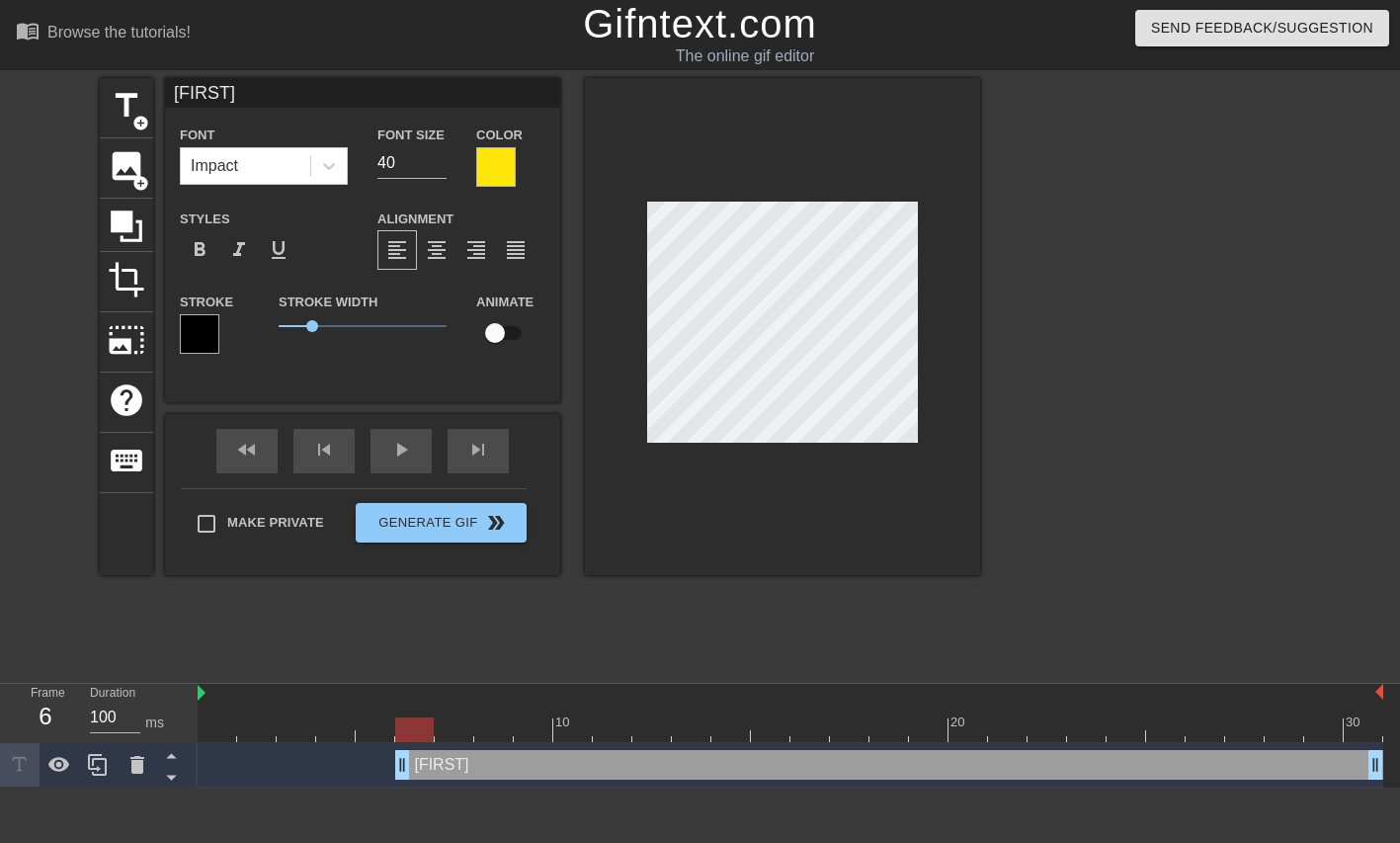drag, startPoint x: 208, startPoint y: 762, endPoint x: 397, endPoint y: 760, distance: 189.01058 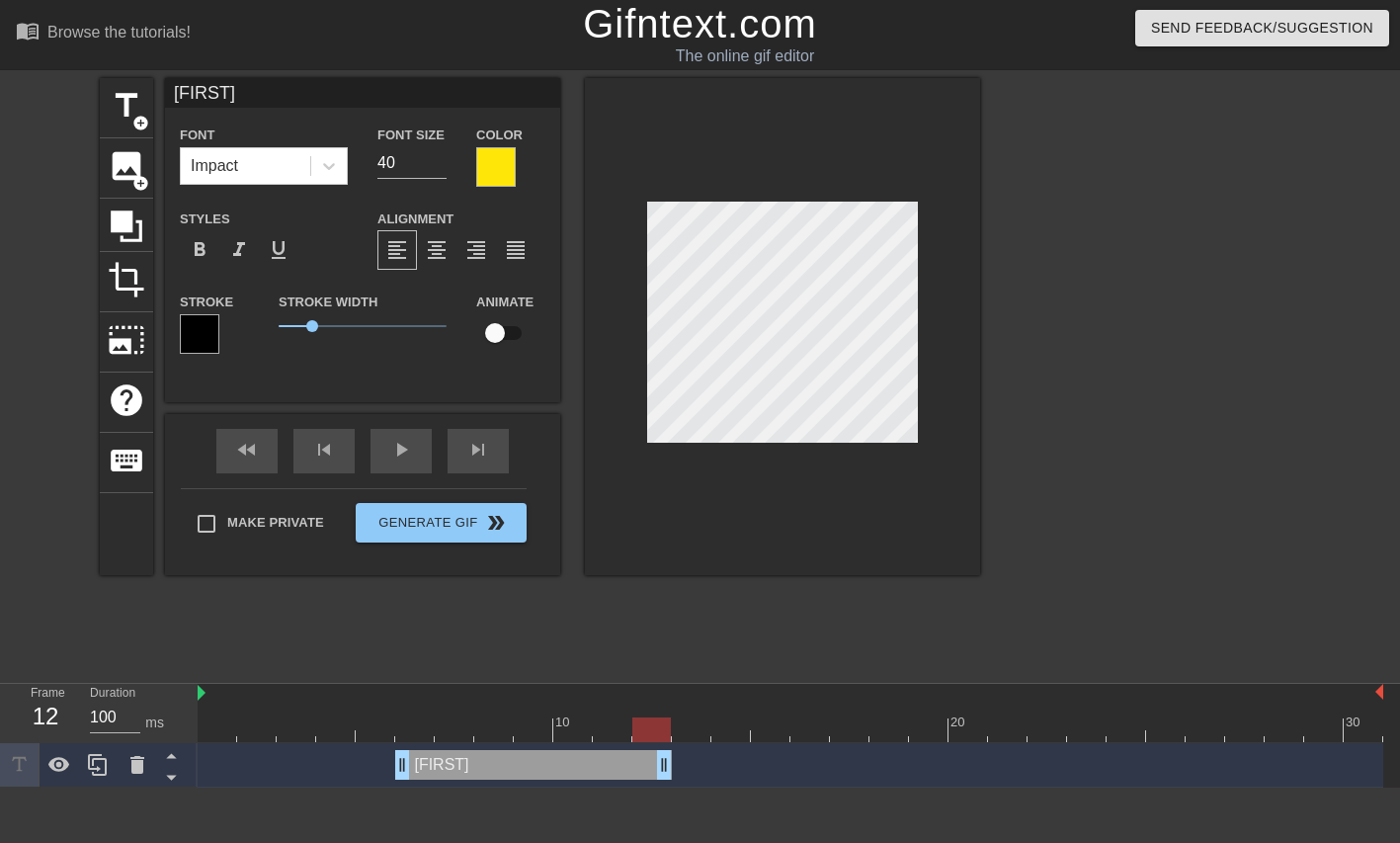 drag, startPoint x: 1377, startPoint y: 761, endPoint x: 652, endPoint y: 807, distance: 726.45784 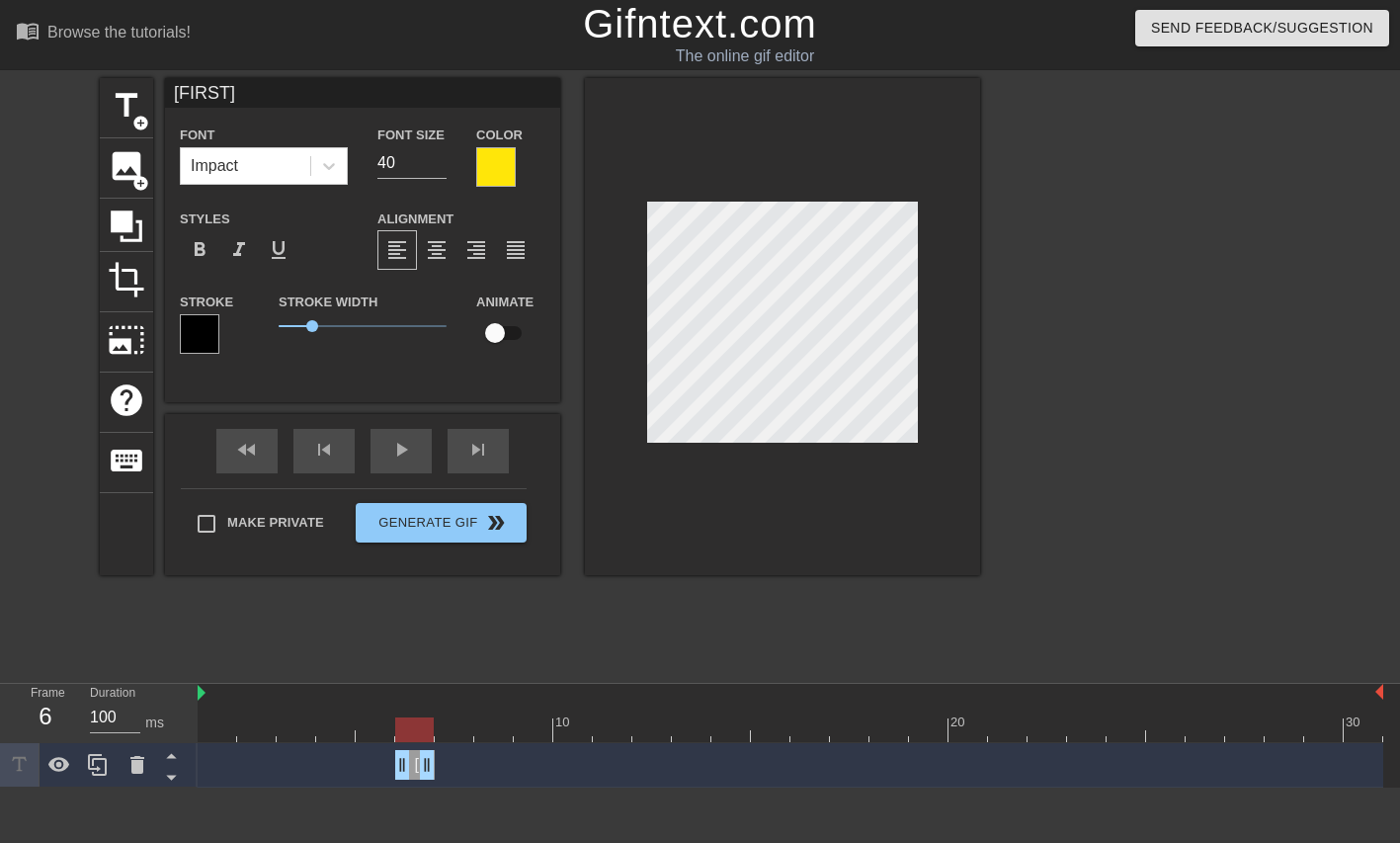 drag, startPoint x: 665, startPoint y: 759, endPoint x: 430, endPoint y: 763, distance: 235.03404 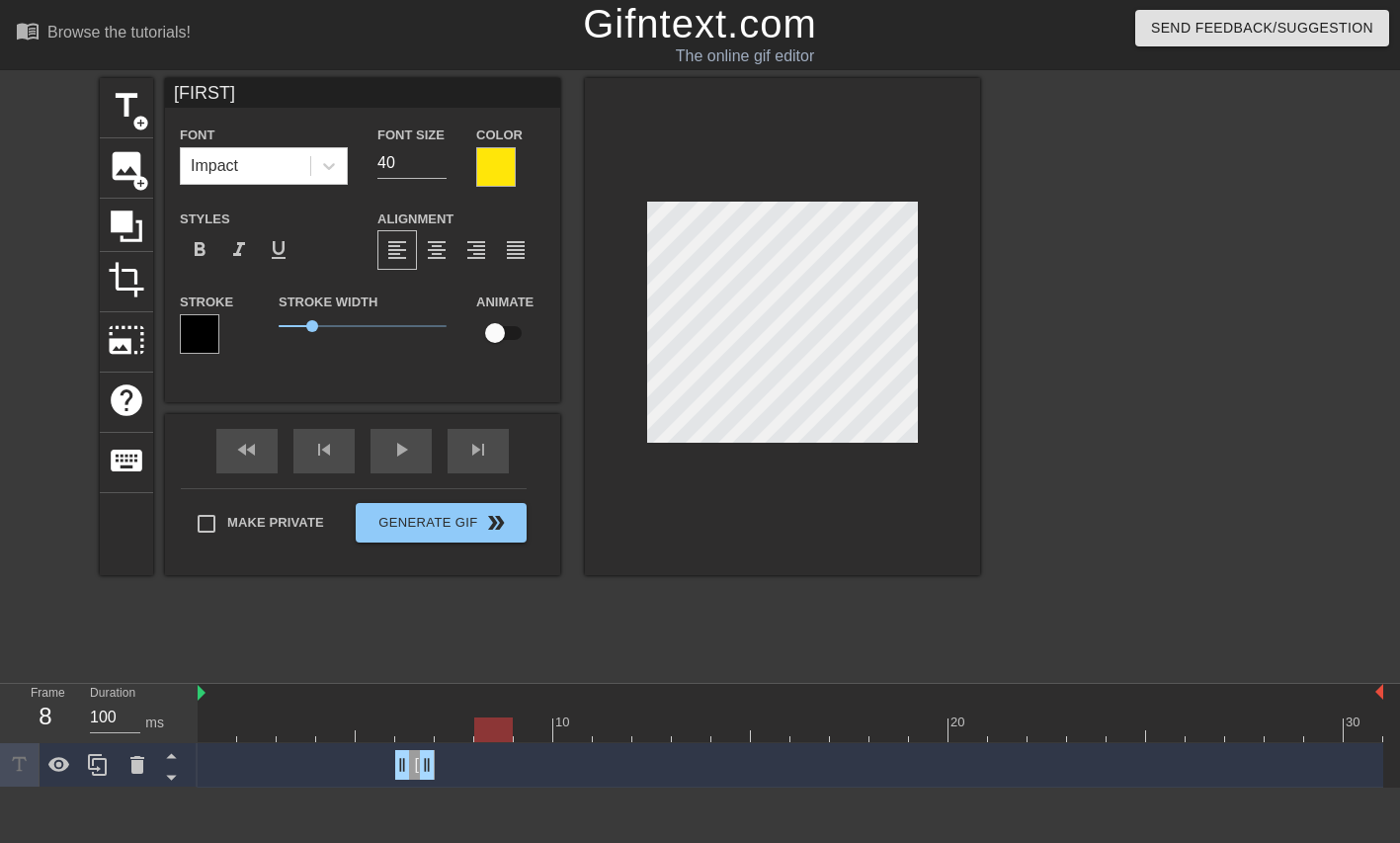 click at bounding box center (782, 326) 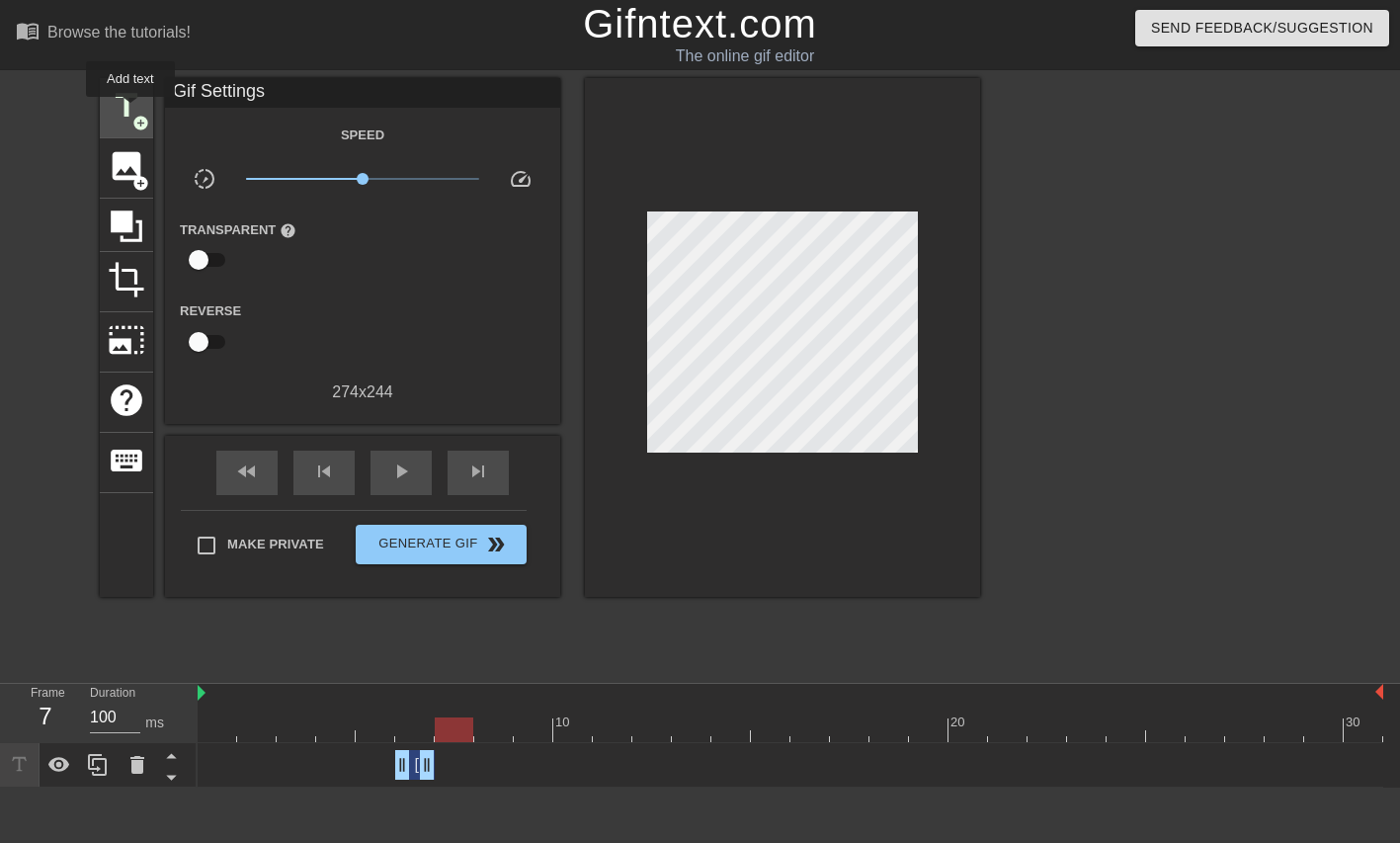 click on "title" at bounding box center [126, 106] 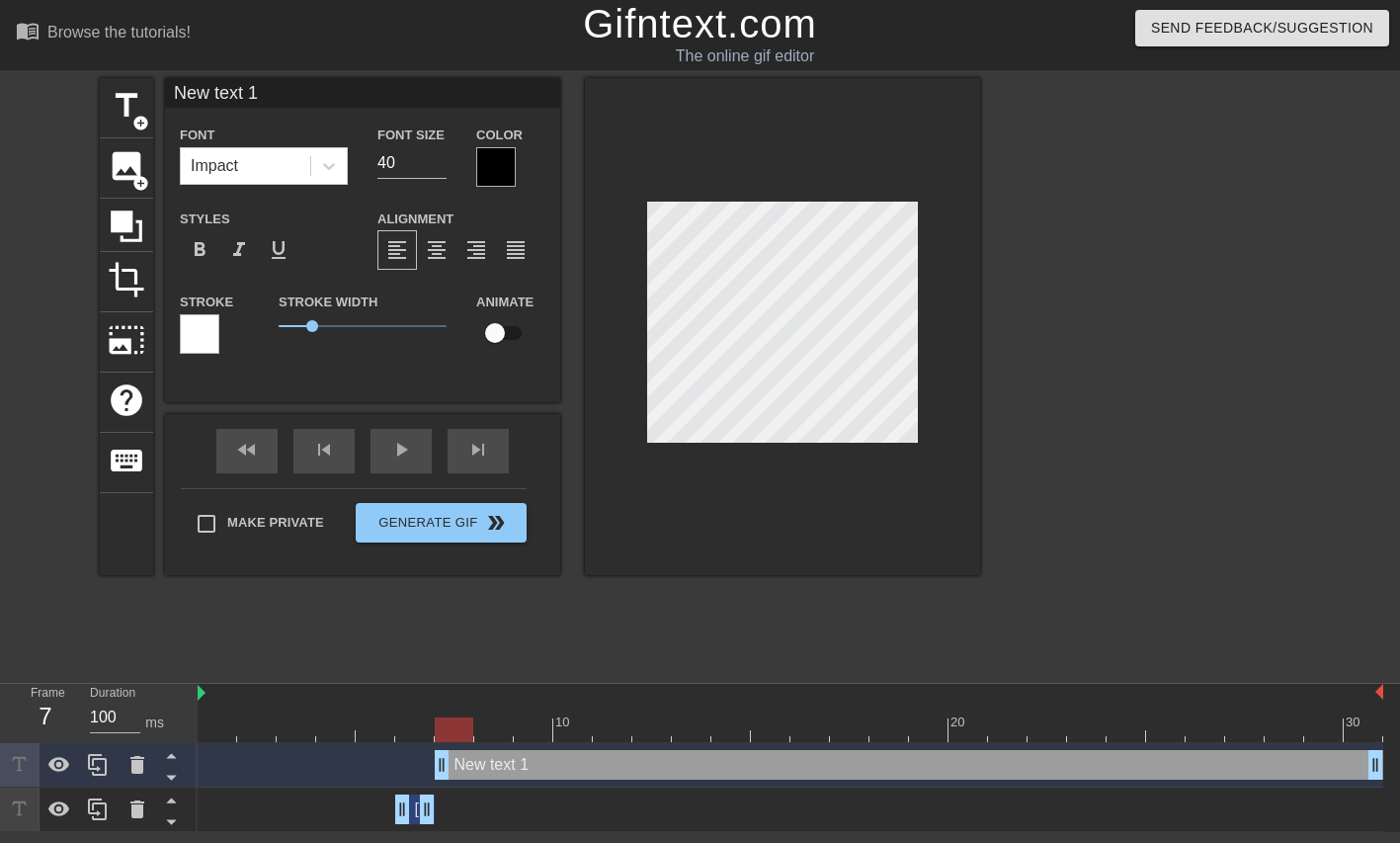 click on "New text 1 drag_handle drag_handle" at bounding box center (909, 765) 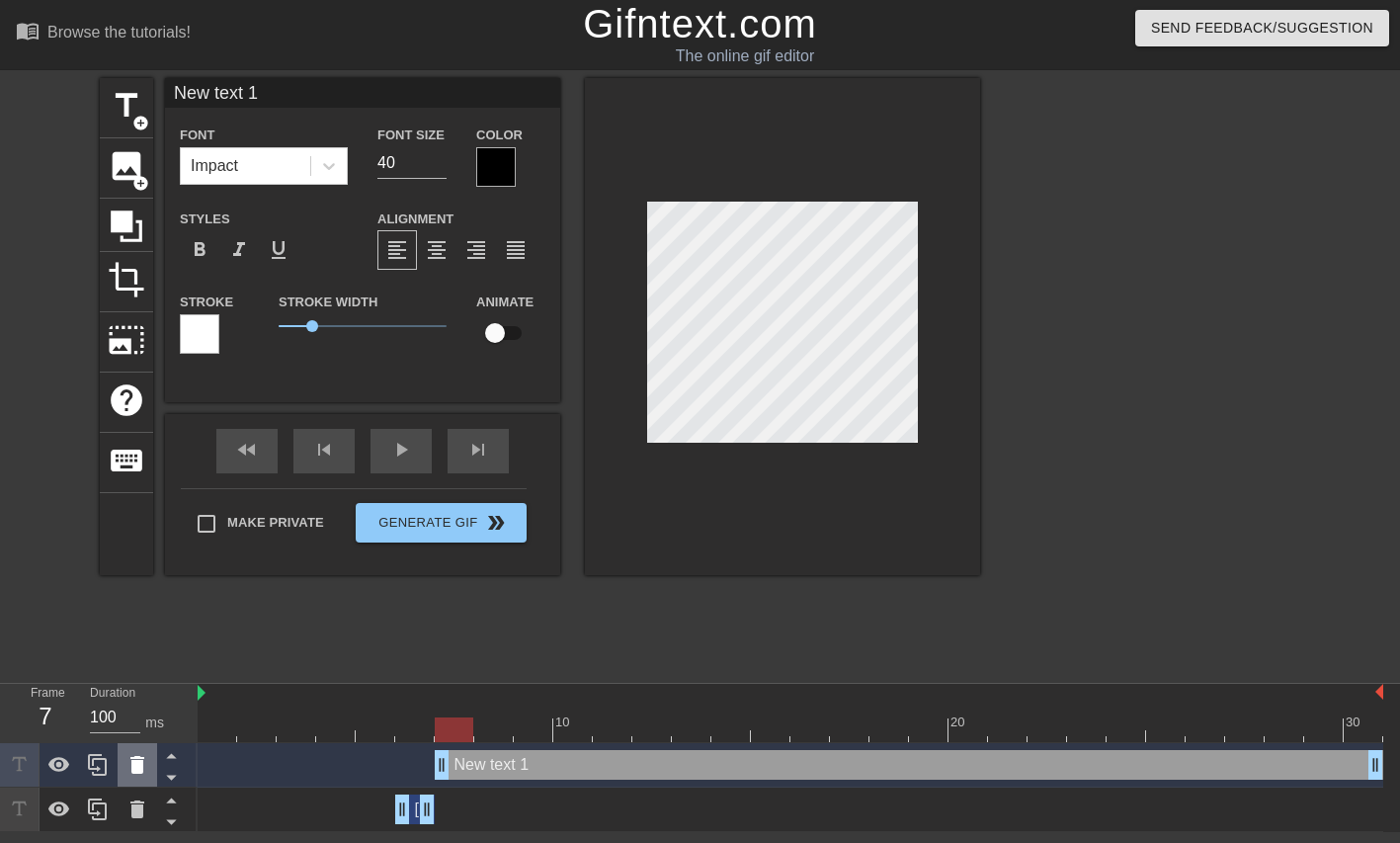 click 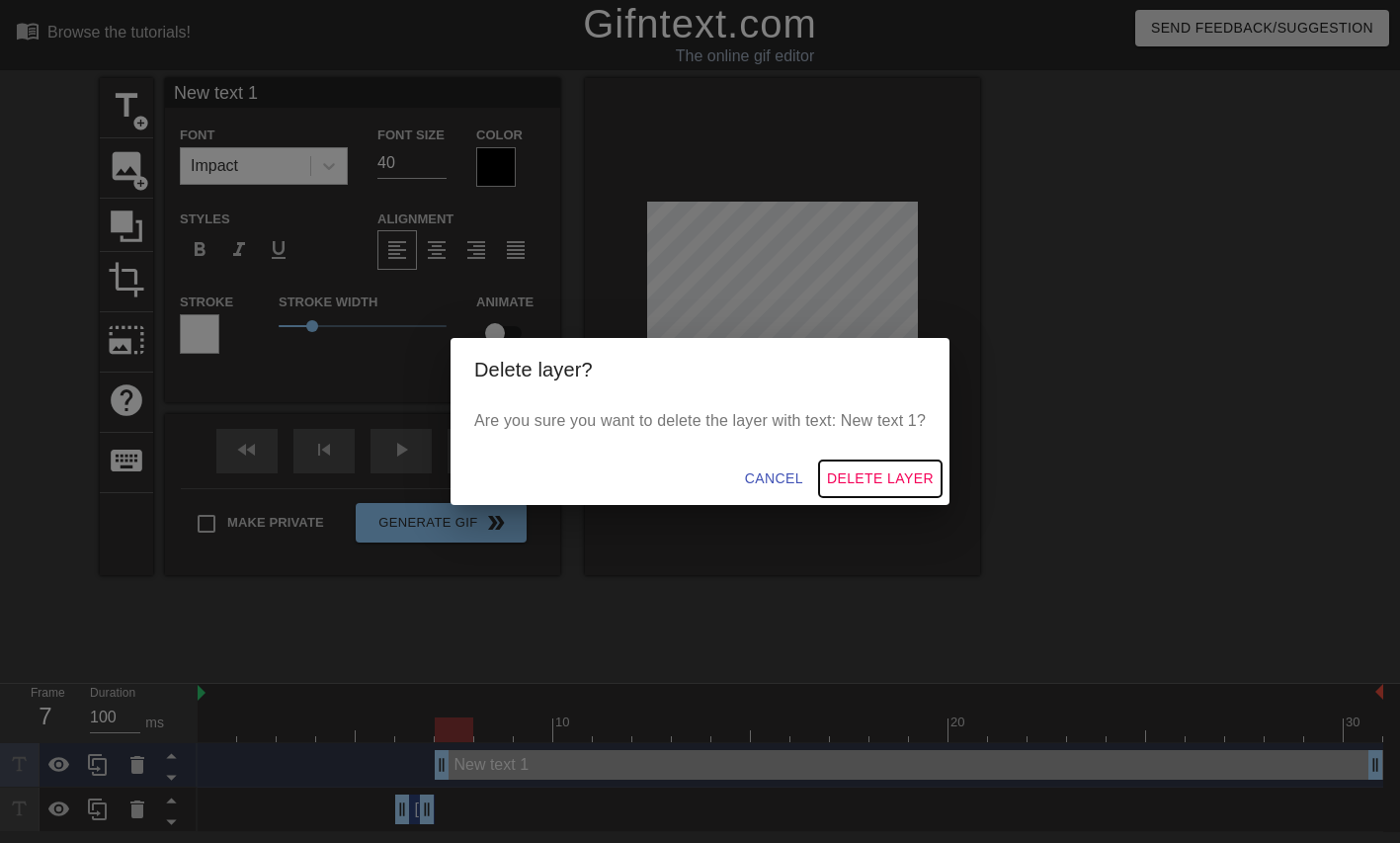 click on "Delete Layer" at bounding box center (880, 478) 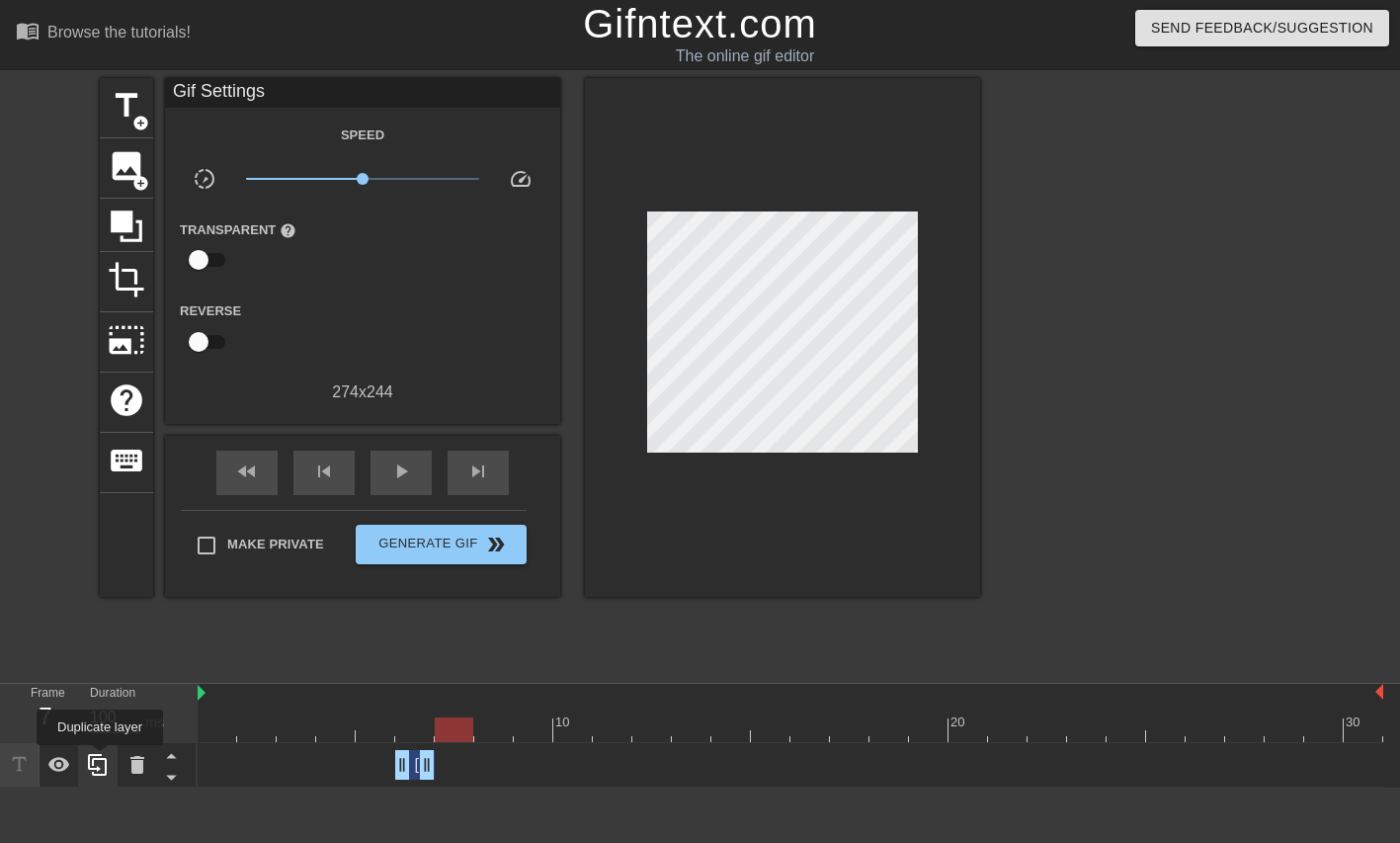 click 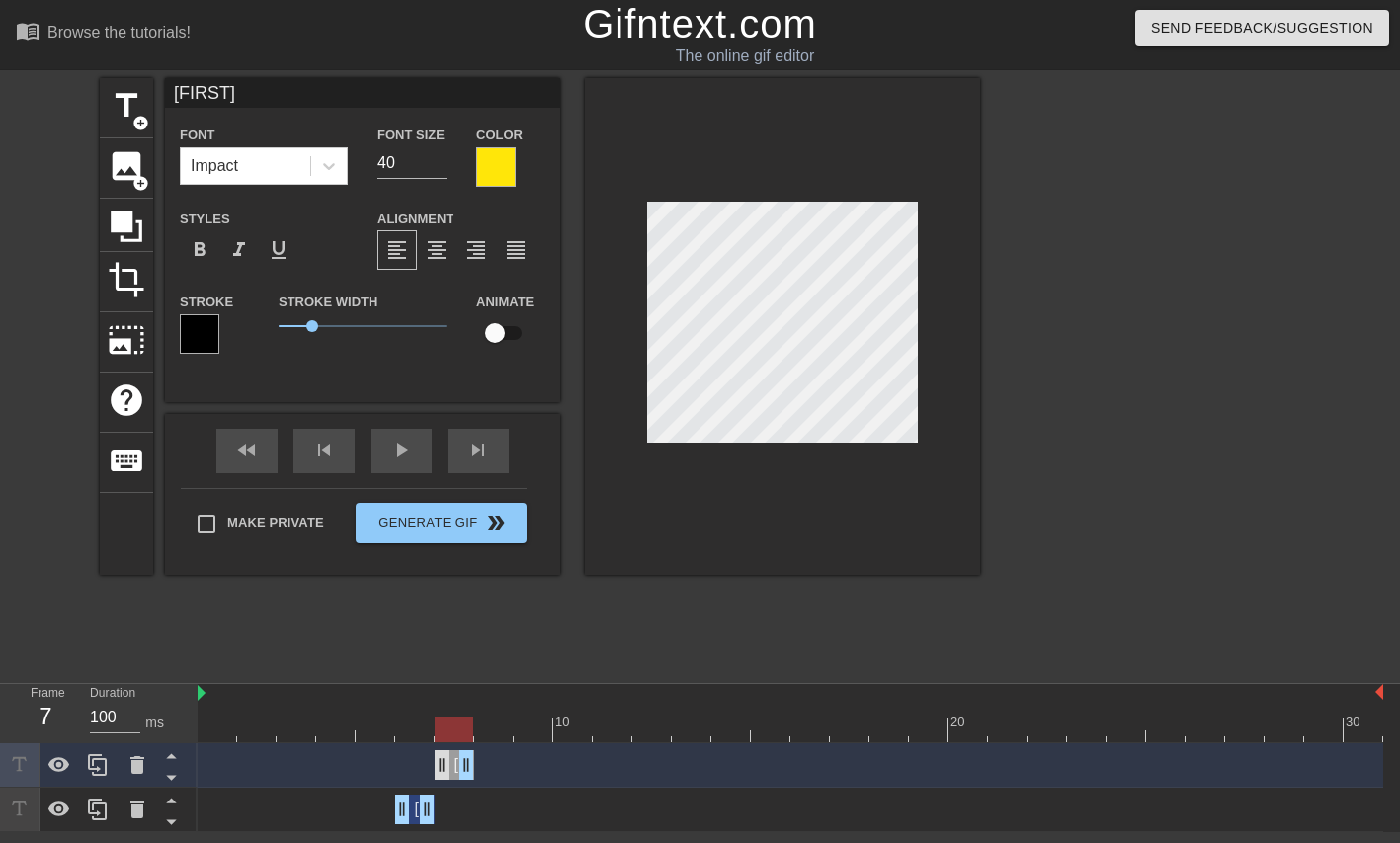 drag, startPoint x: 417, startPoint y: 761, endPoint x: 451, endPoint y: 765, distance: 34.234486 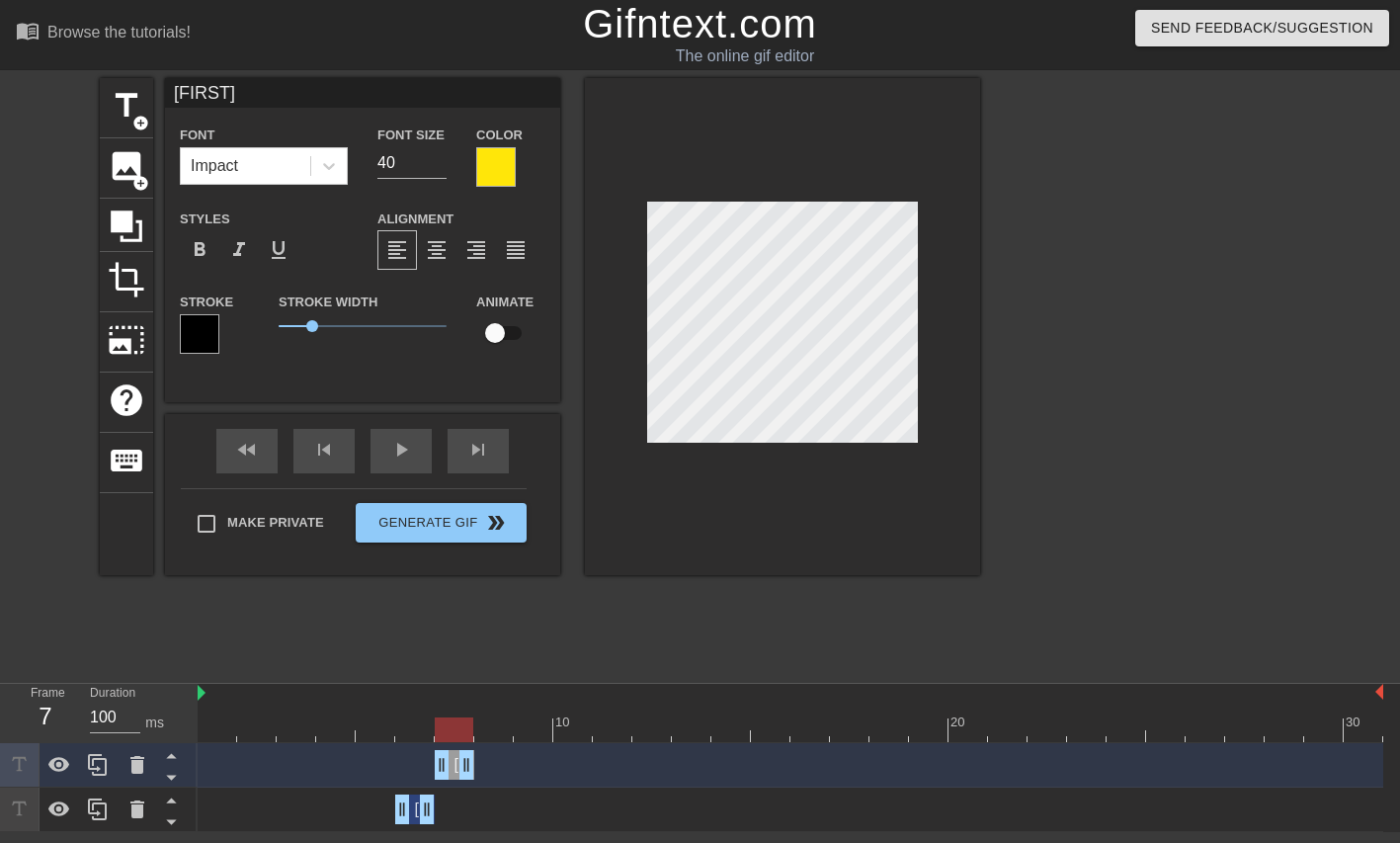 scroll, scrollTop: 0, scrollLeft: 1, axis: horizontal 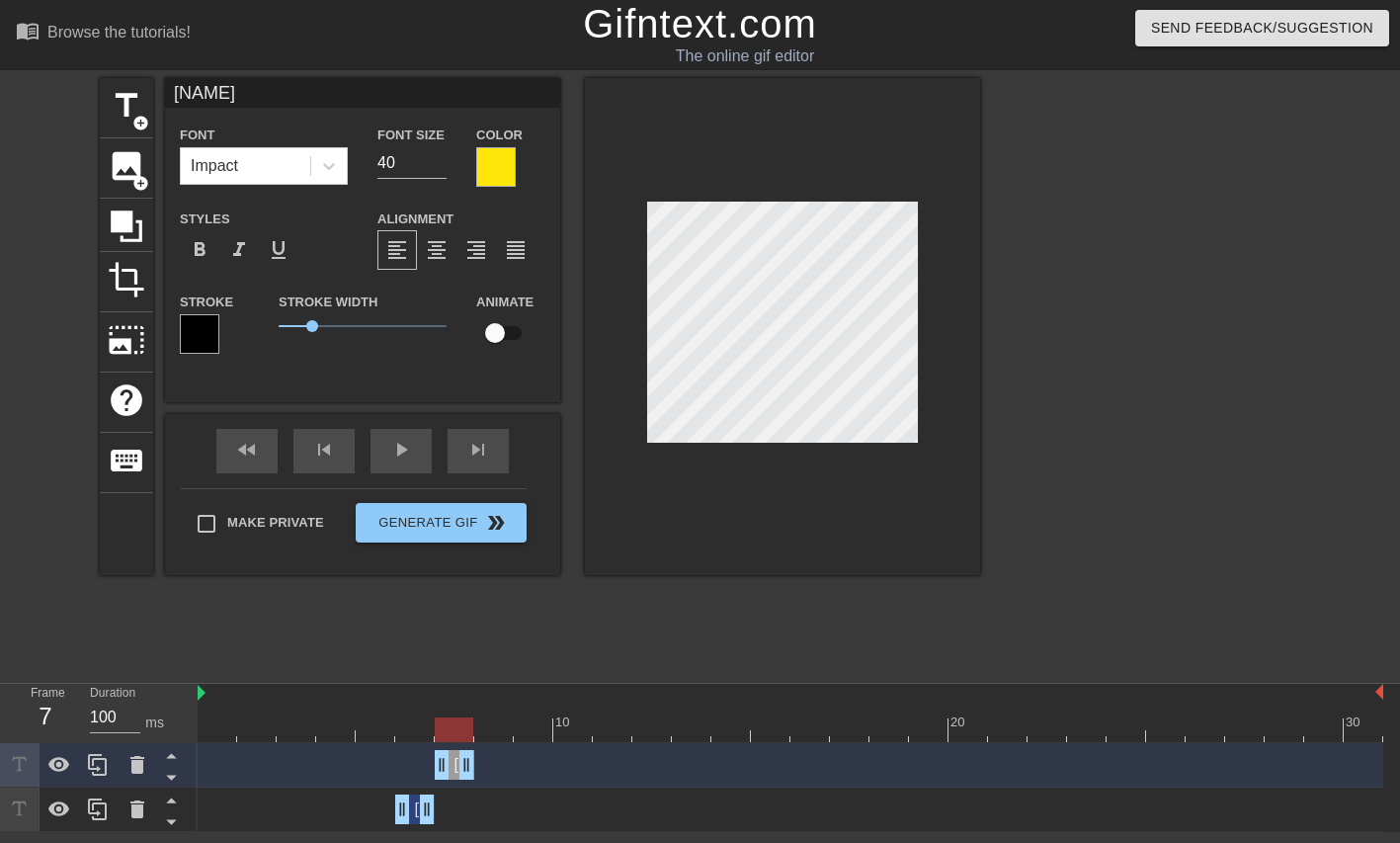 type on "[NAME]" 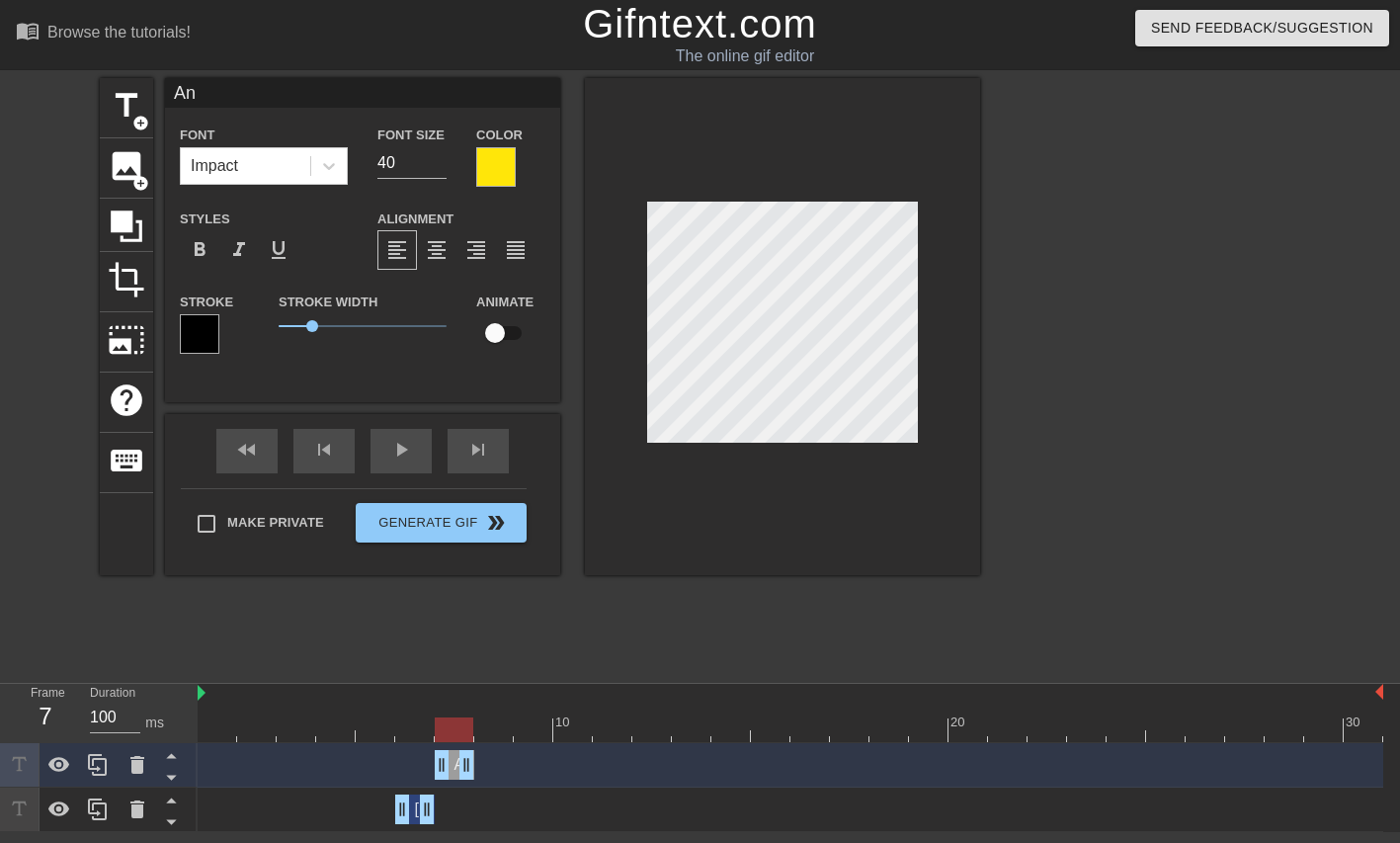 type on "A" 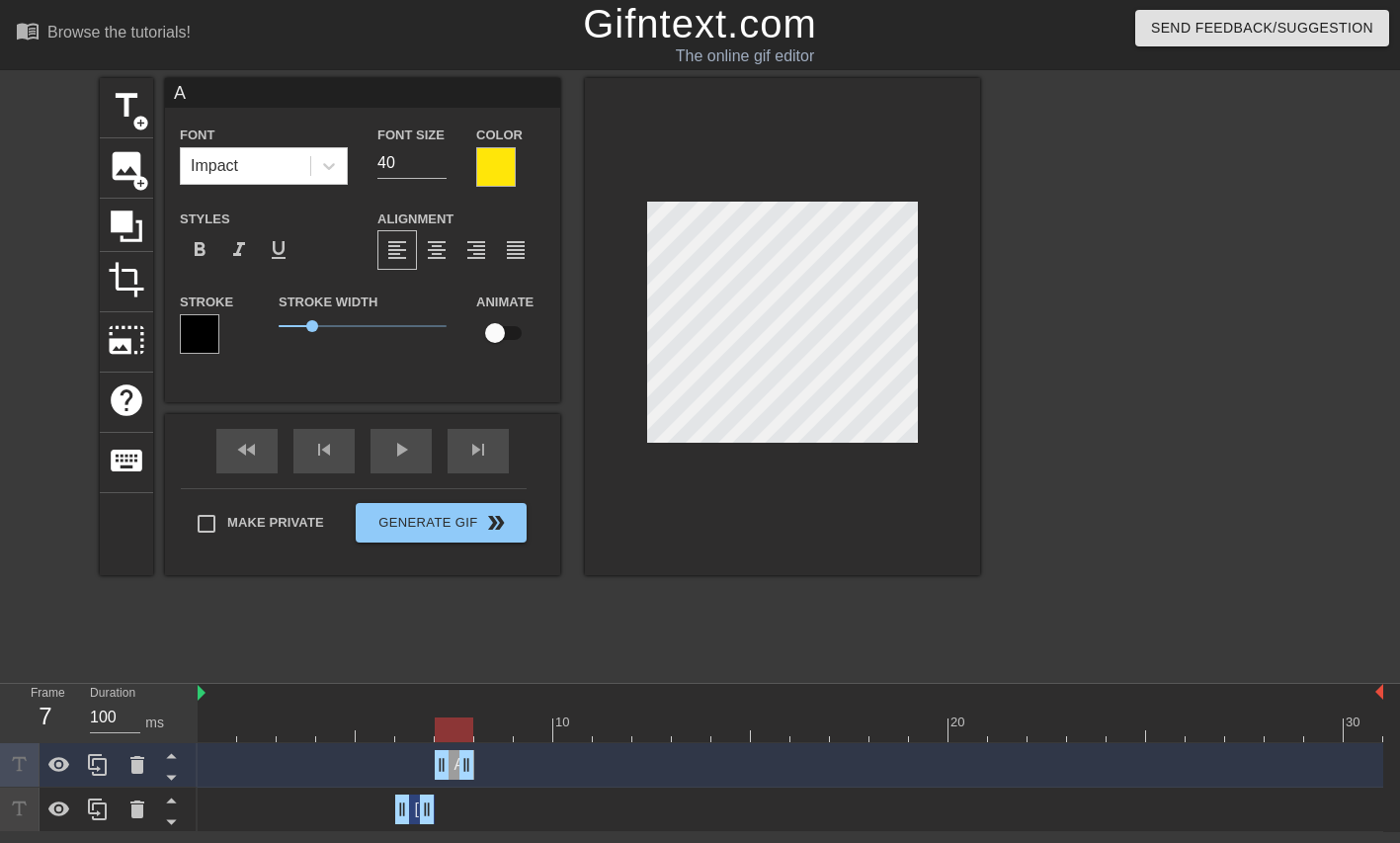 type 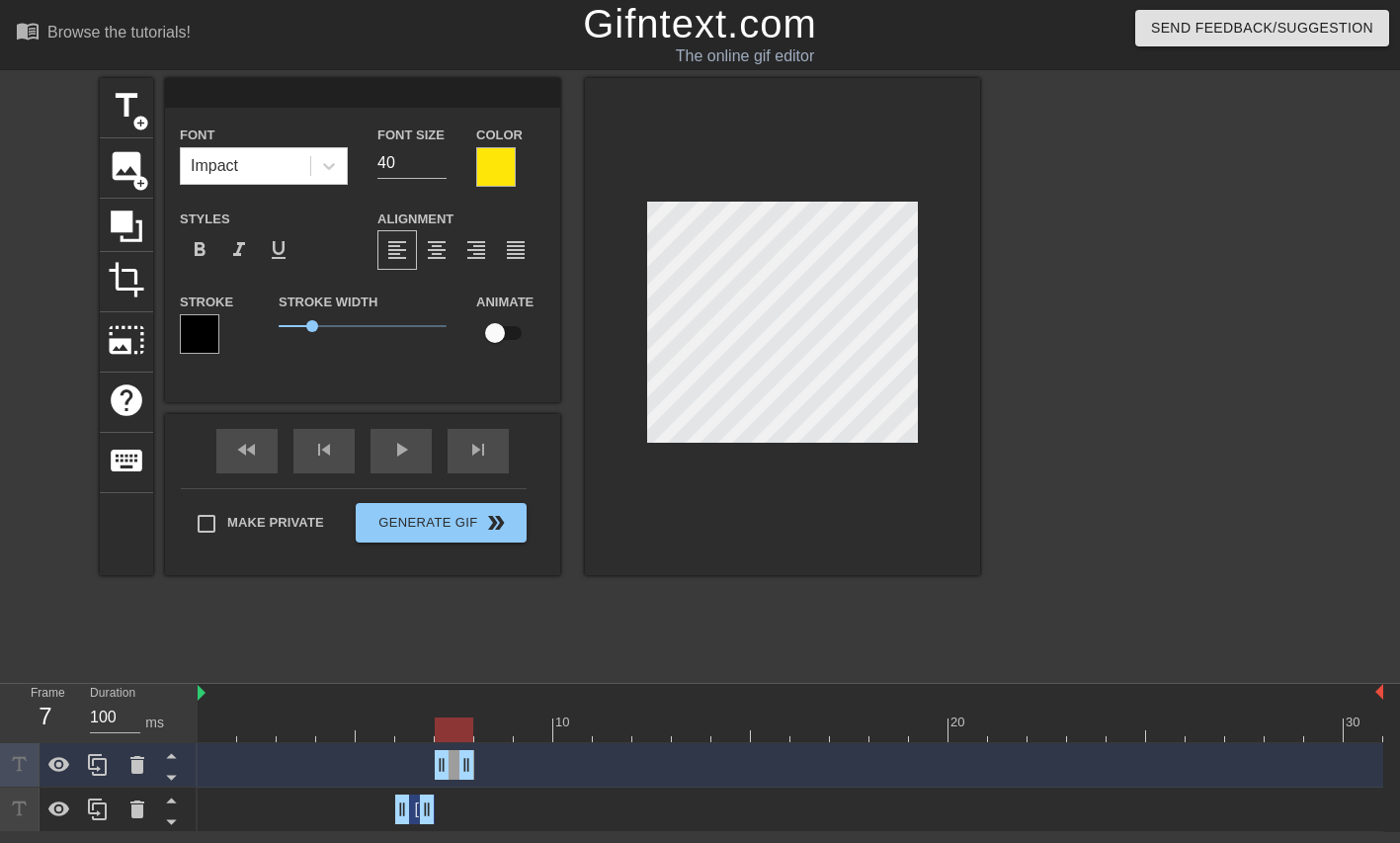 type on "a" 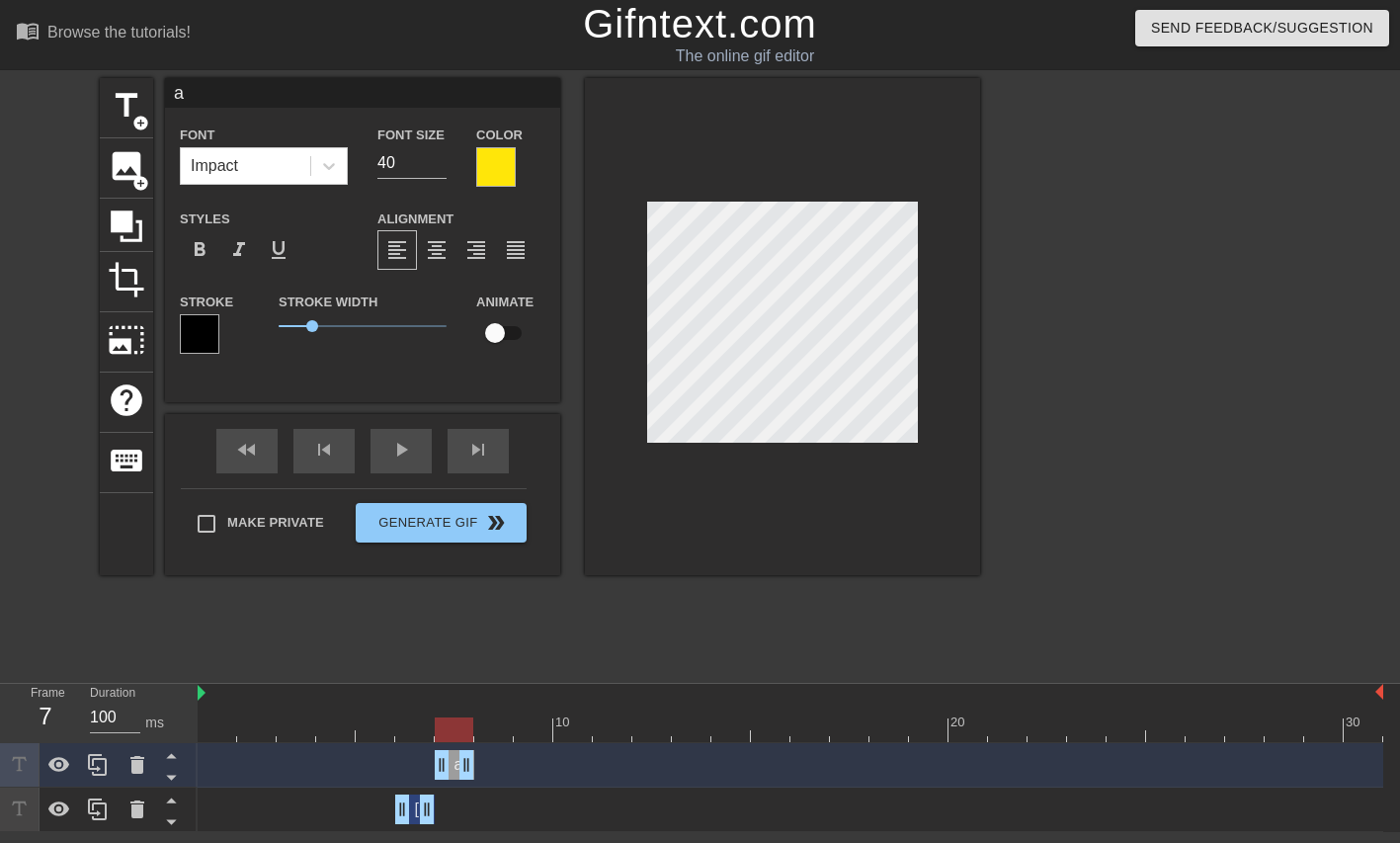 type on "ar" 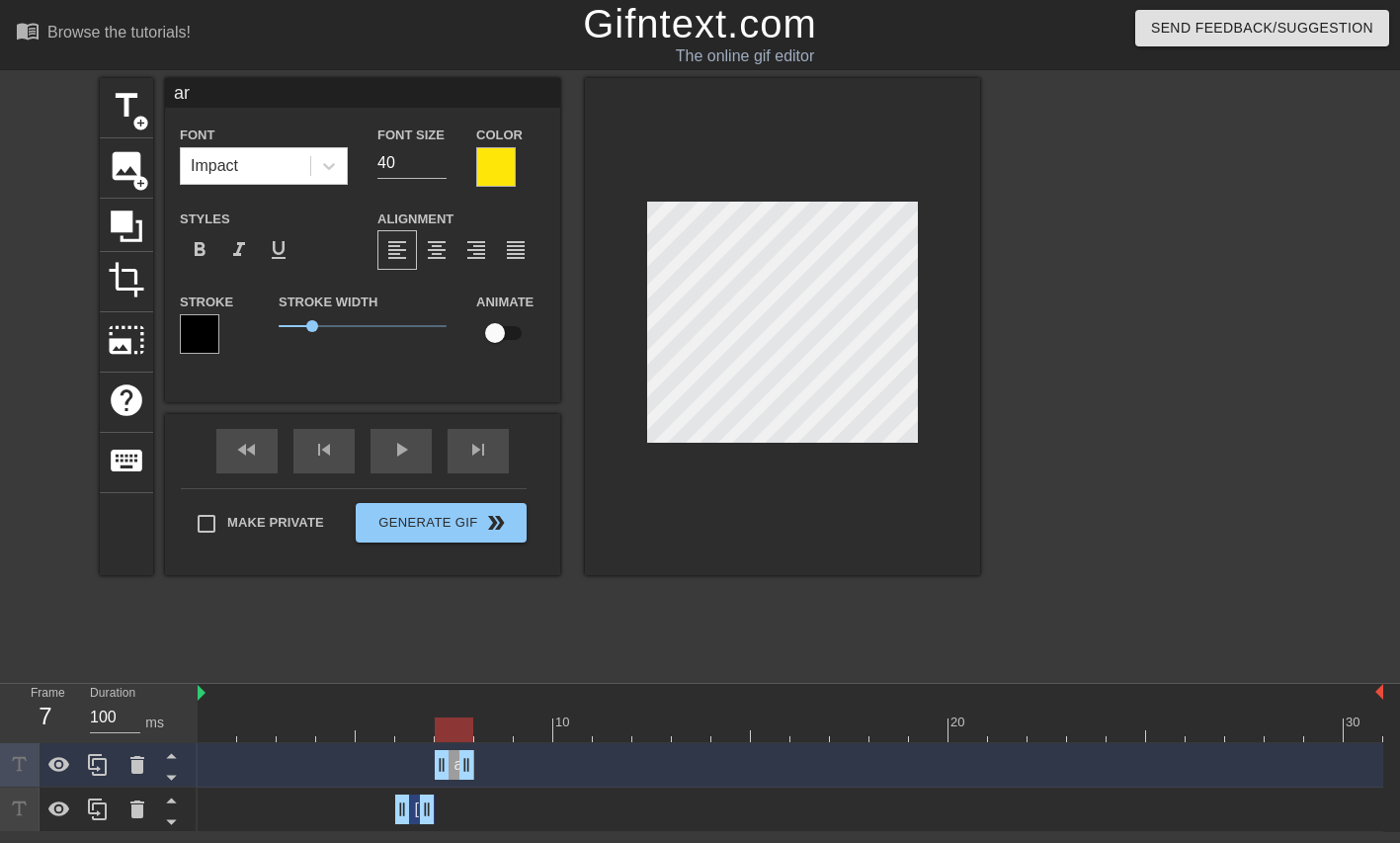 type on "are" 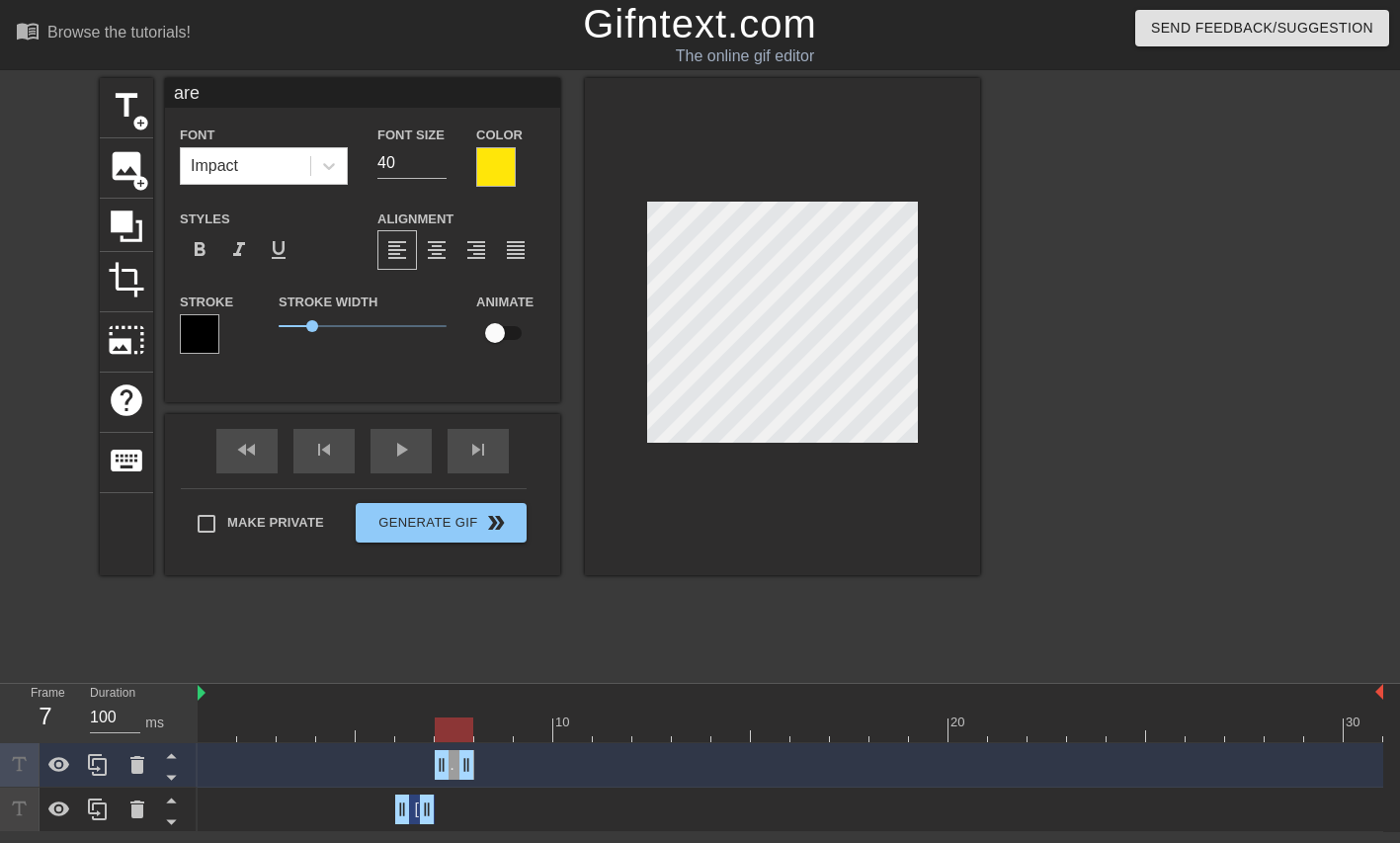 type on "are" 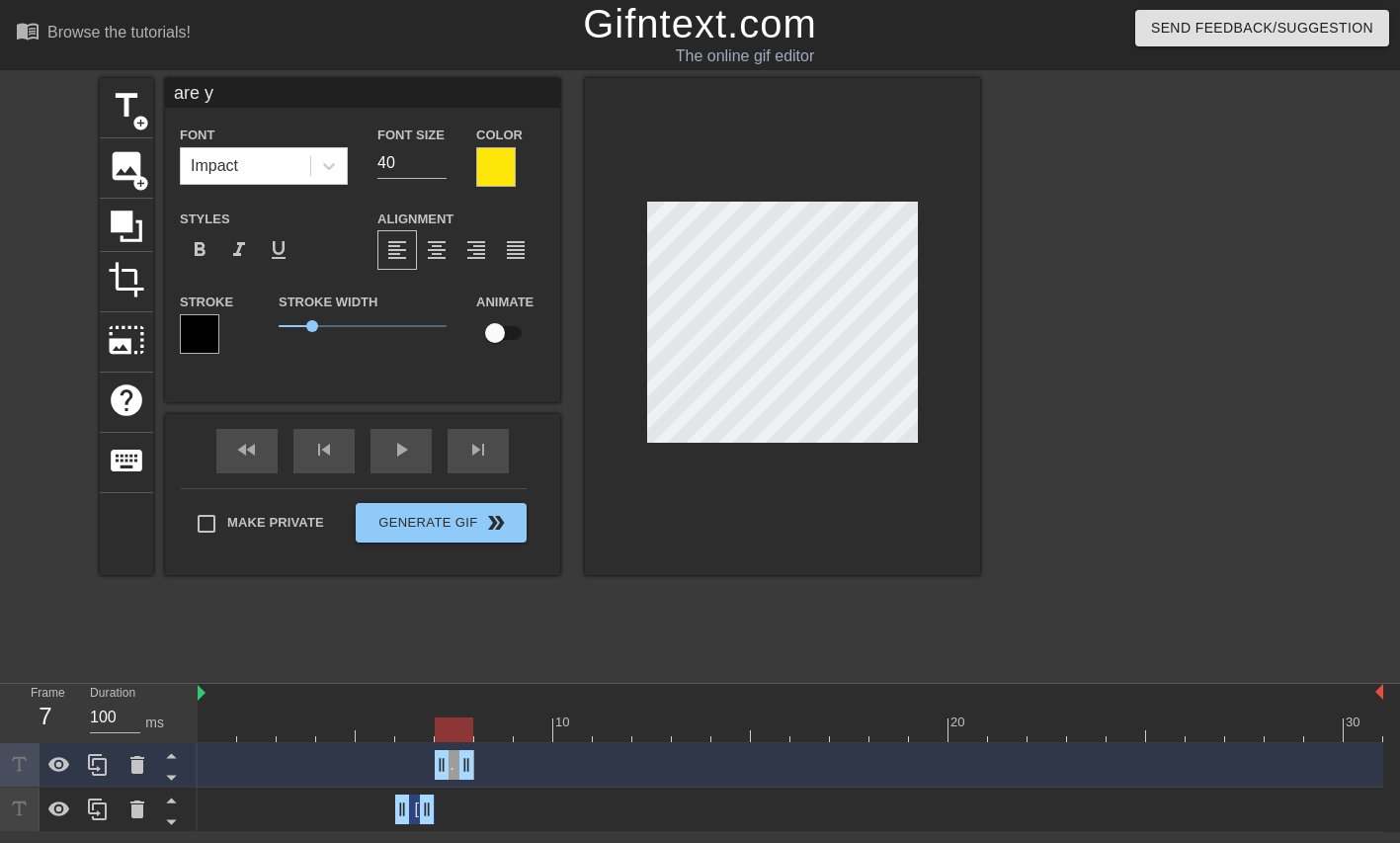 type on "are yo" 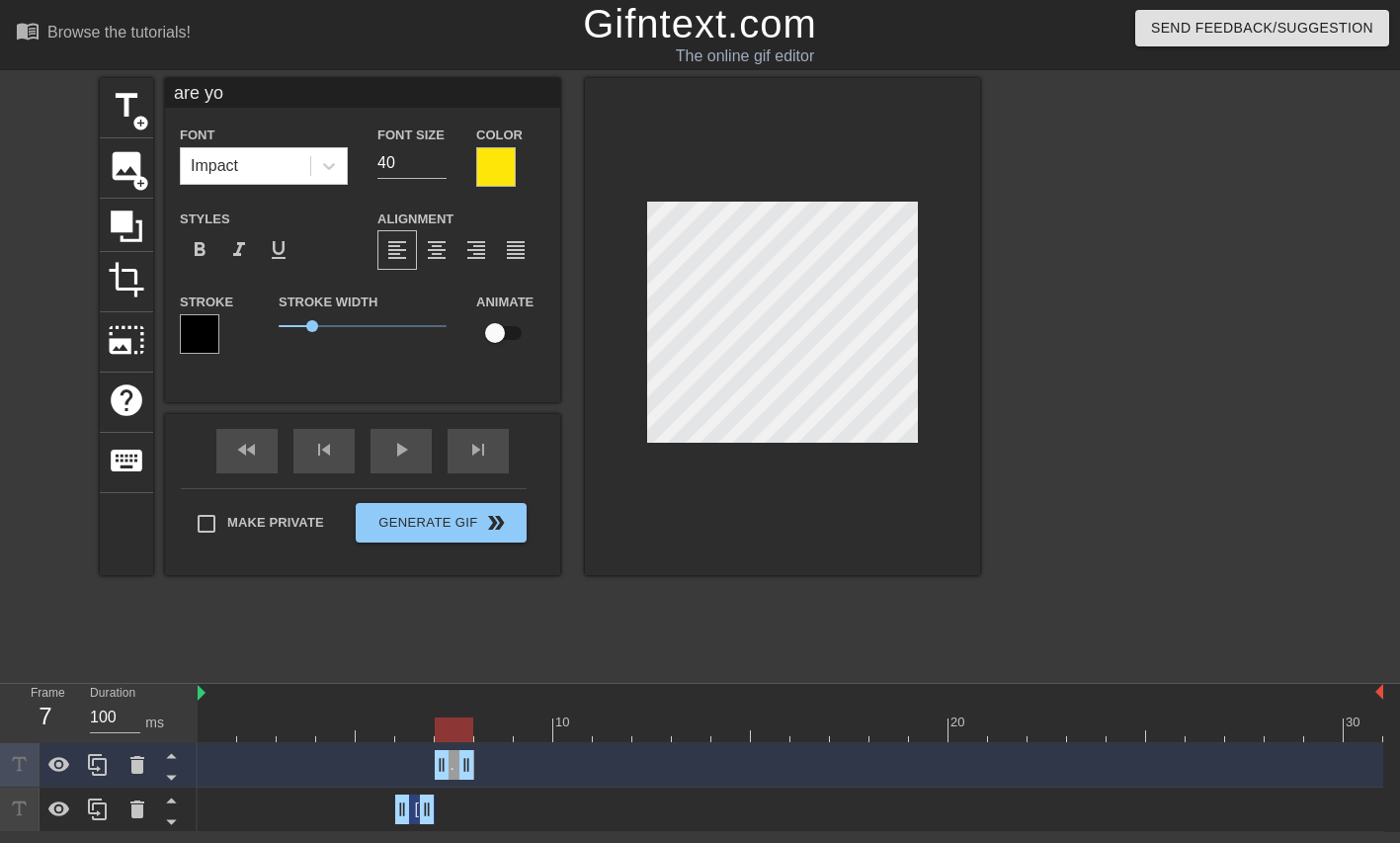 scroll, scrollTop: 0, scrollLeft: 1, axis: horizontal 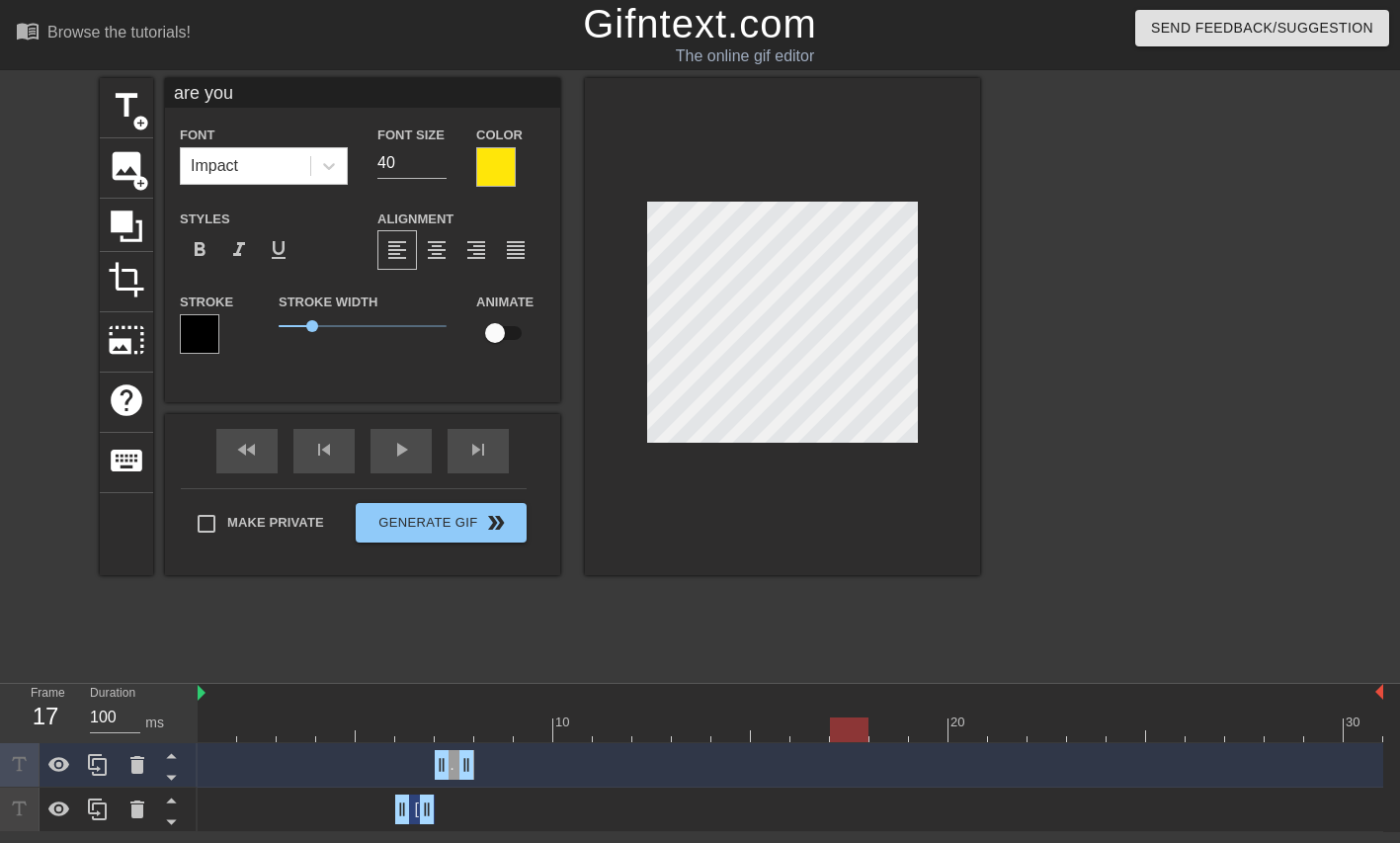 click on "menu_book Browse the tutorials! Gifntext.com The online gif editor Send Feedback/Suggestion title add_circle image add_circle crop photo_size_select_large help keyboard are you Font Impact Font Size 40 Color Styles format_bold format_italic format_underline Alignment format_align_left format_align_center format_align_right format_align_justify Stroke Stroke Width 1 Animate fast_rewind skip_previous play_arrow skip_next Make Private GenerateGif double_arrow" at bounding box center (539, 375) 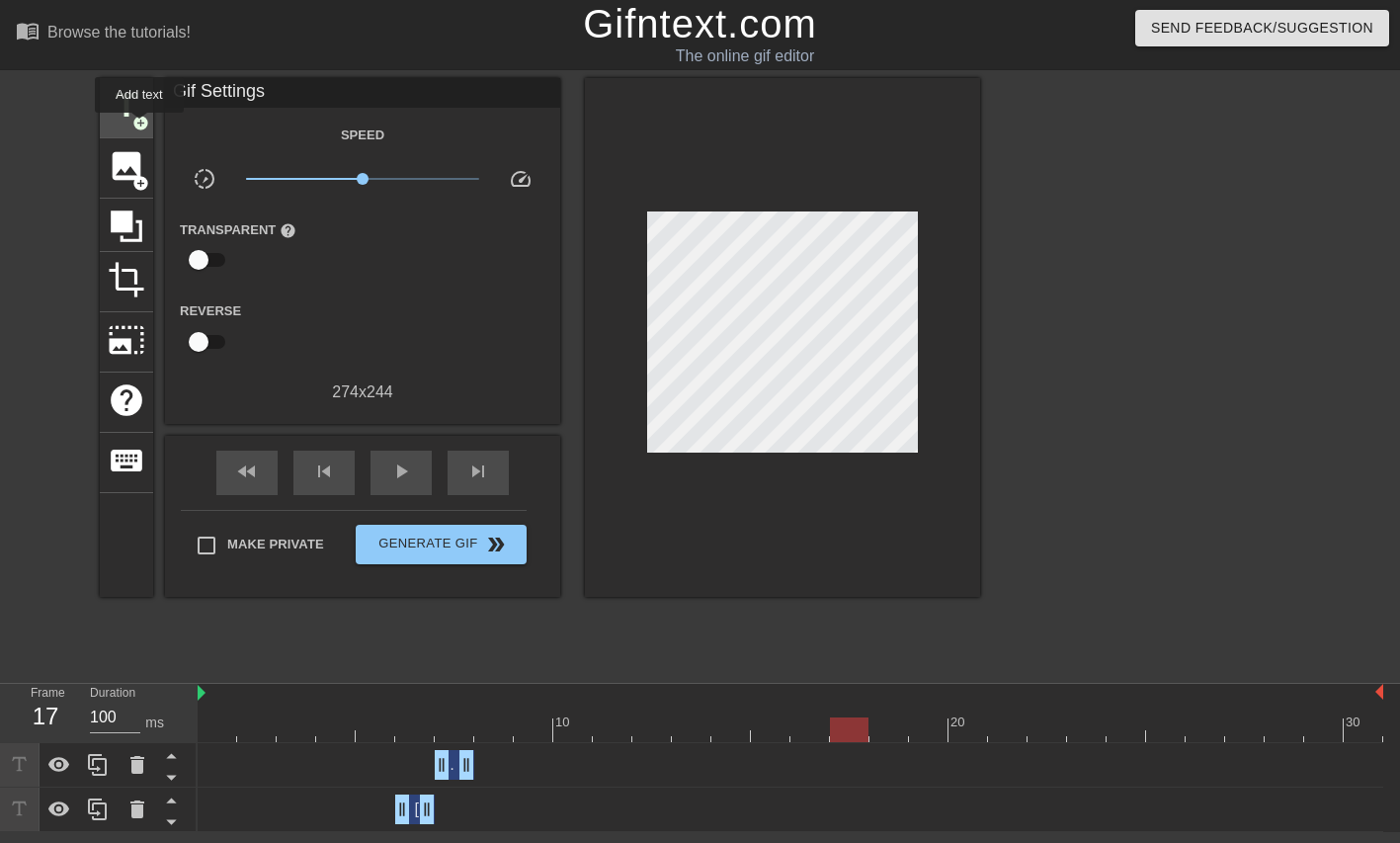 click on "add_circle" at bounding box center [140, 123] 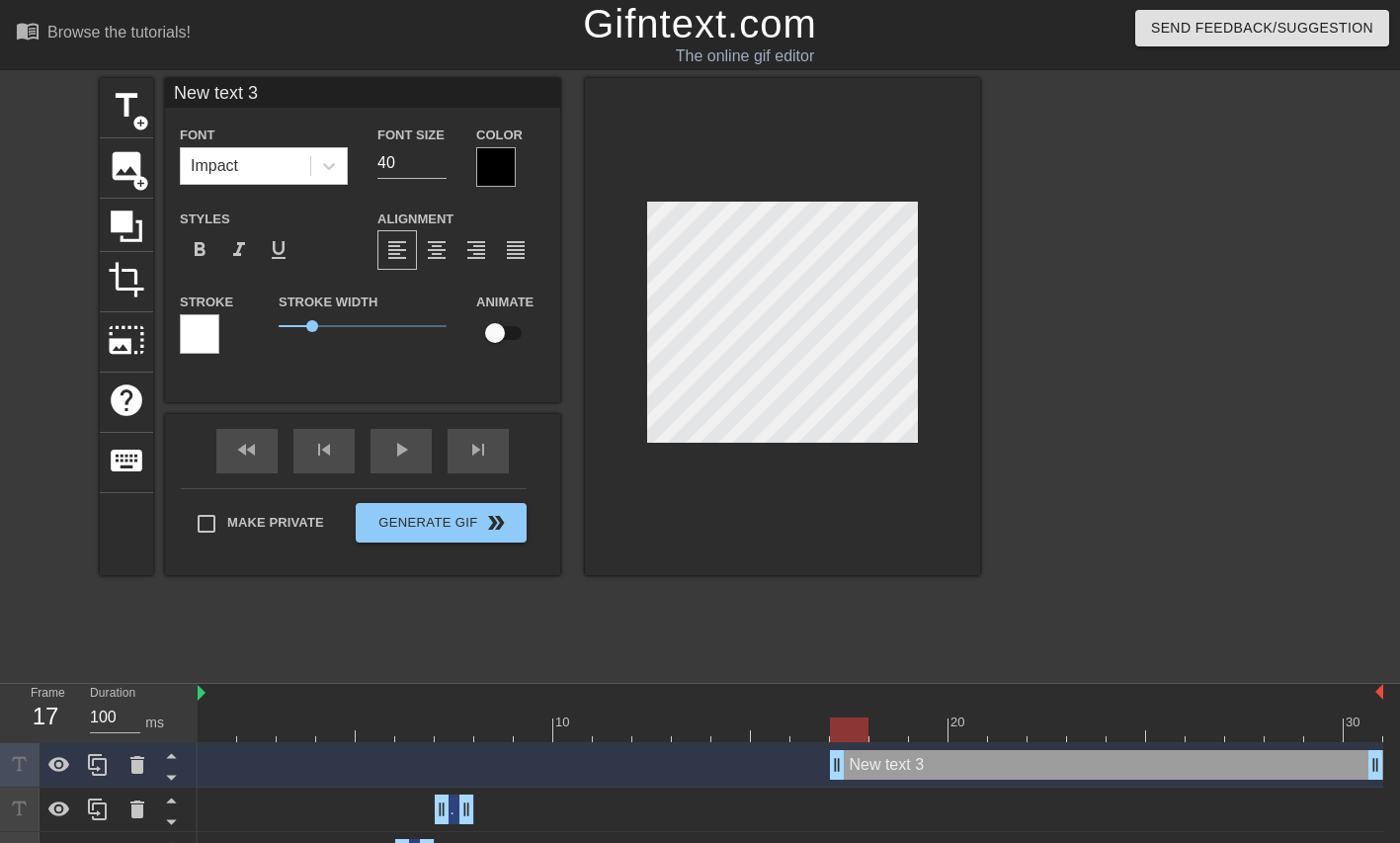 click at bounding box center [496, 167] 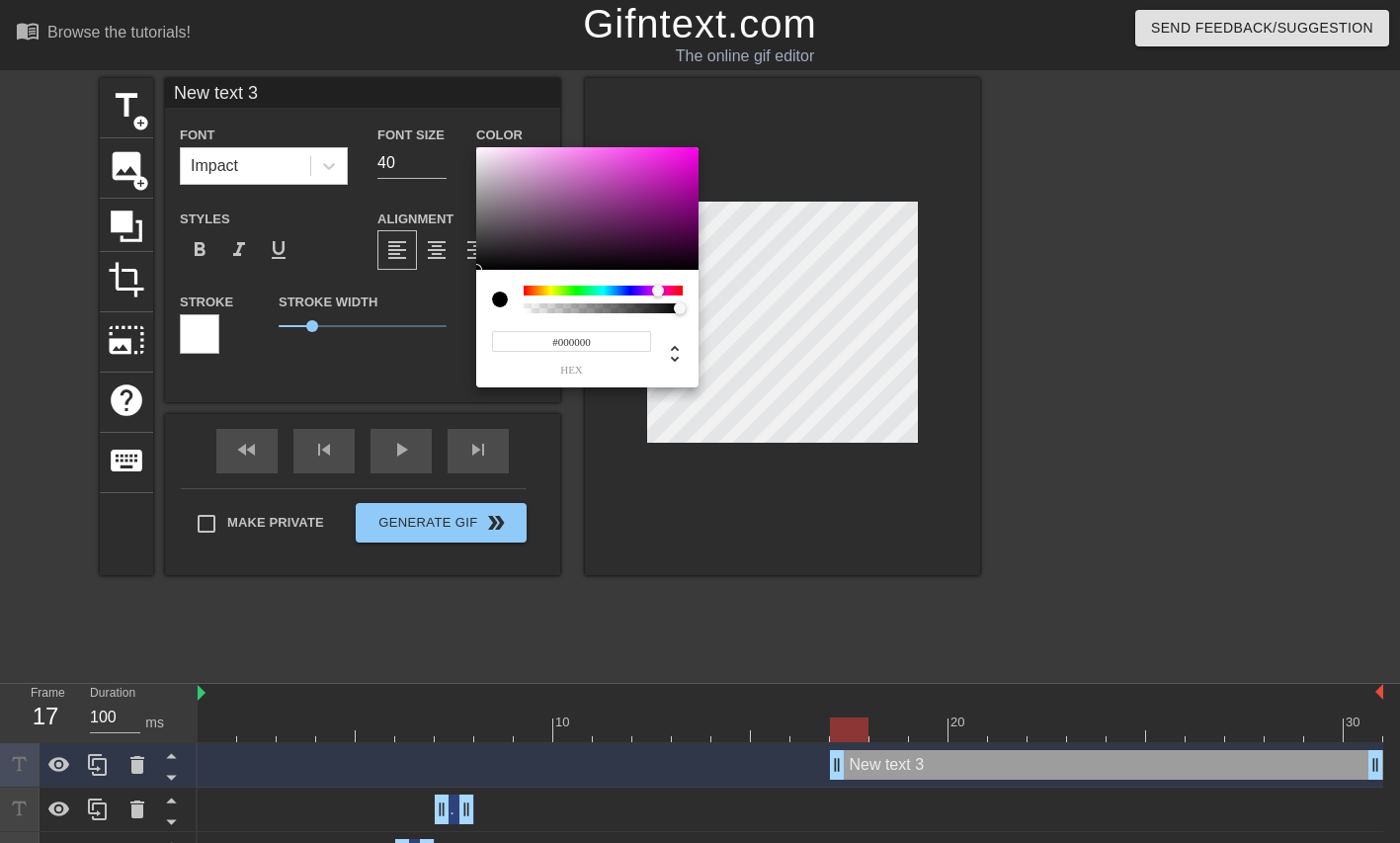 click at bounding box center (603, 291) 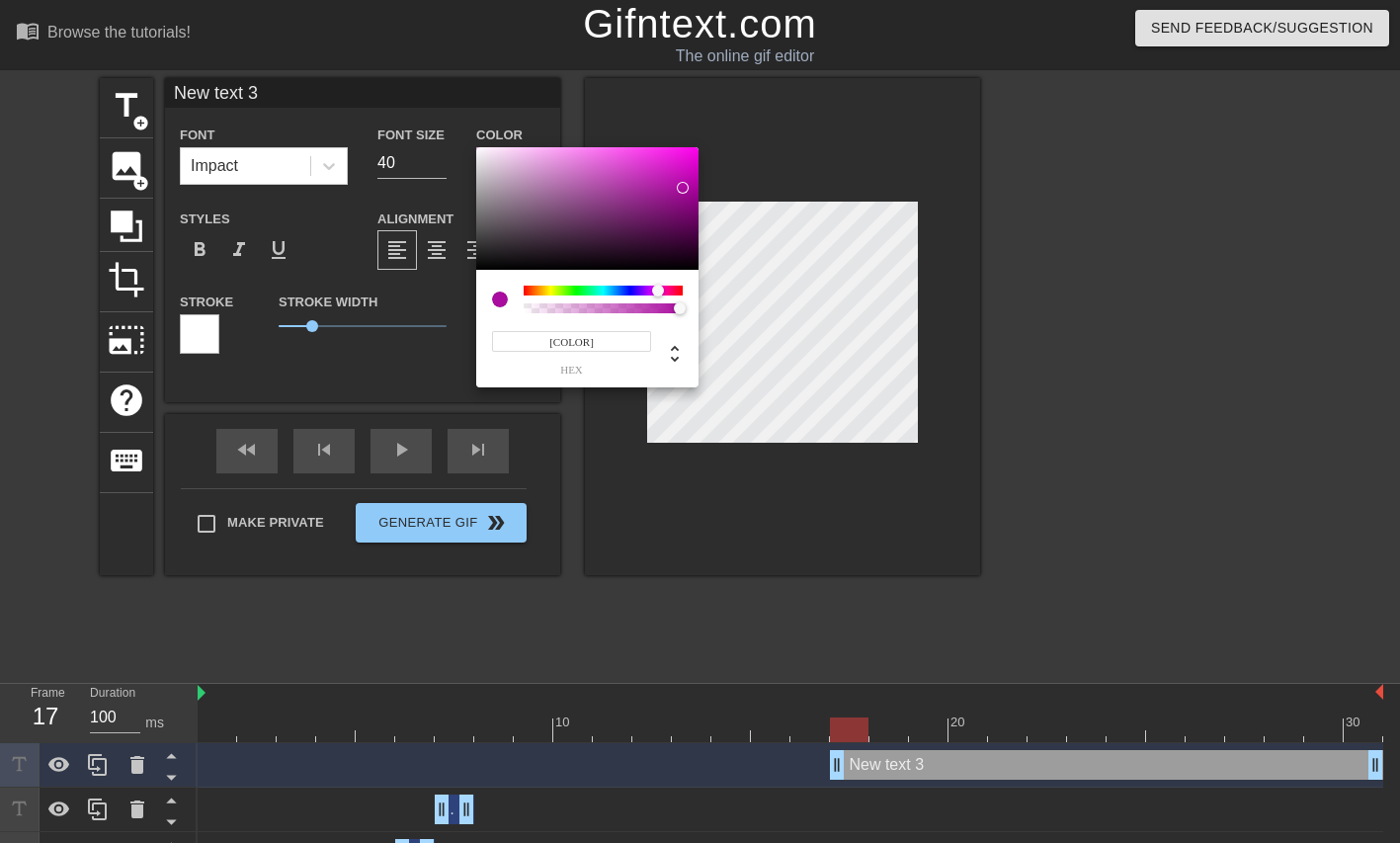 type on "[COLOR]" 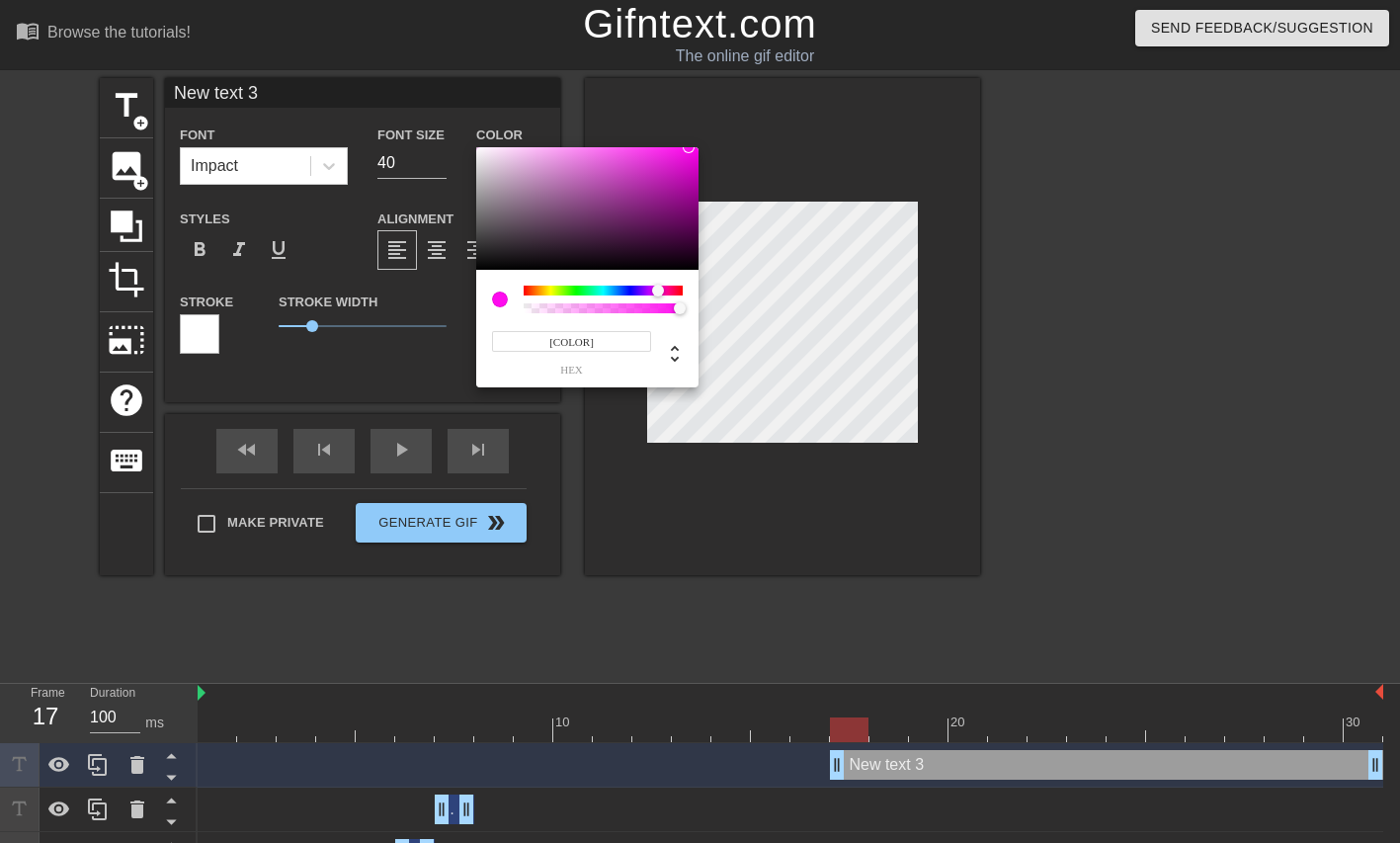 drag, startPoint x: 683, startPoint y: 188, endPoint x: 689, endPoint y: 116, distance: 72.24957 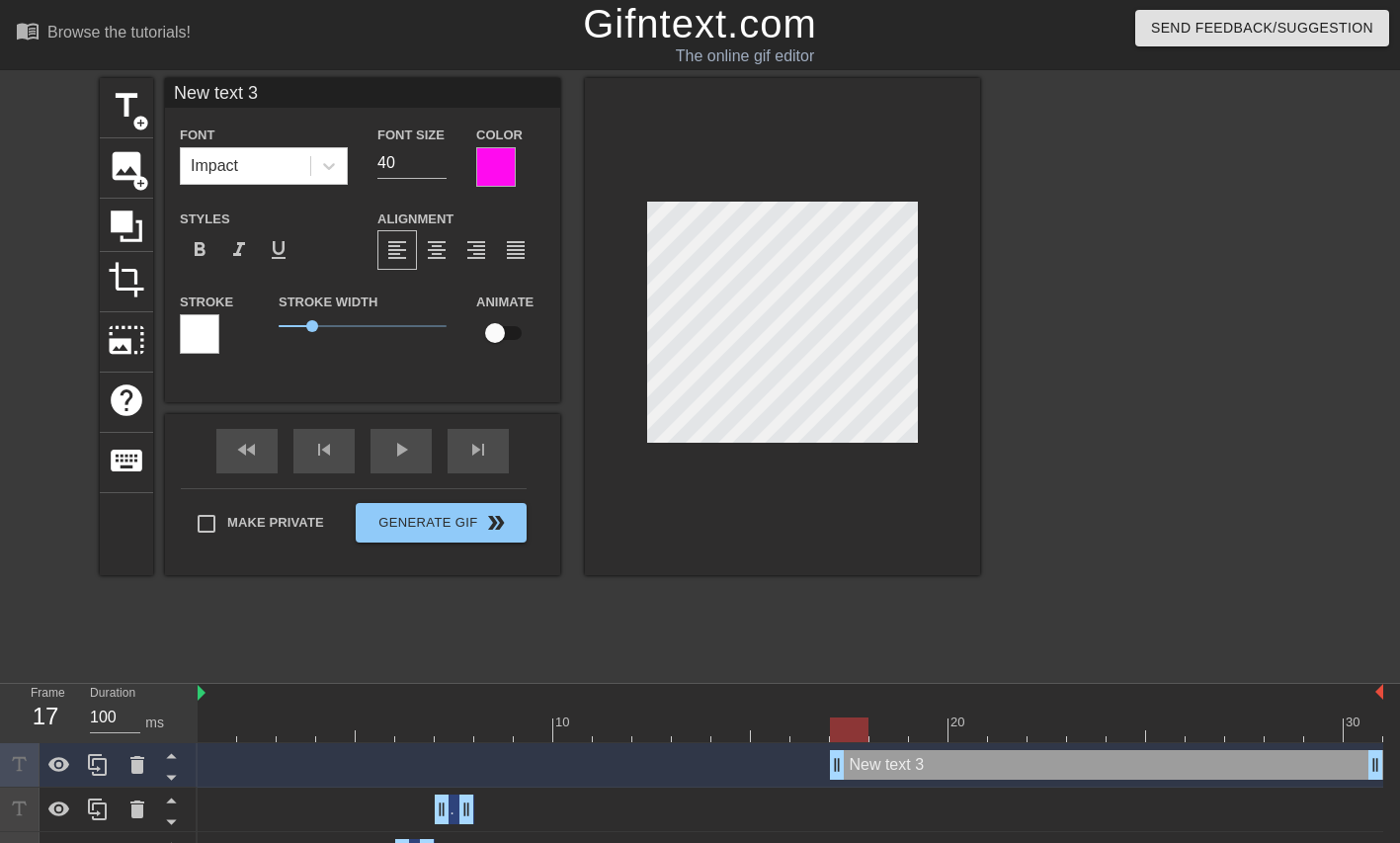 click at bounding box center [200, 334] 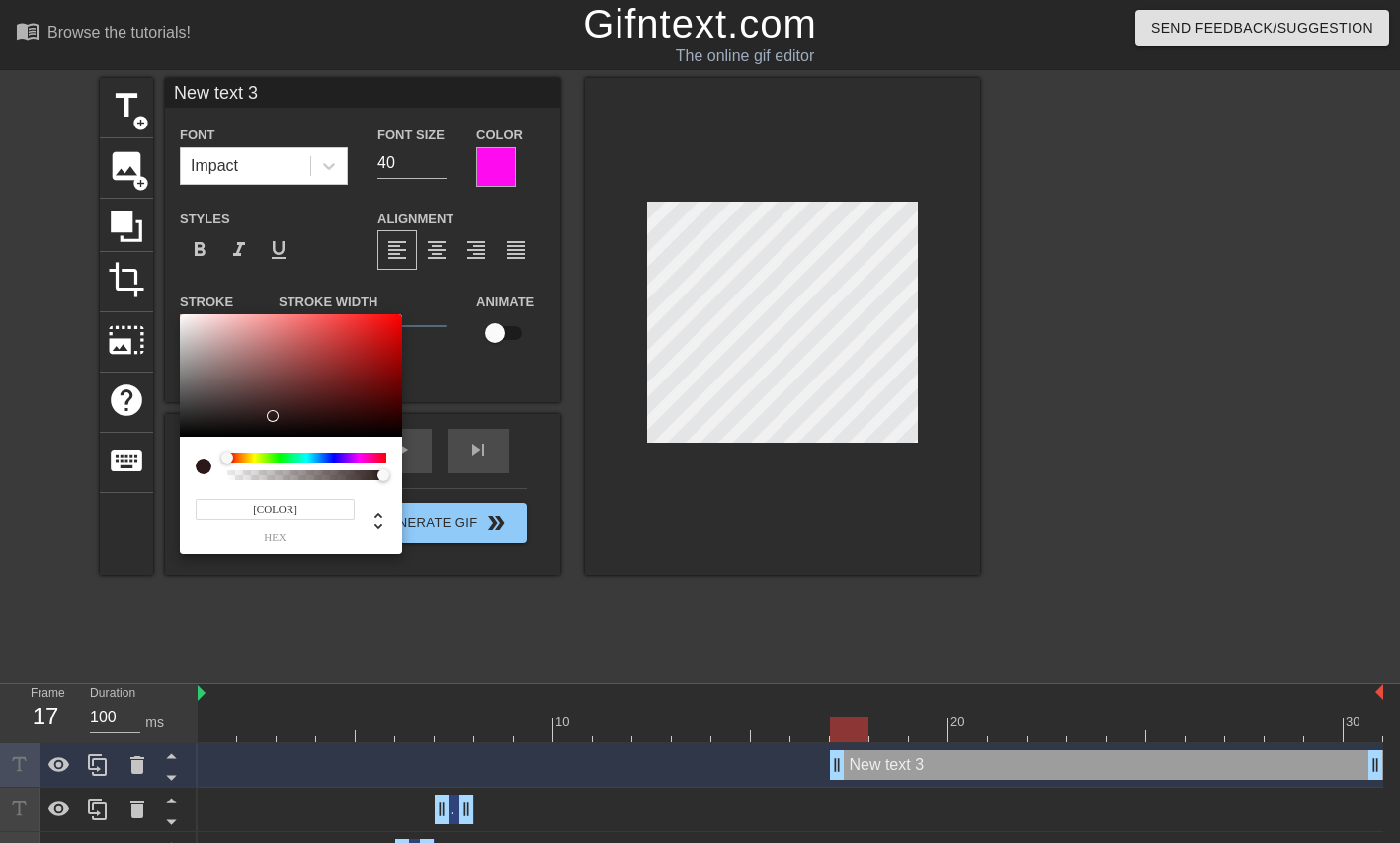 type on "#000000" 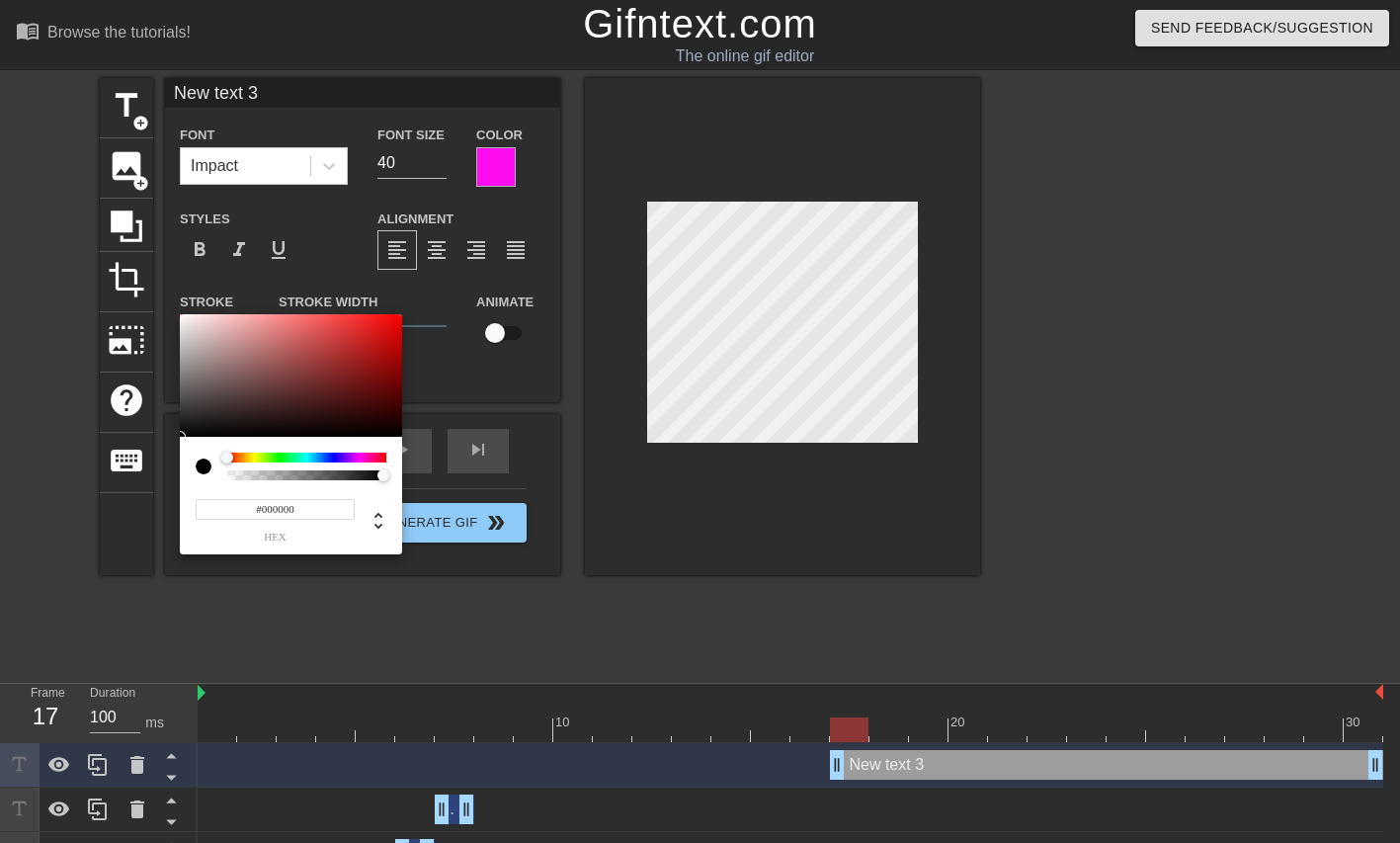 drag, startPoint x: 313, startPoint y: 413, endPoint x: 165, endPoint y: 459, distance: 154.98387 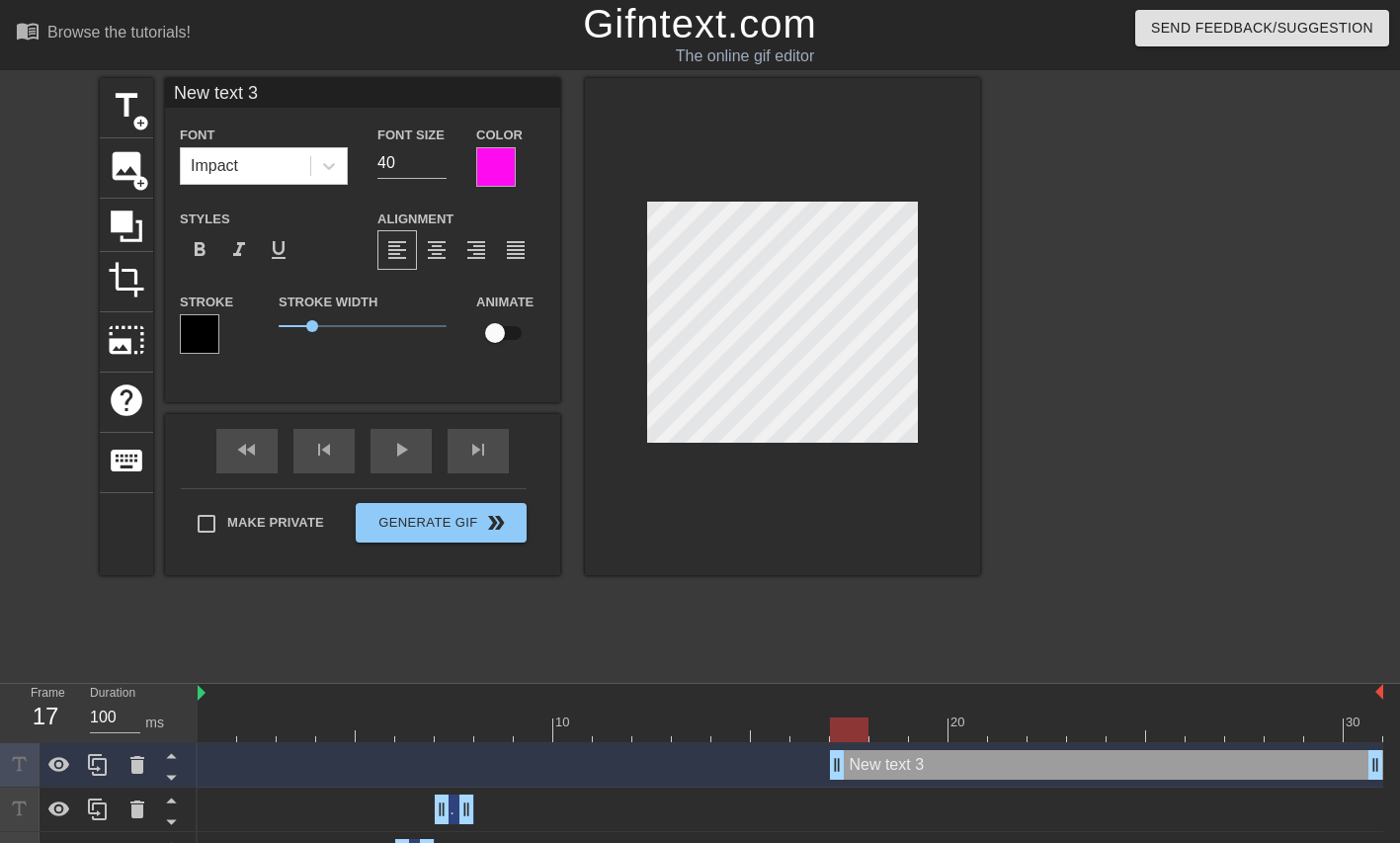 type on "New text" 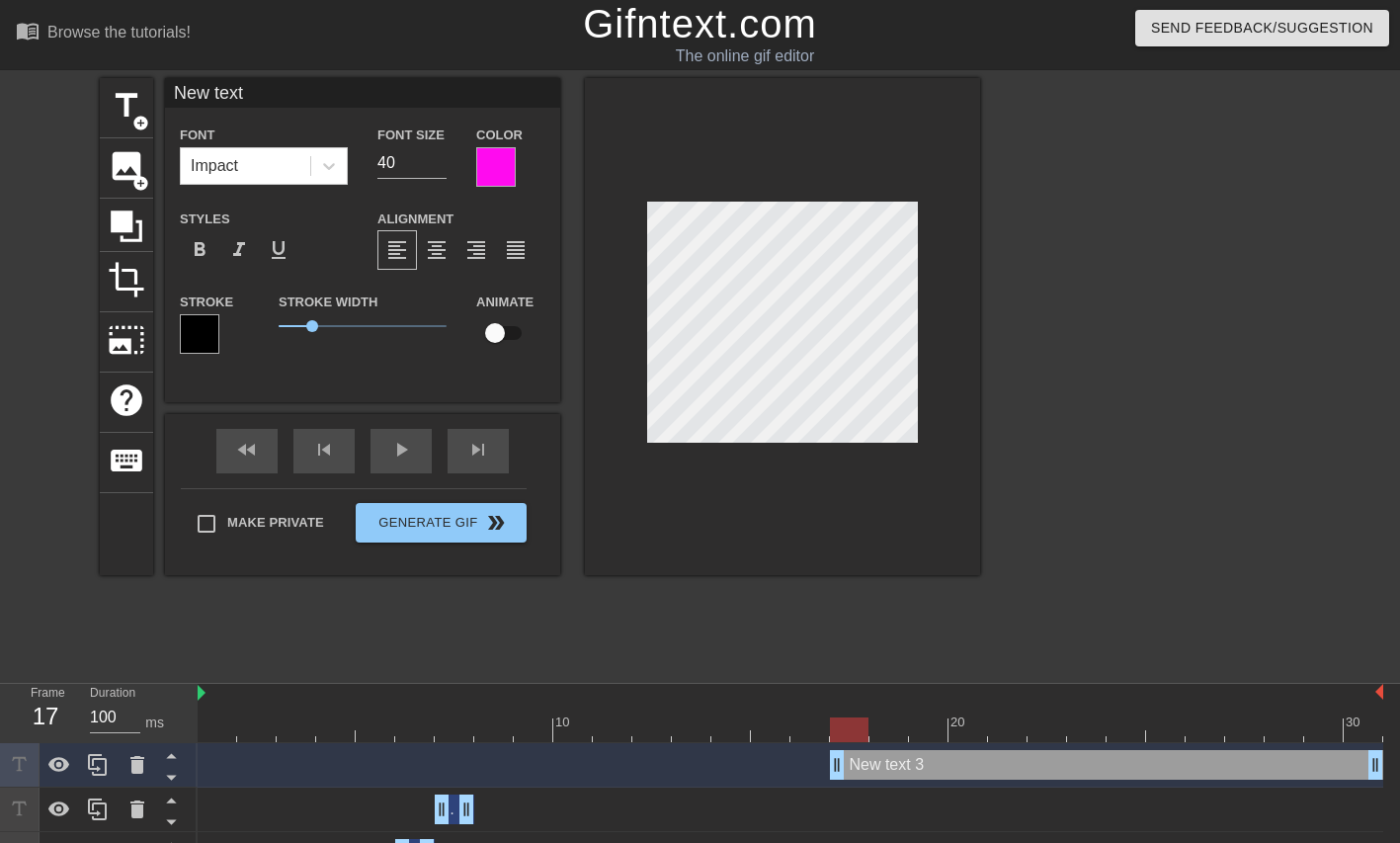 type on "New text" 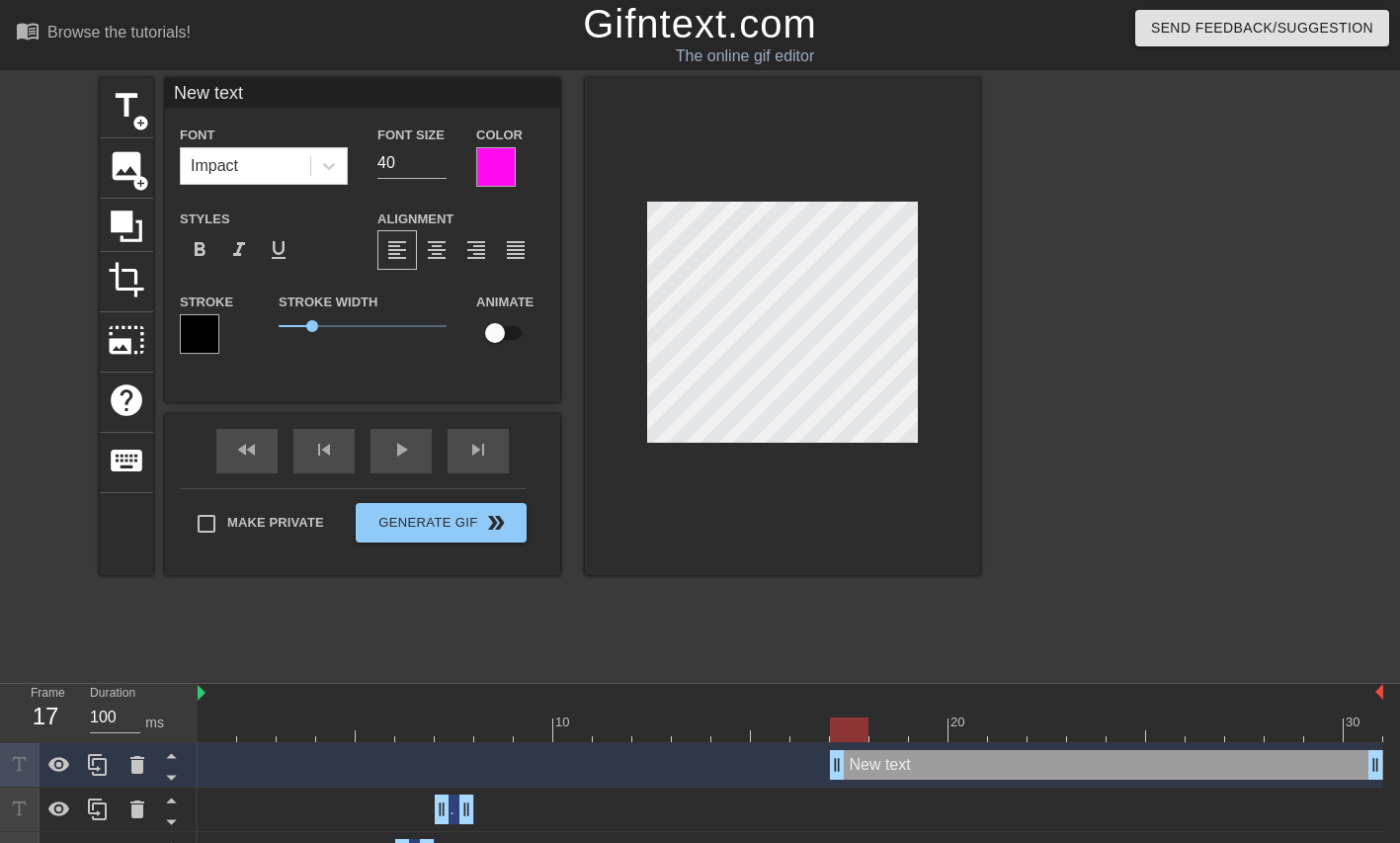 type on "New tex" 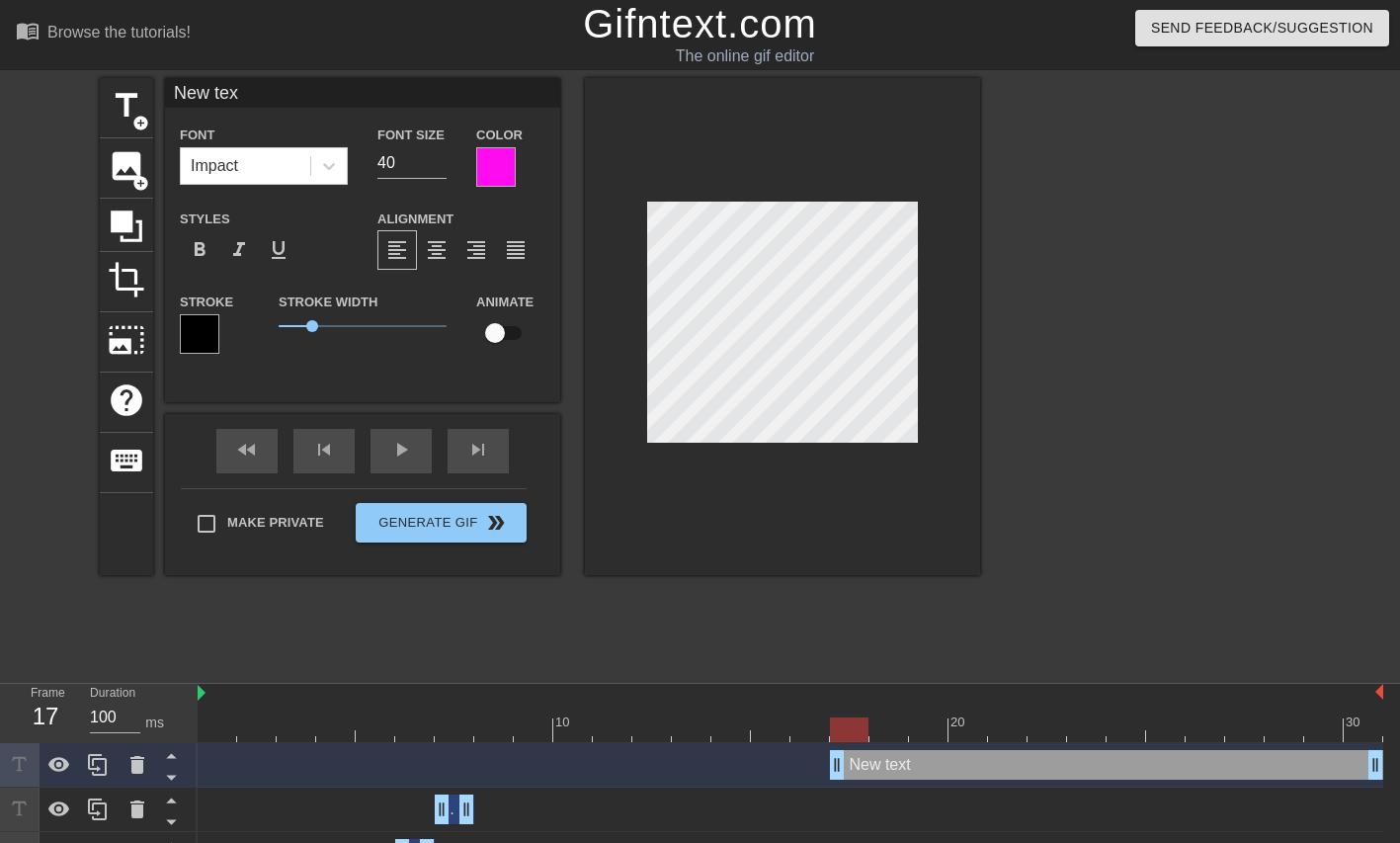 type on "New te" 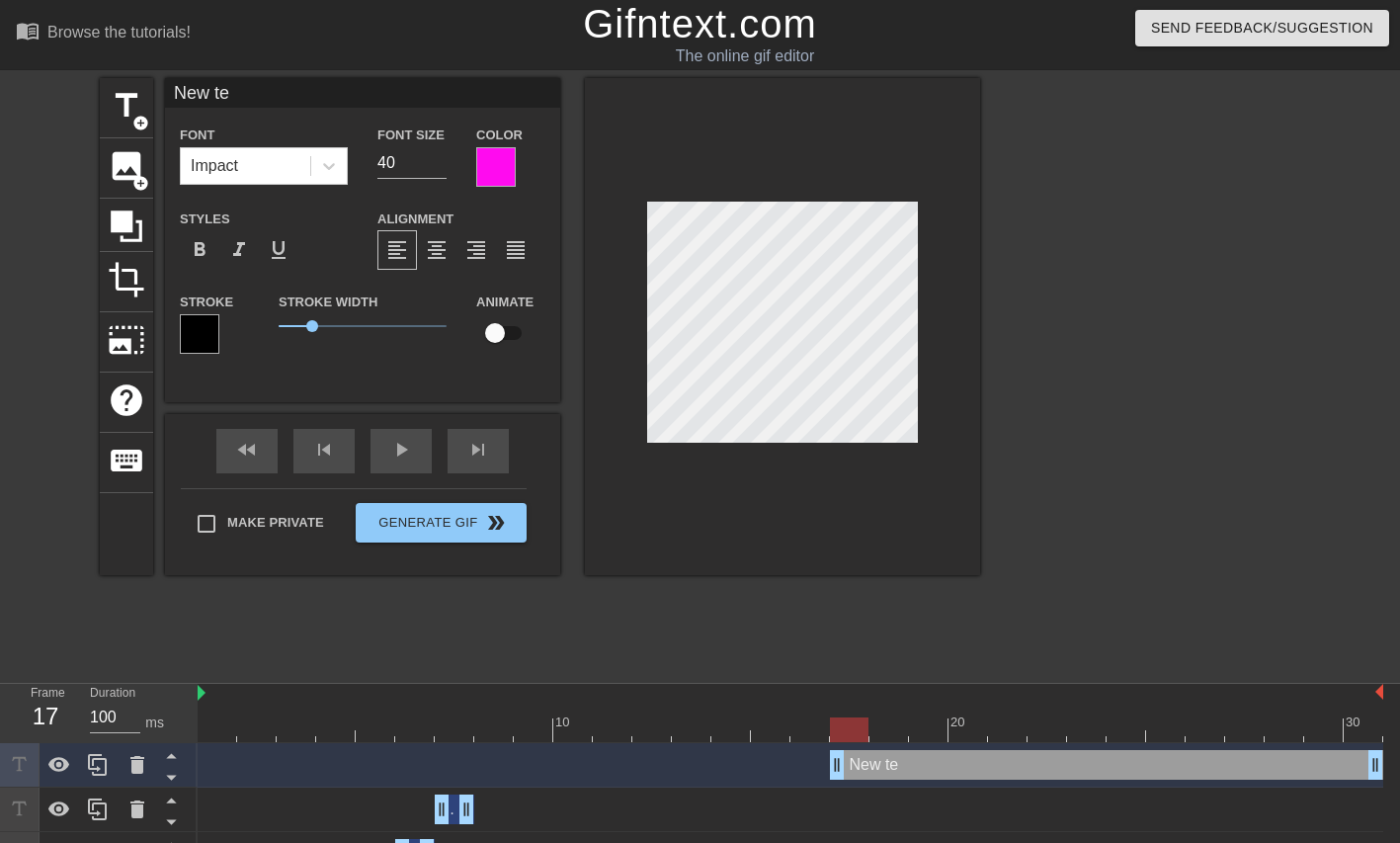 type on "New t" 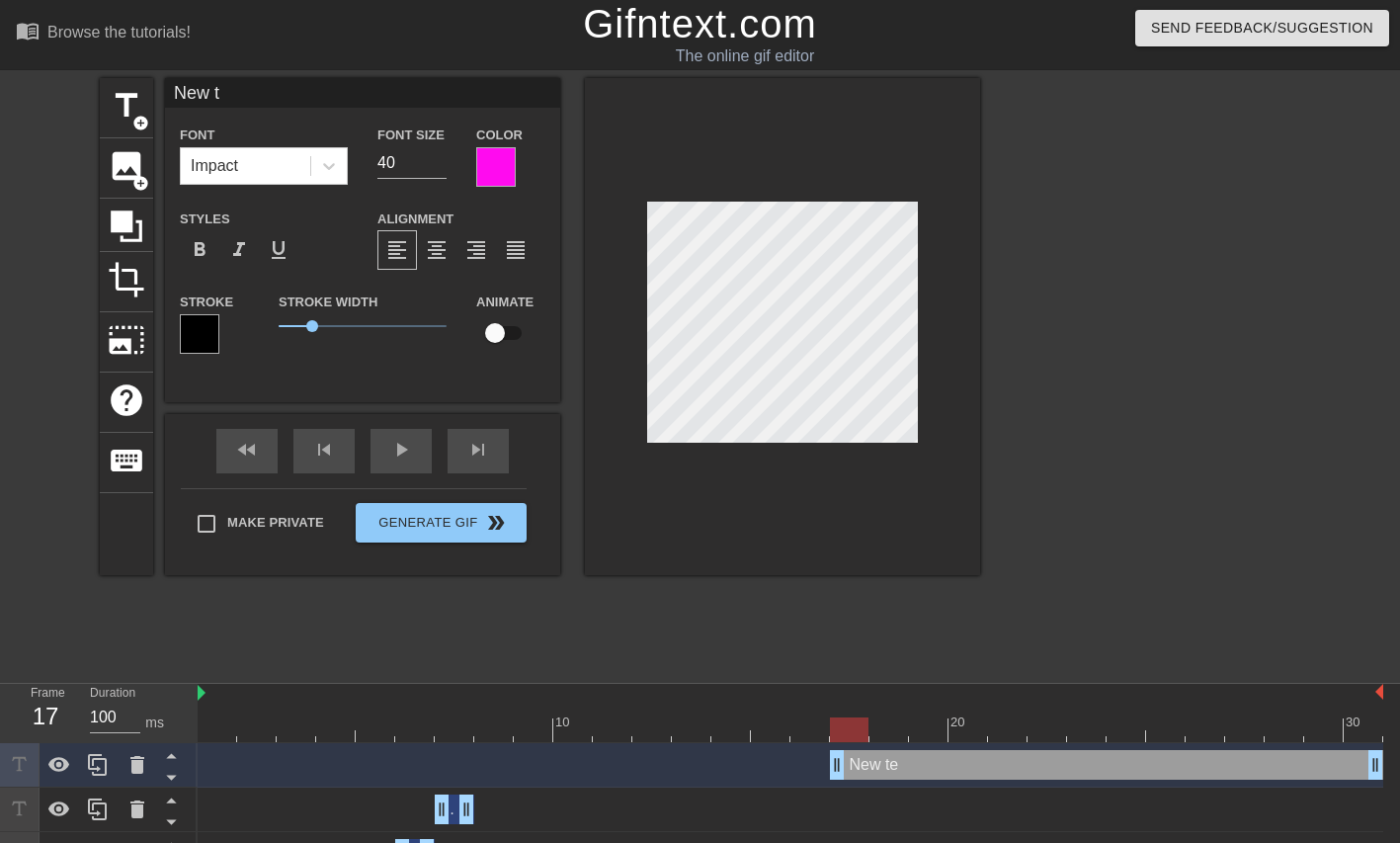 scroll, scrollTop: 0, scrollLeft: 1, axis: horizontal 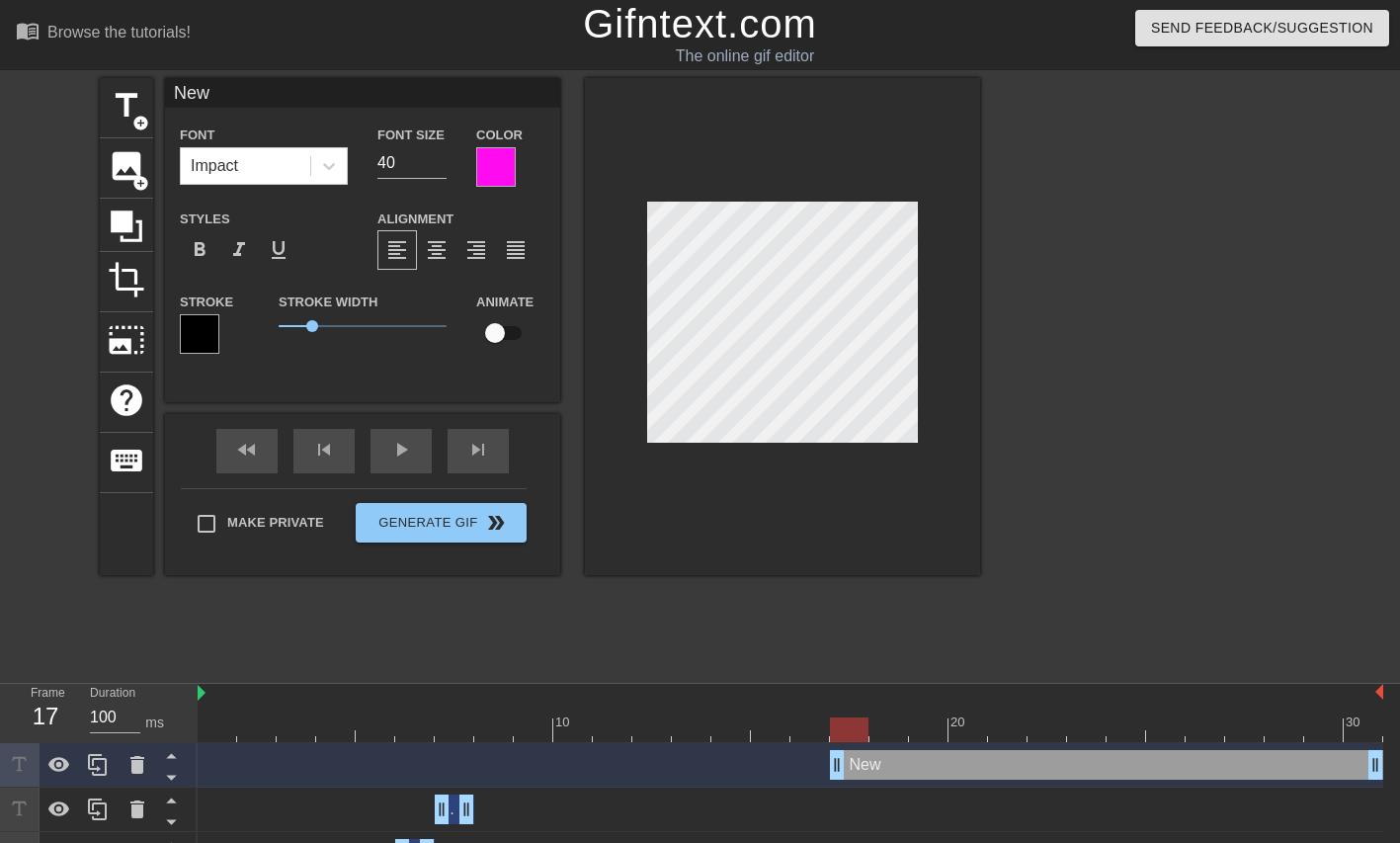 type on "New" 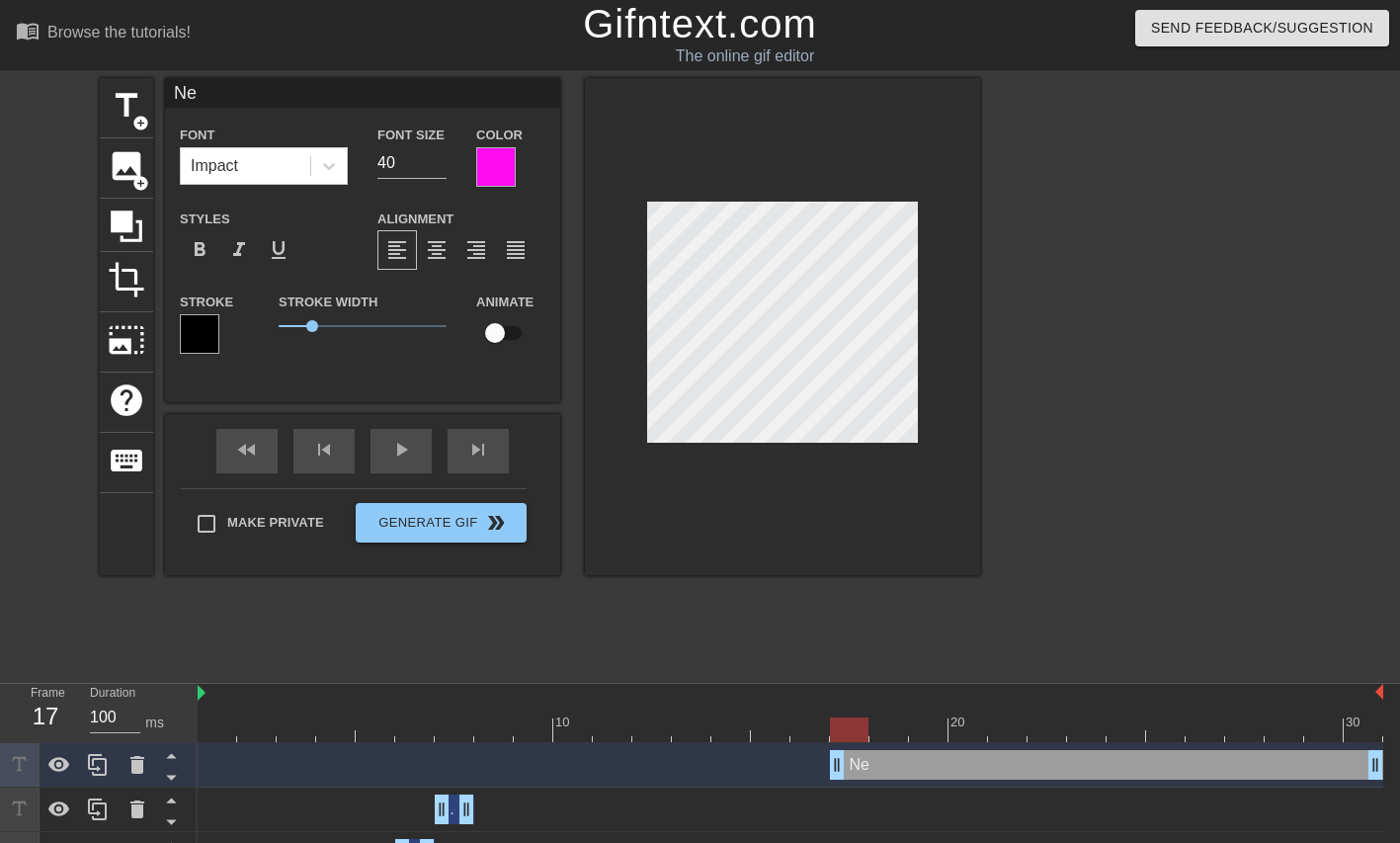 type on "N" 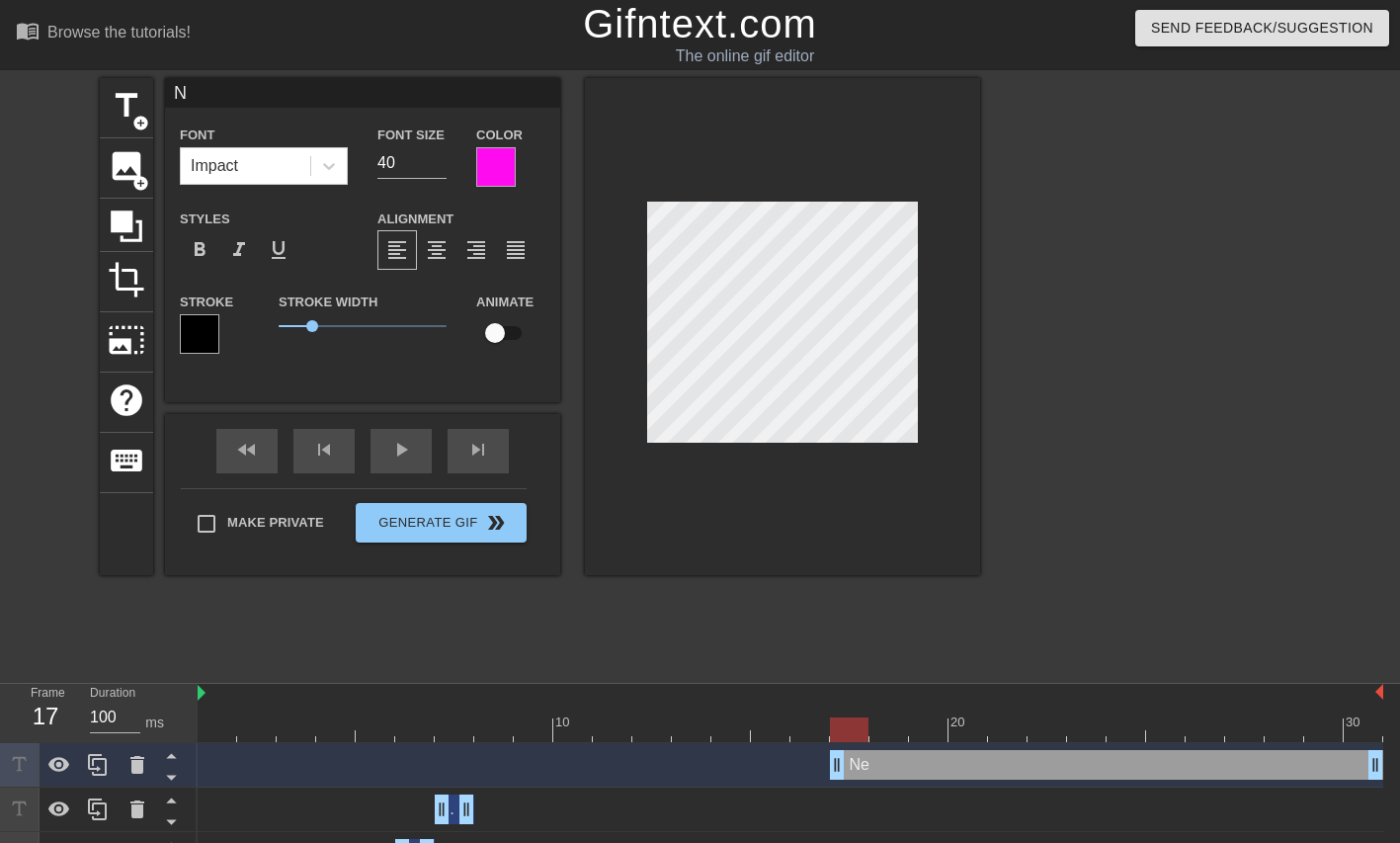 type 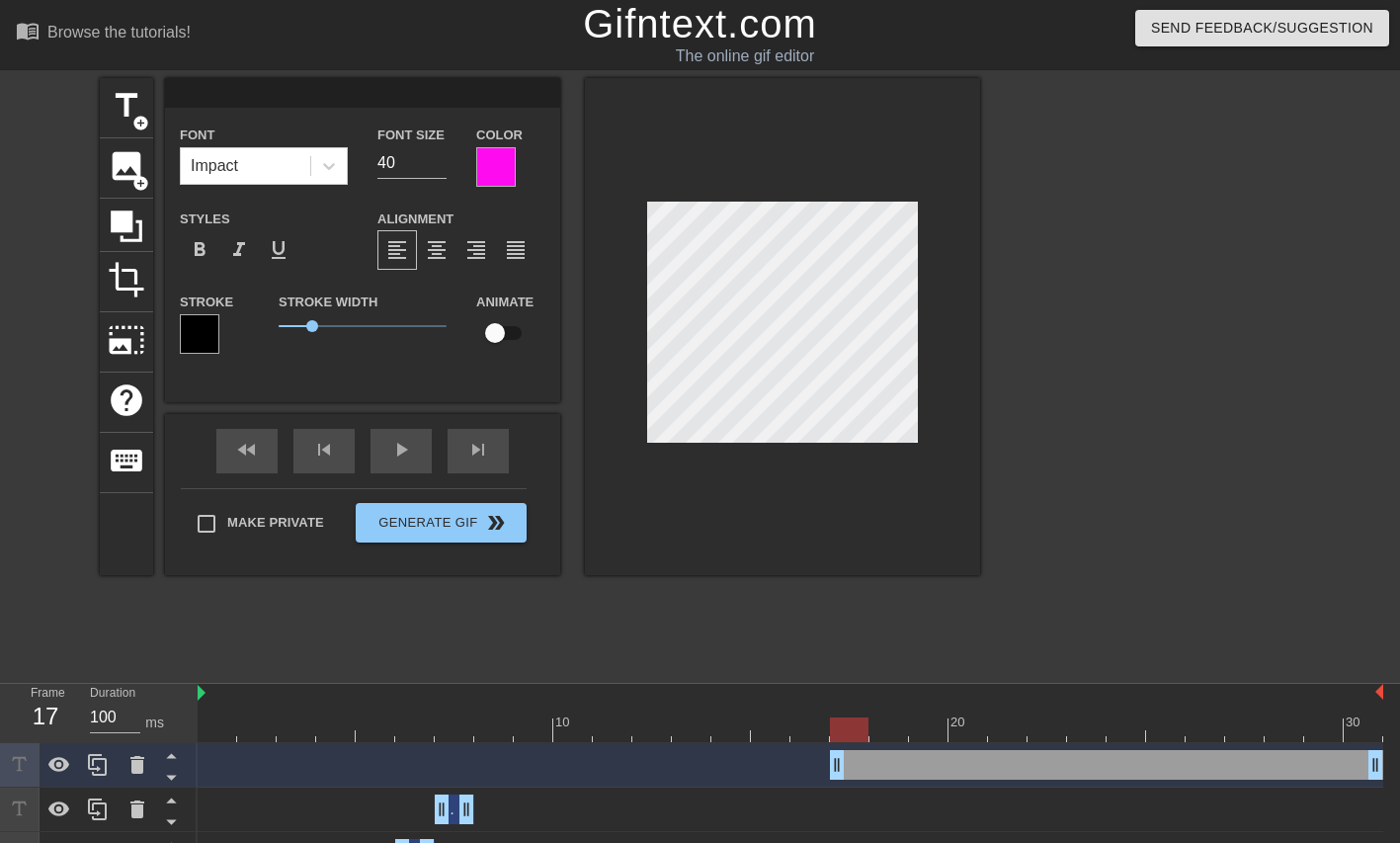 type on "P" 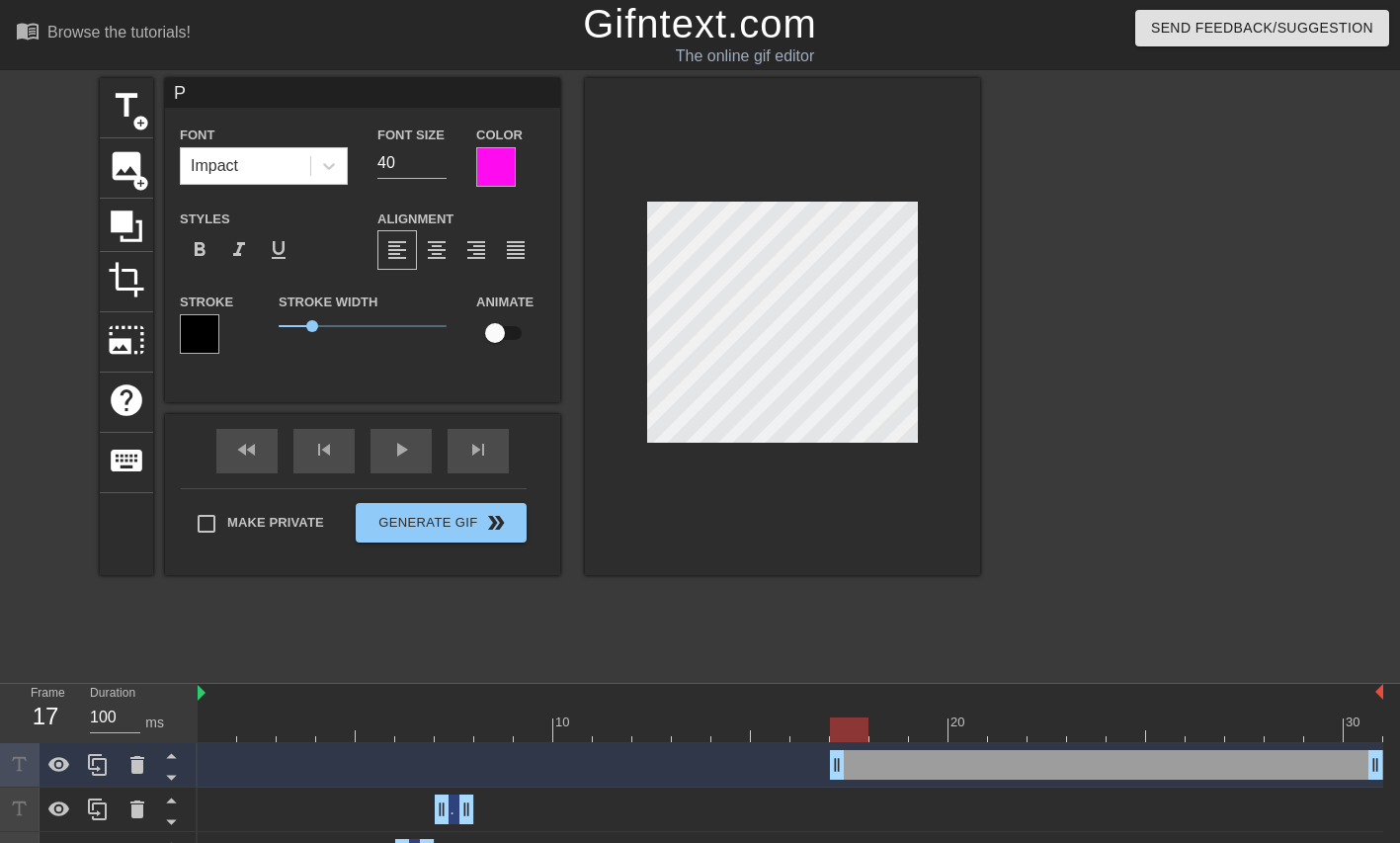 type on "PO" 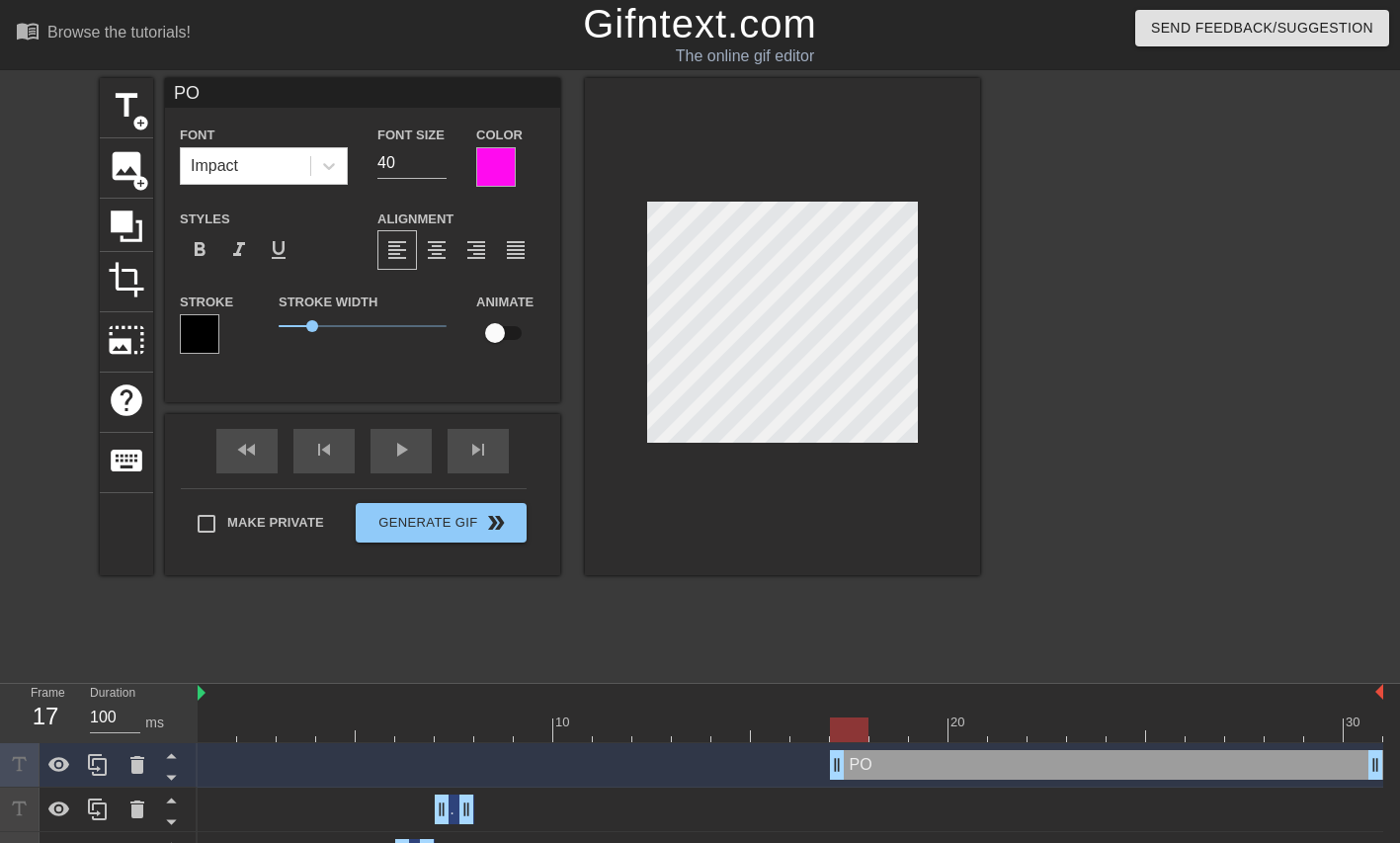 type on "POS" 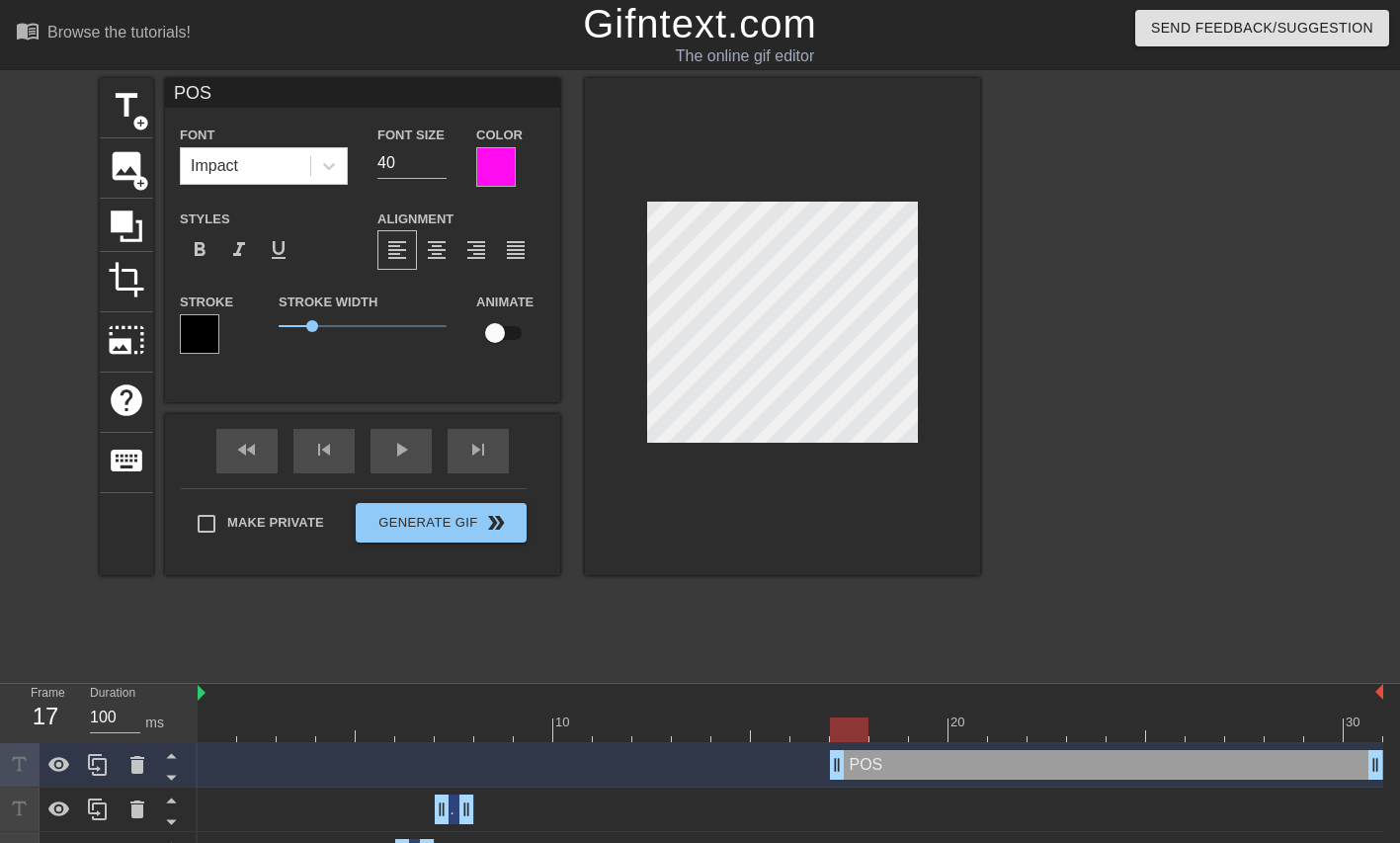 type on "POST" 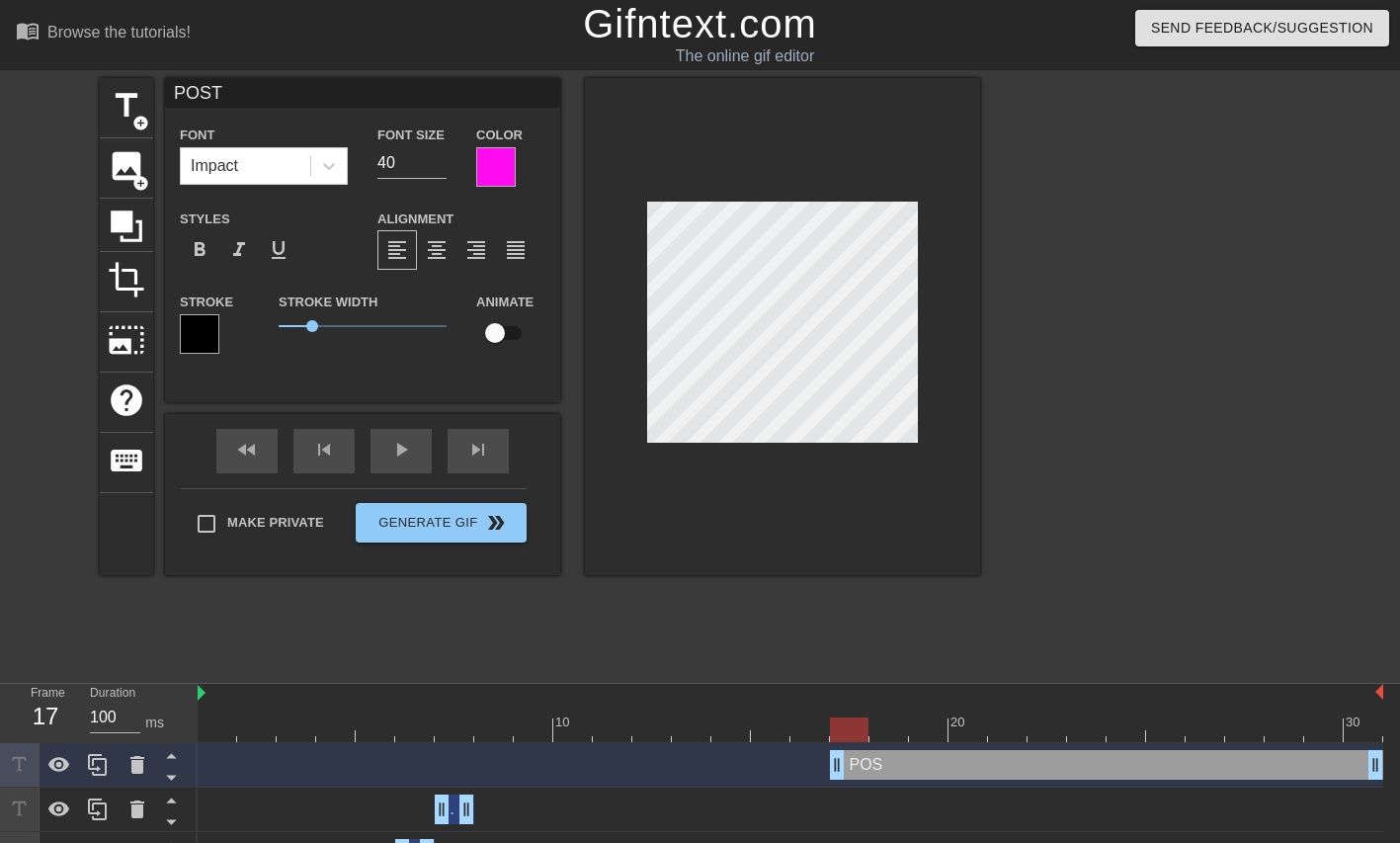 type on "POSTE" 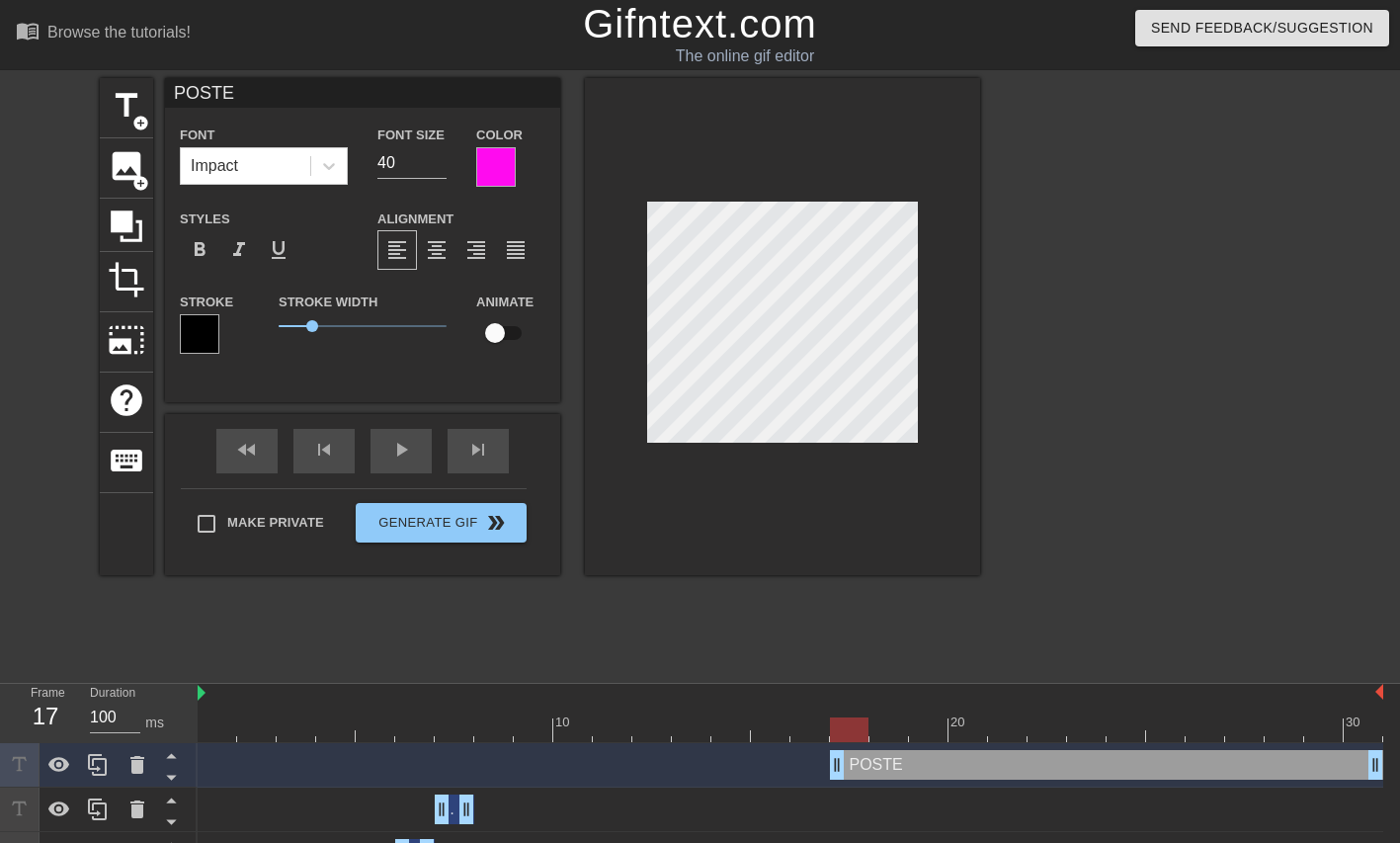 type on "POSTER" 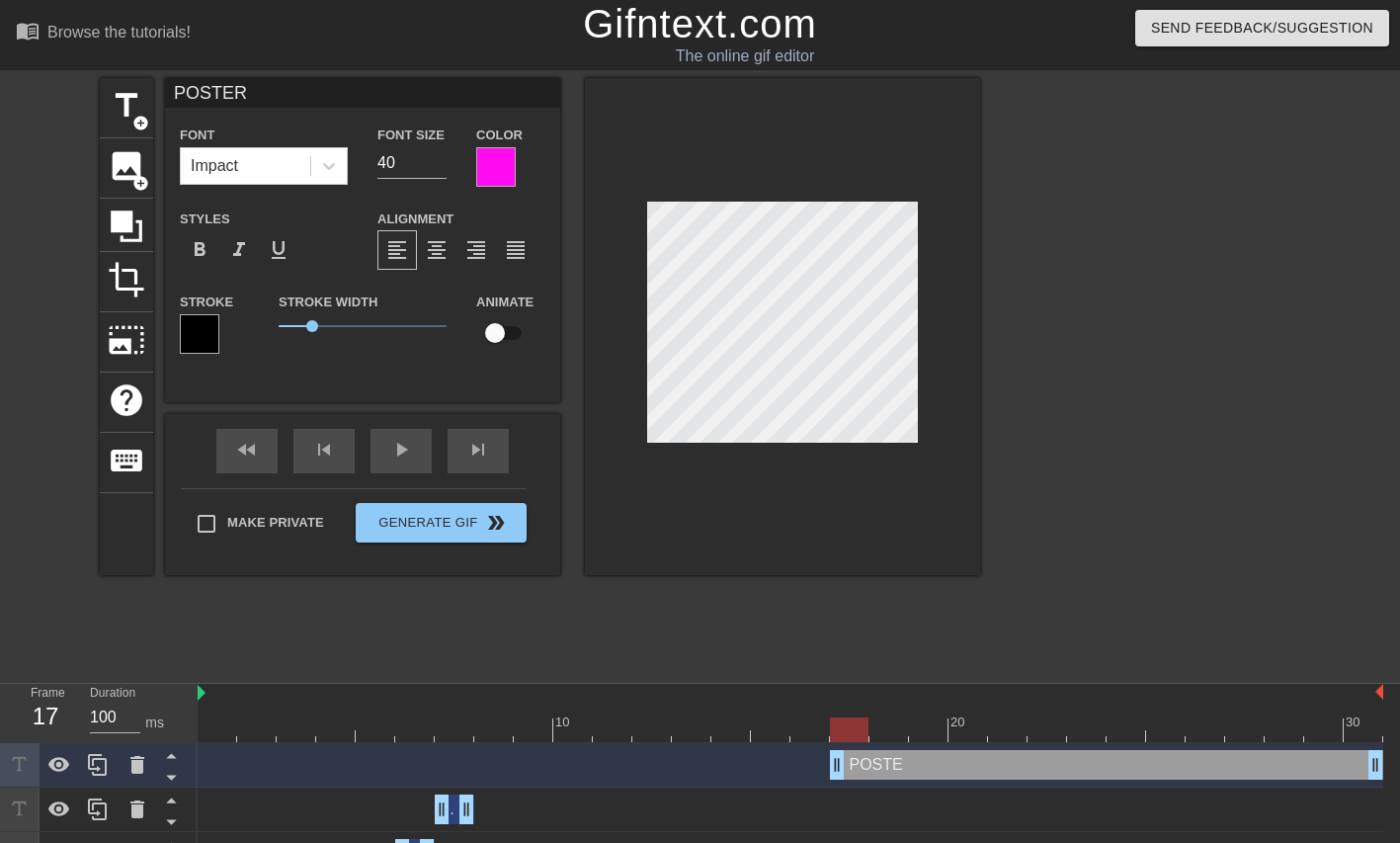 scroll, scrollTop: 0, scrollLeft: 2, axis: horizontal 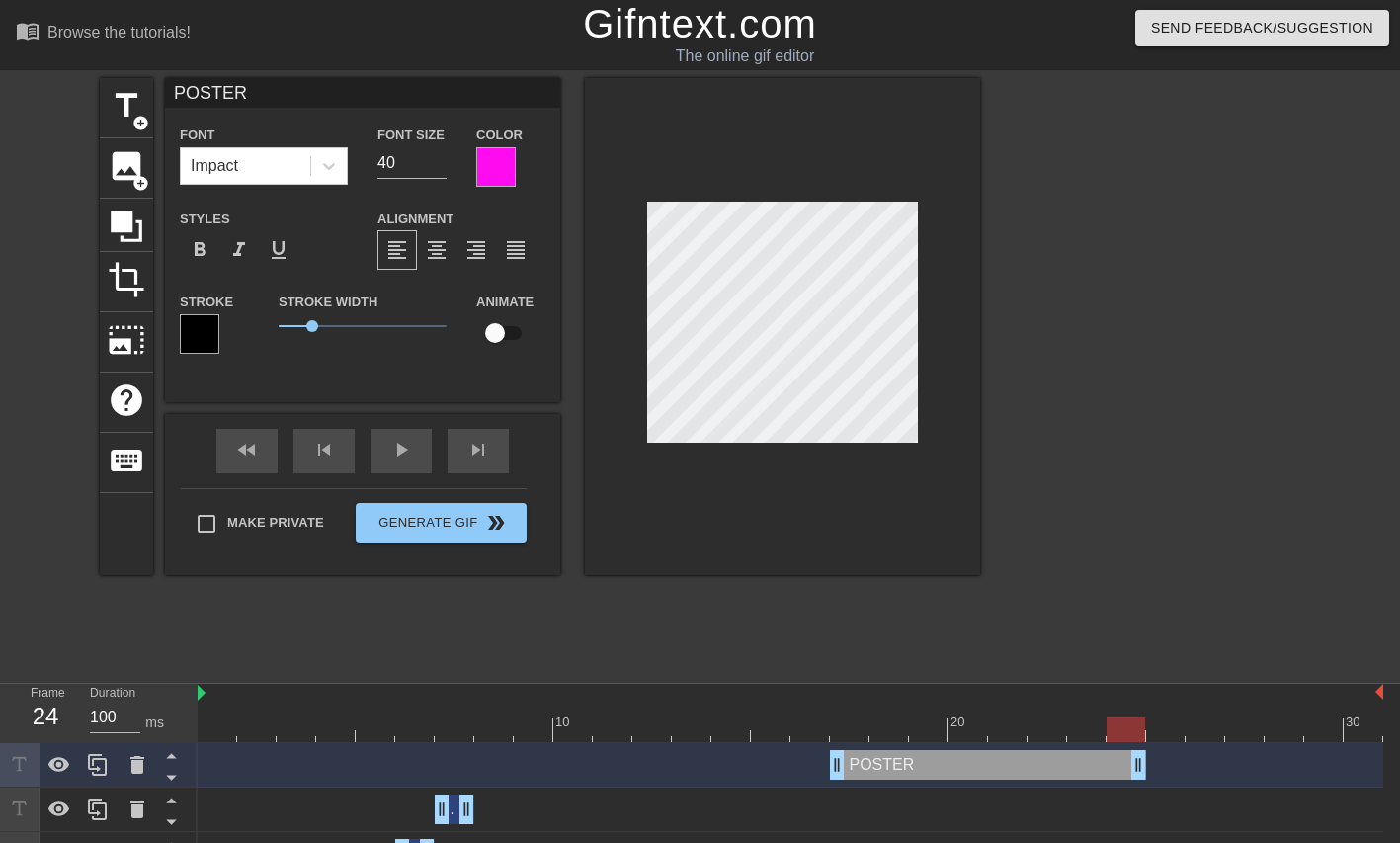drag, startPoint x: 1378, startPoint y: 764, endPoint x: 1157, endPoint y: 773, distance: 221.18318 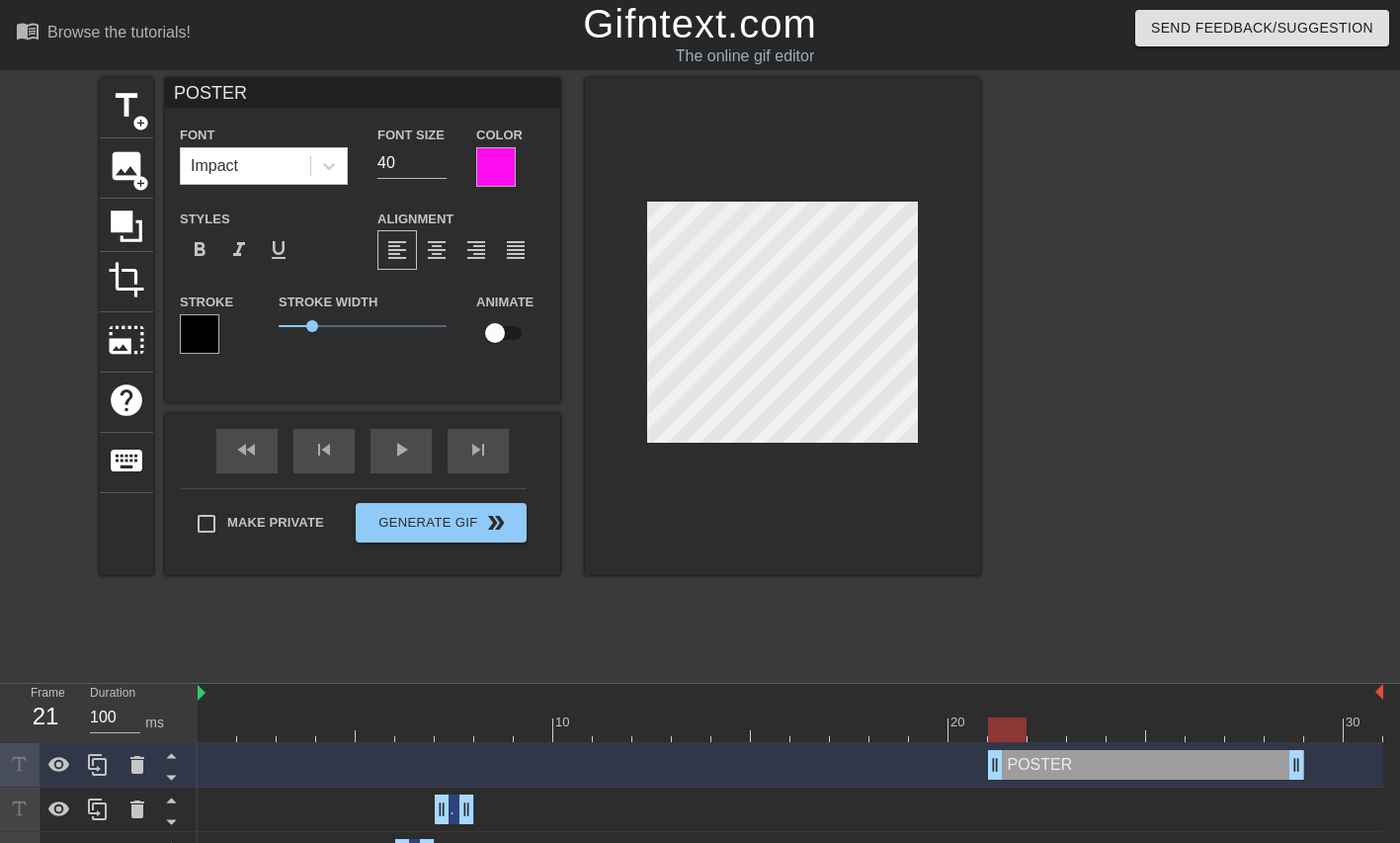 drag, startPoint x: 962, startPoint y: 774, endPoint x: 1137, endPoint y: 771, distance: 175.02571 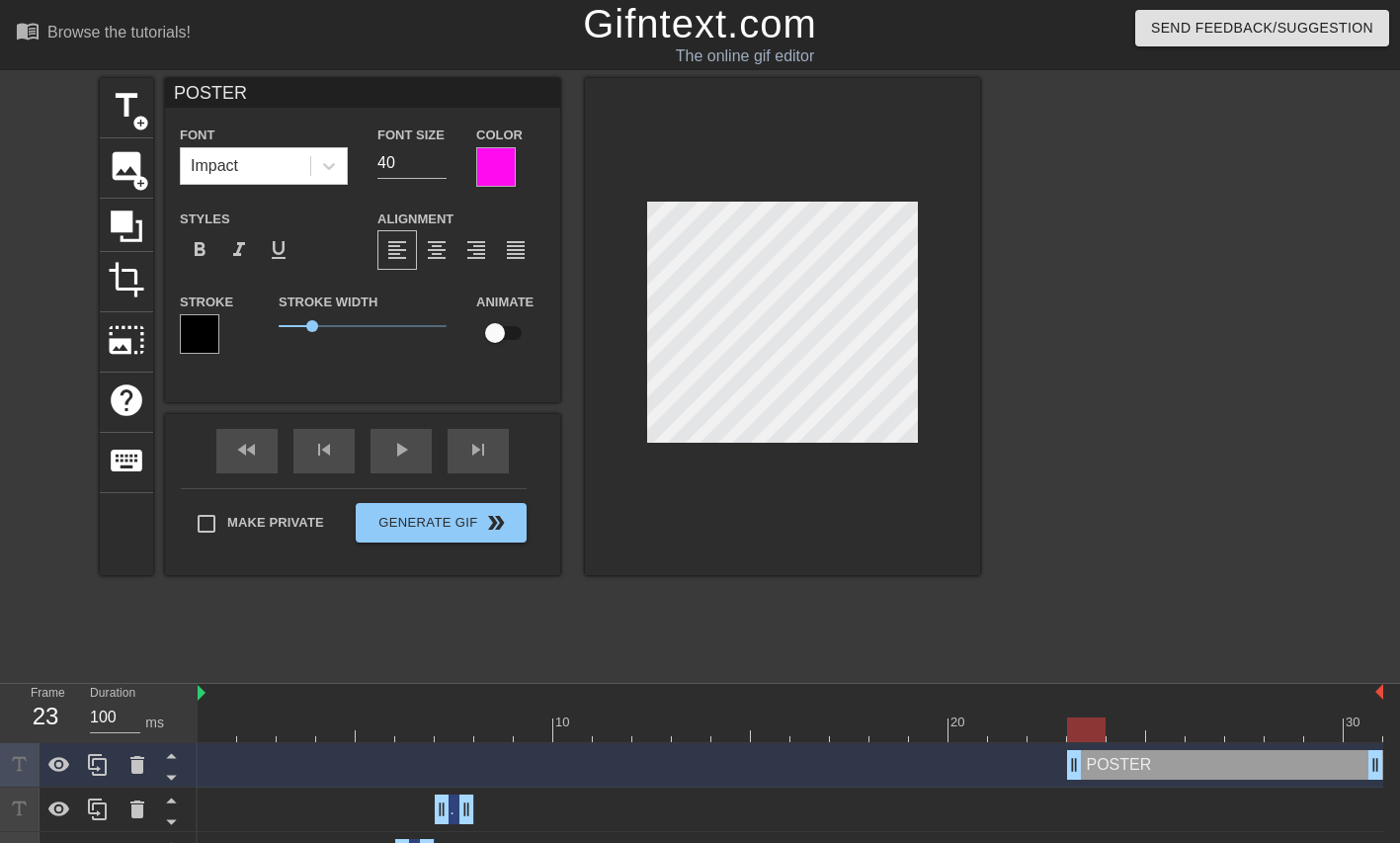 drag, startPoint x: 1137, startPoint y: 771, endPoint x: 1255, endPoint y: 749, distance: 120.033329 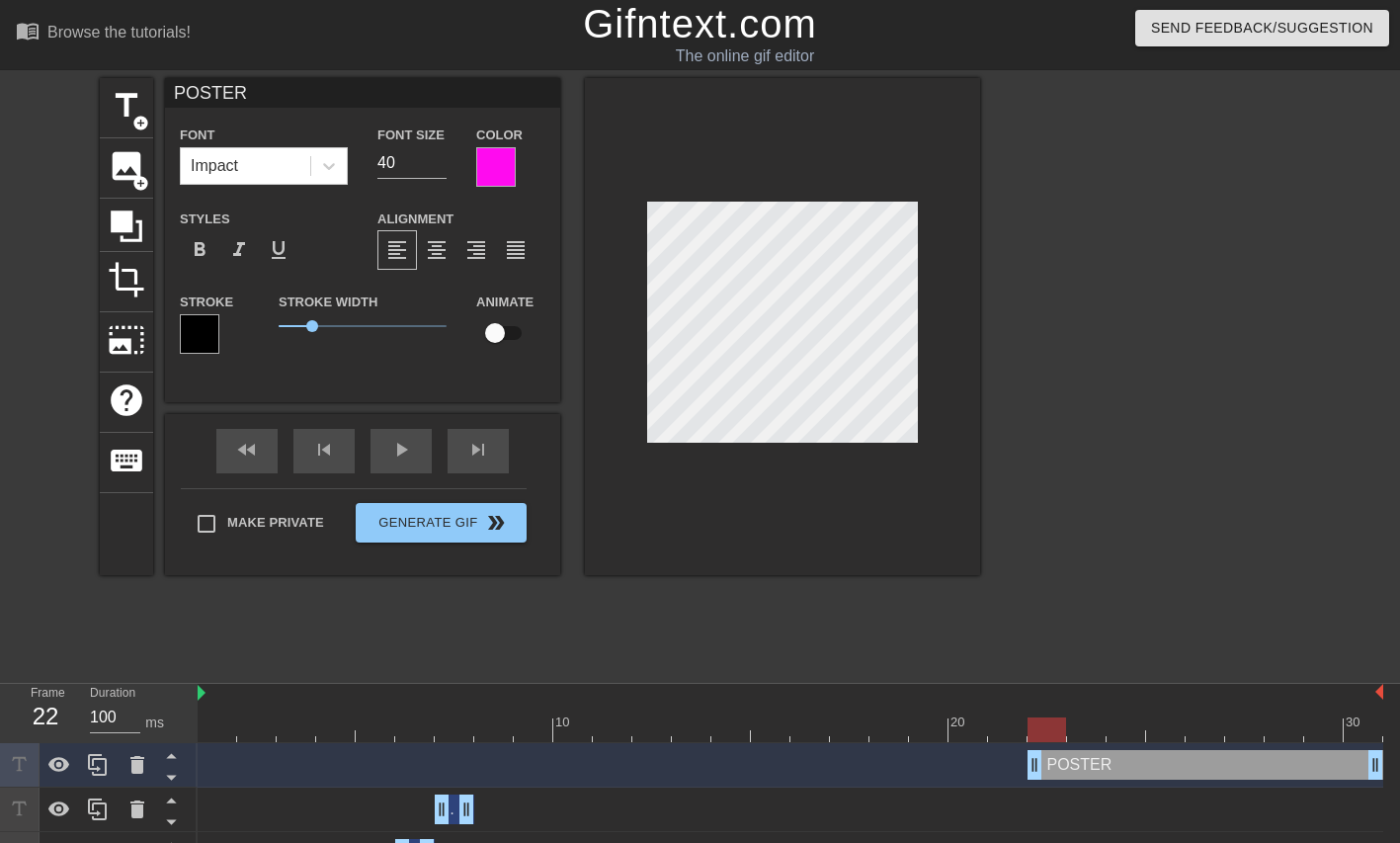drag, startPoint x: 1072, startPoint y: 768, endPoint x: 1025, endPoint y: 767, distance: 47.010637 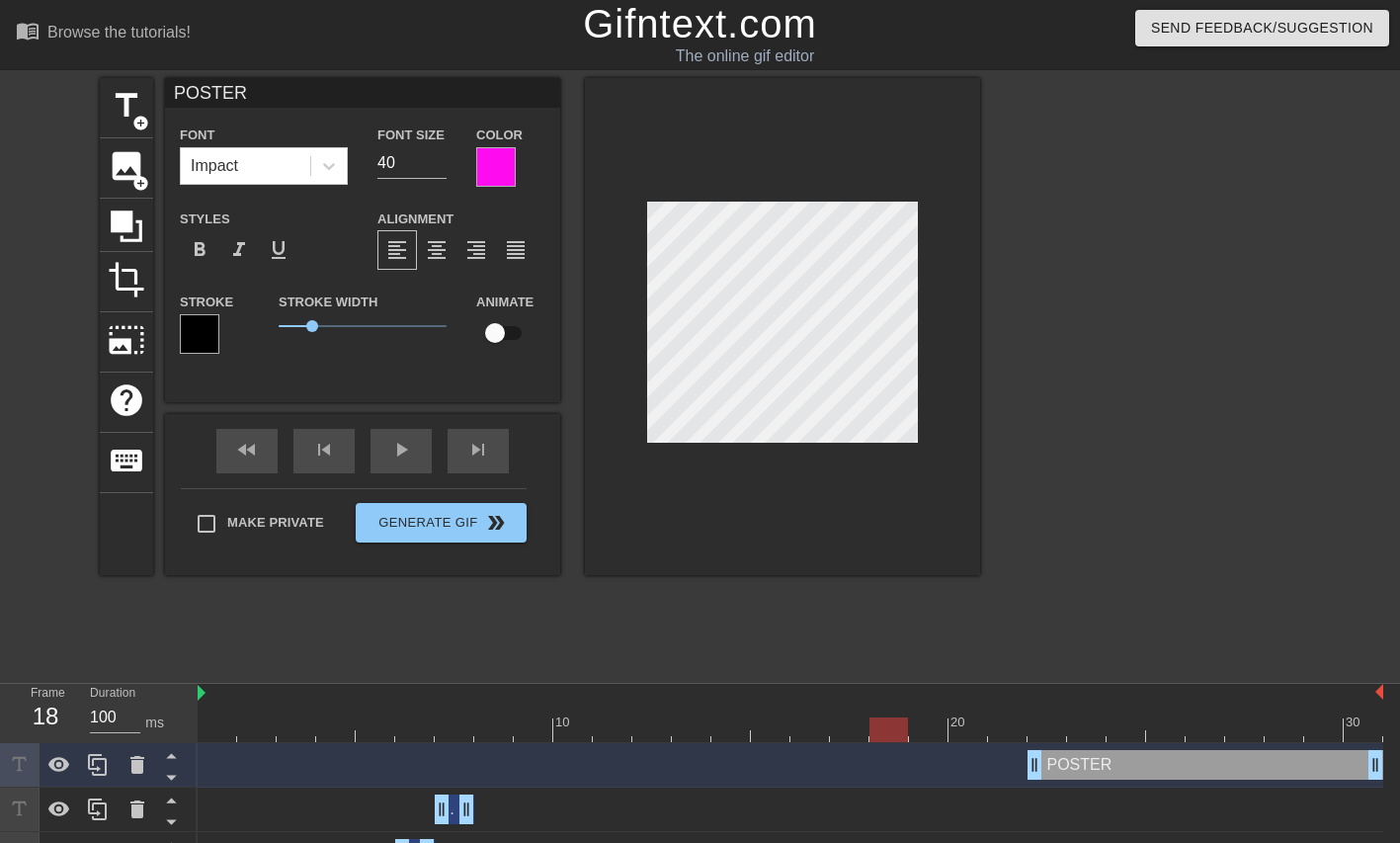 click at bounding box center (888, 729) 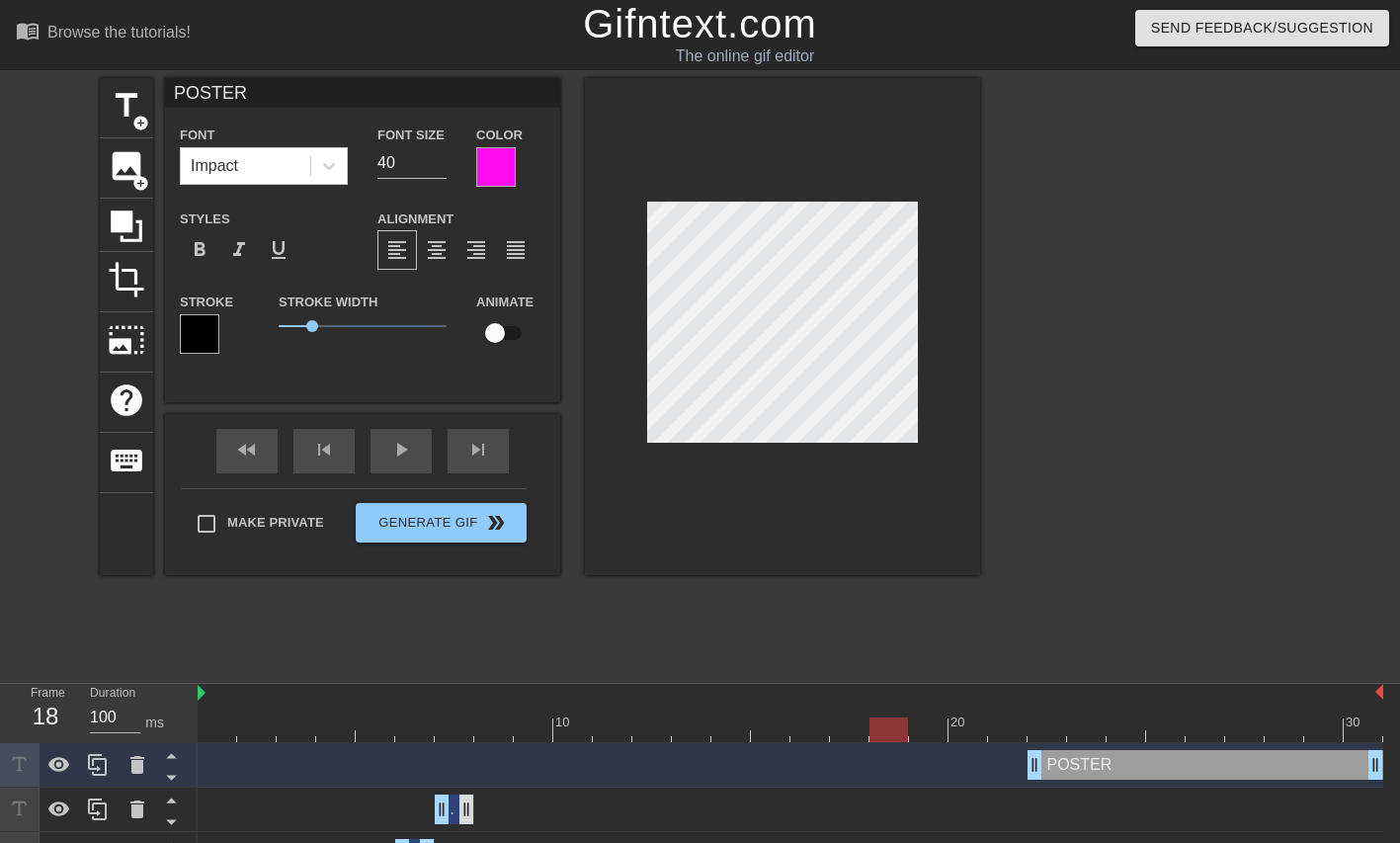 click on "are you drag_handle drag_handle" at bounding box center [454, 809] 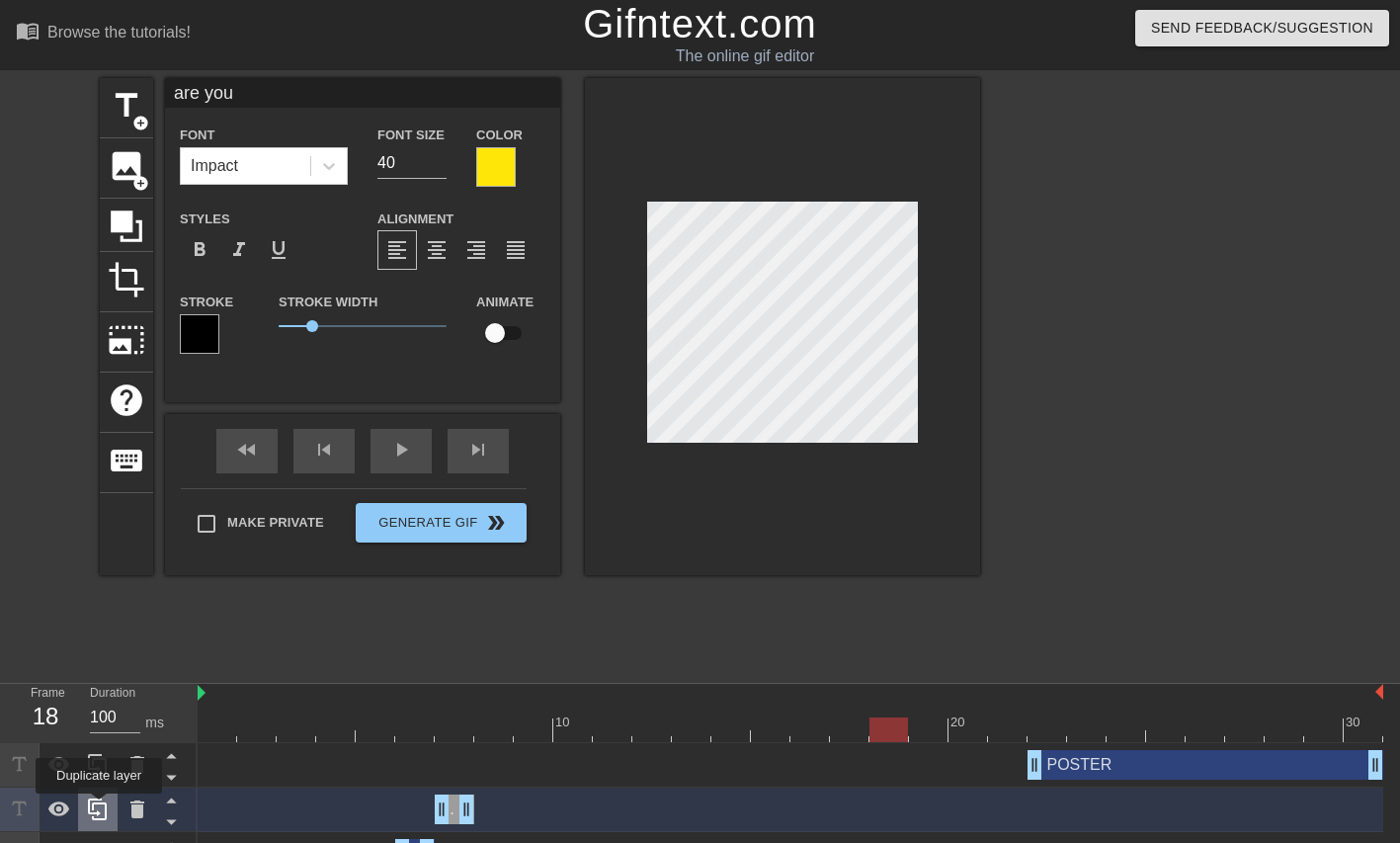 click 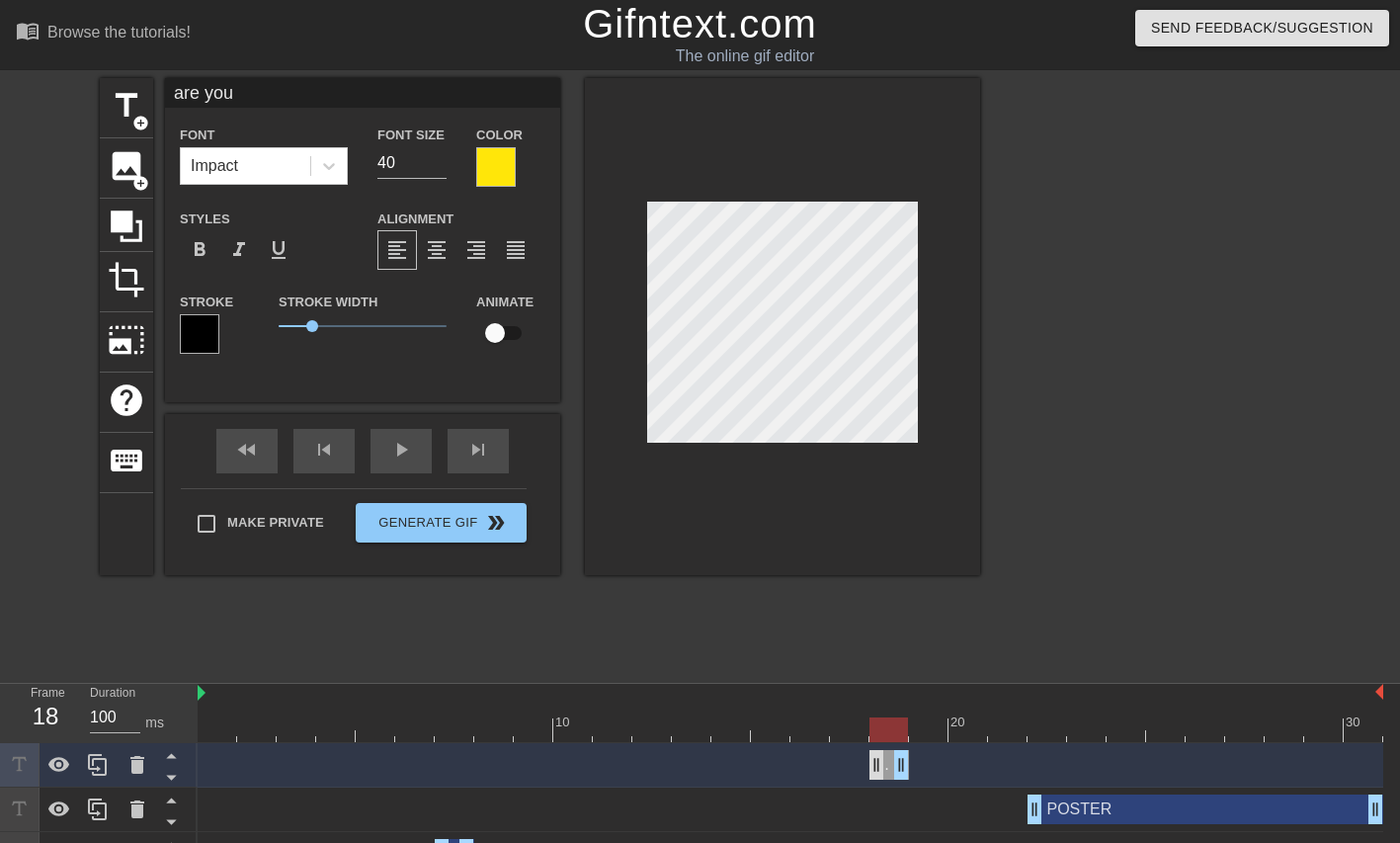 drag, startPoint x: 454, startPoint y: 763, endPoint x: 877, endPoint y: 765, distance: 423.00473 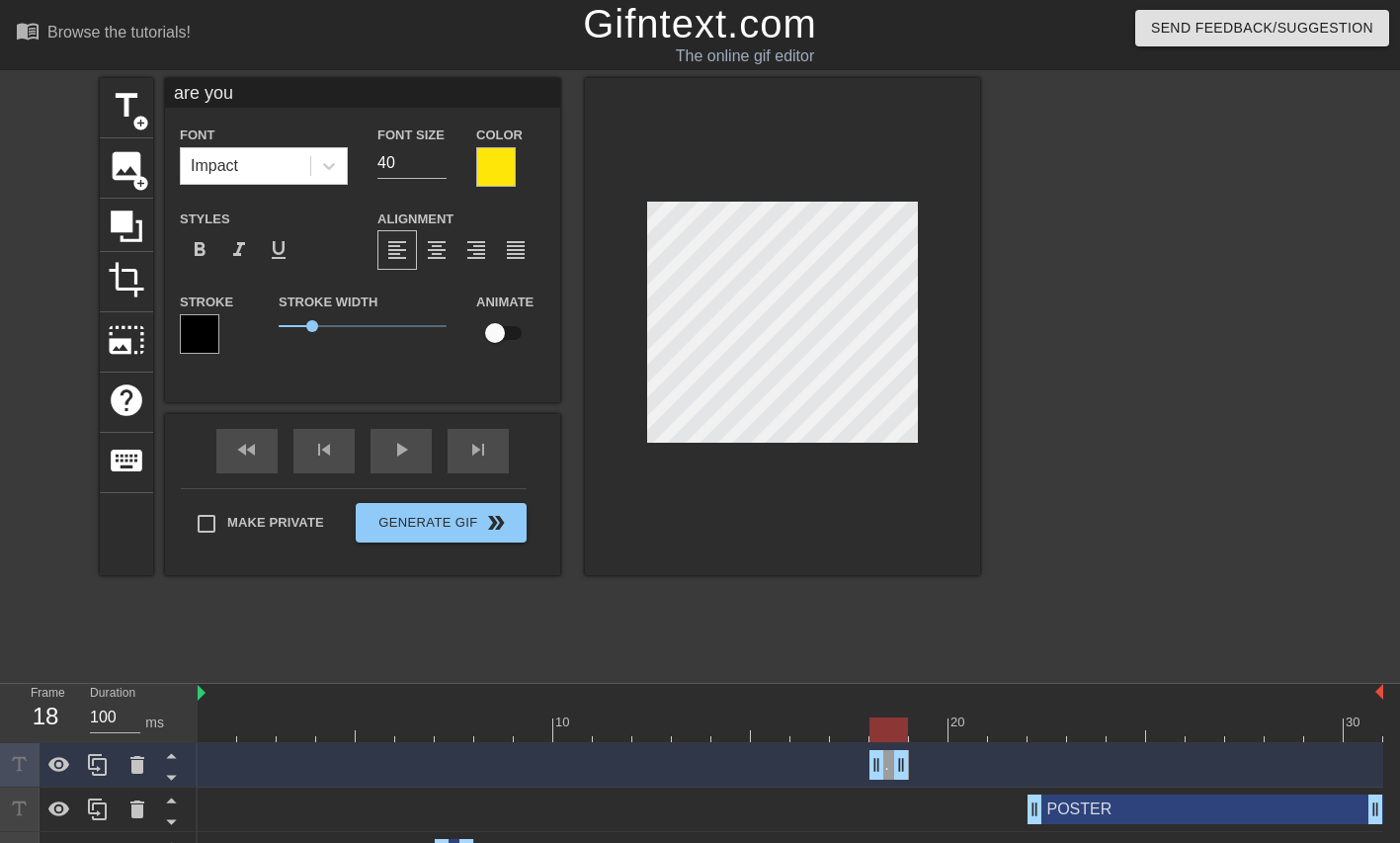 type on "are yo" 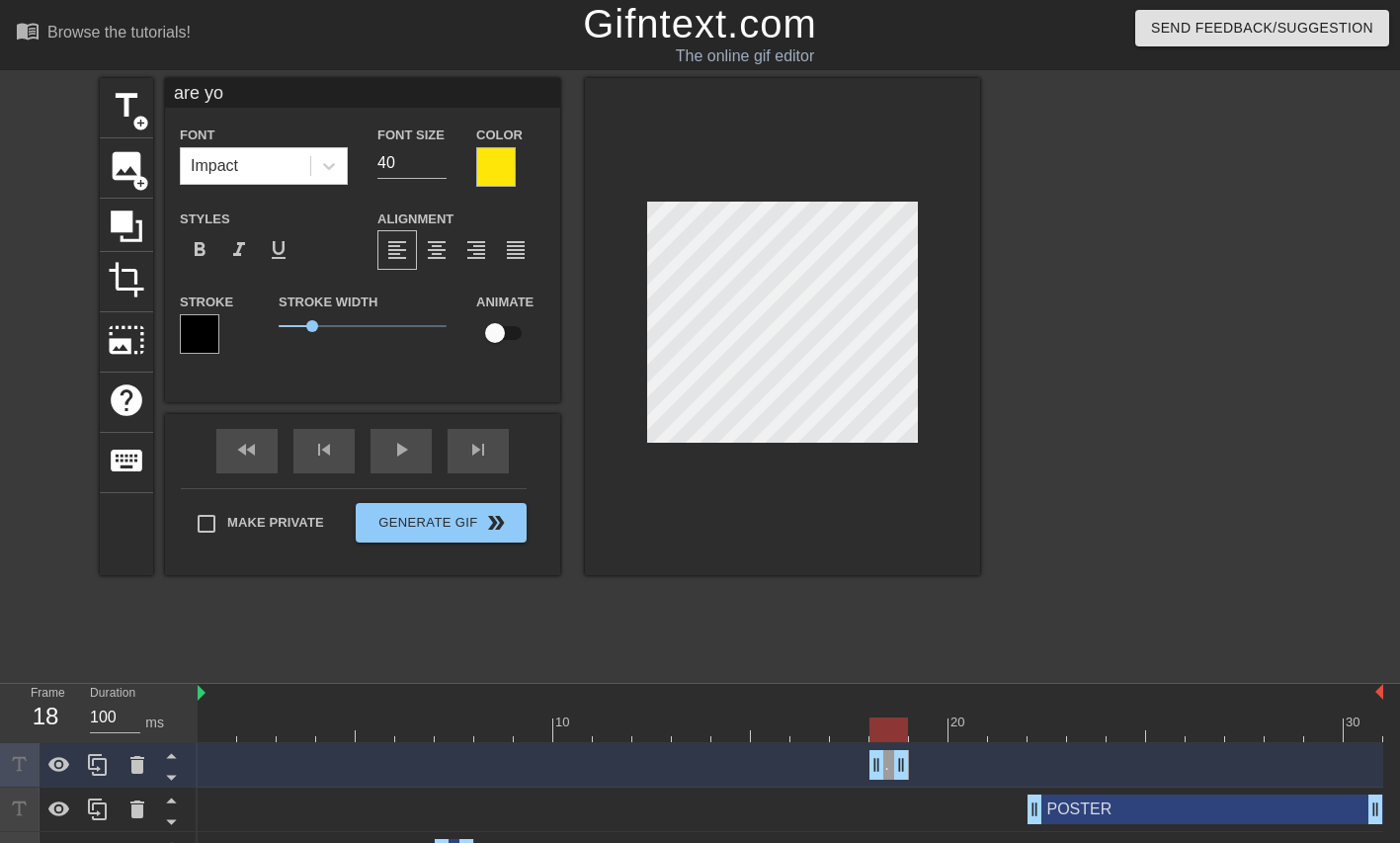 type on "are y" 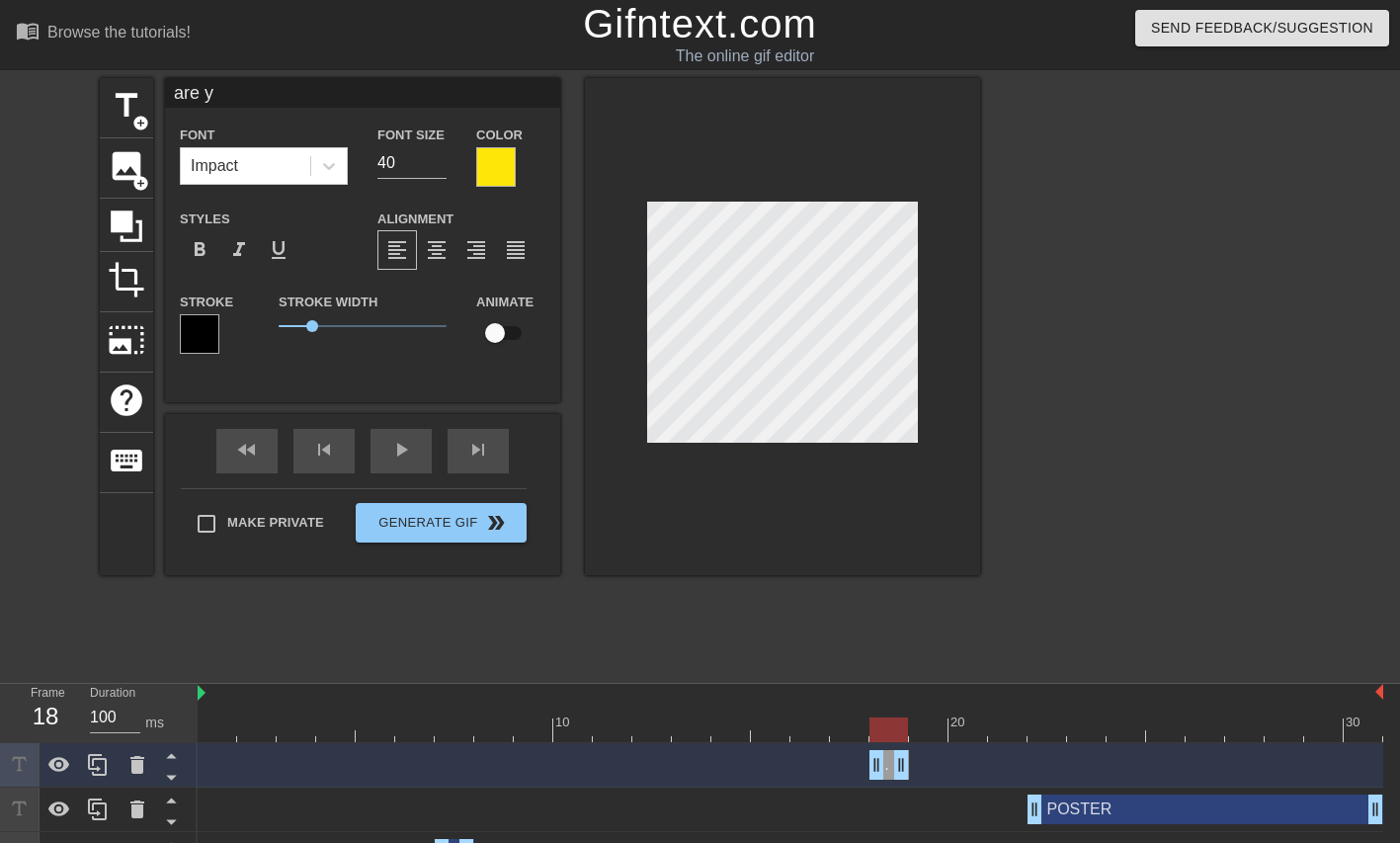 scroll, scrollTop: 0, scrollLeft: 1, axis: horizontal 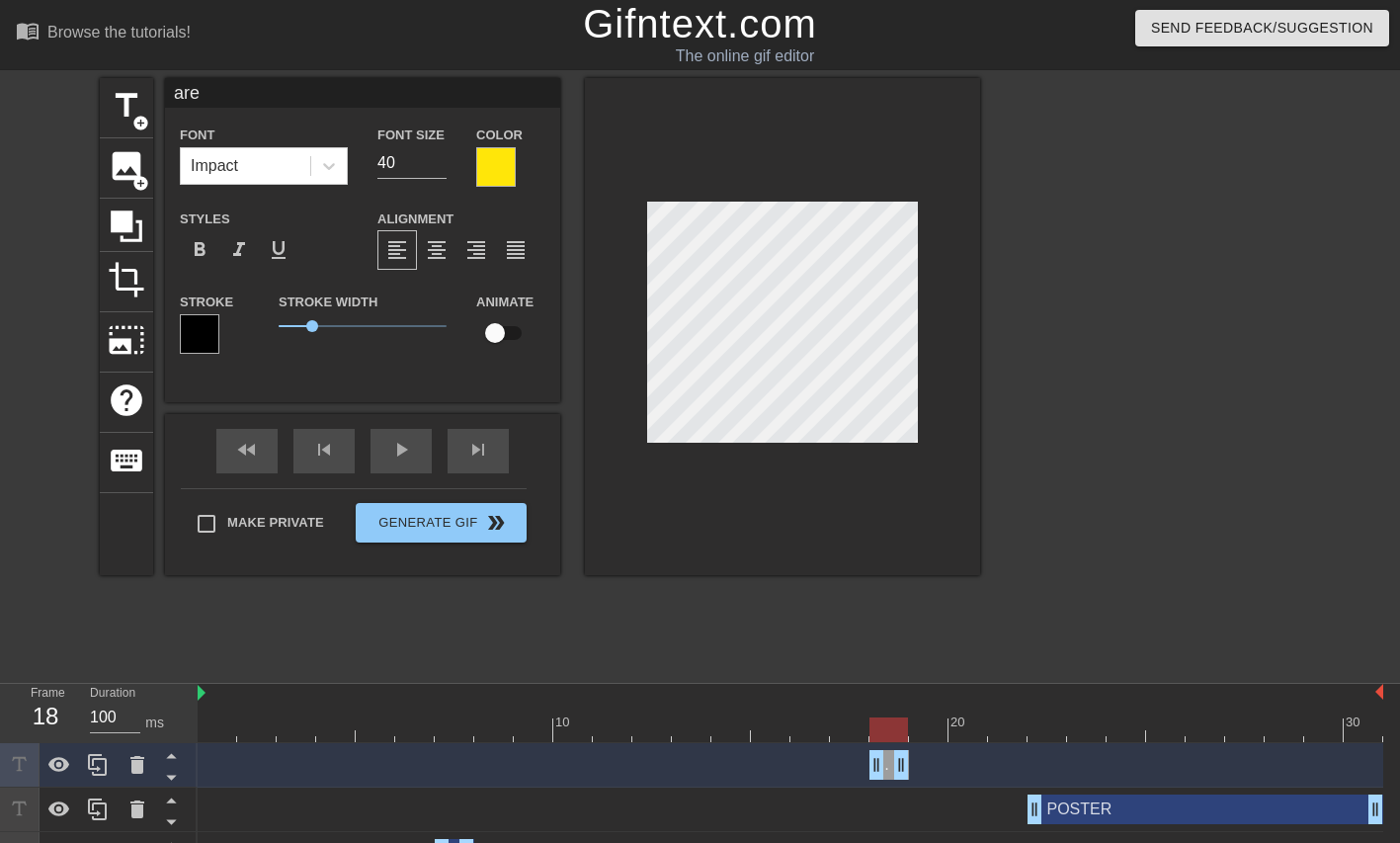 type on "are" 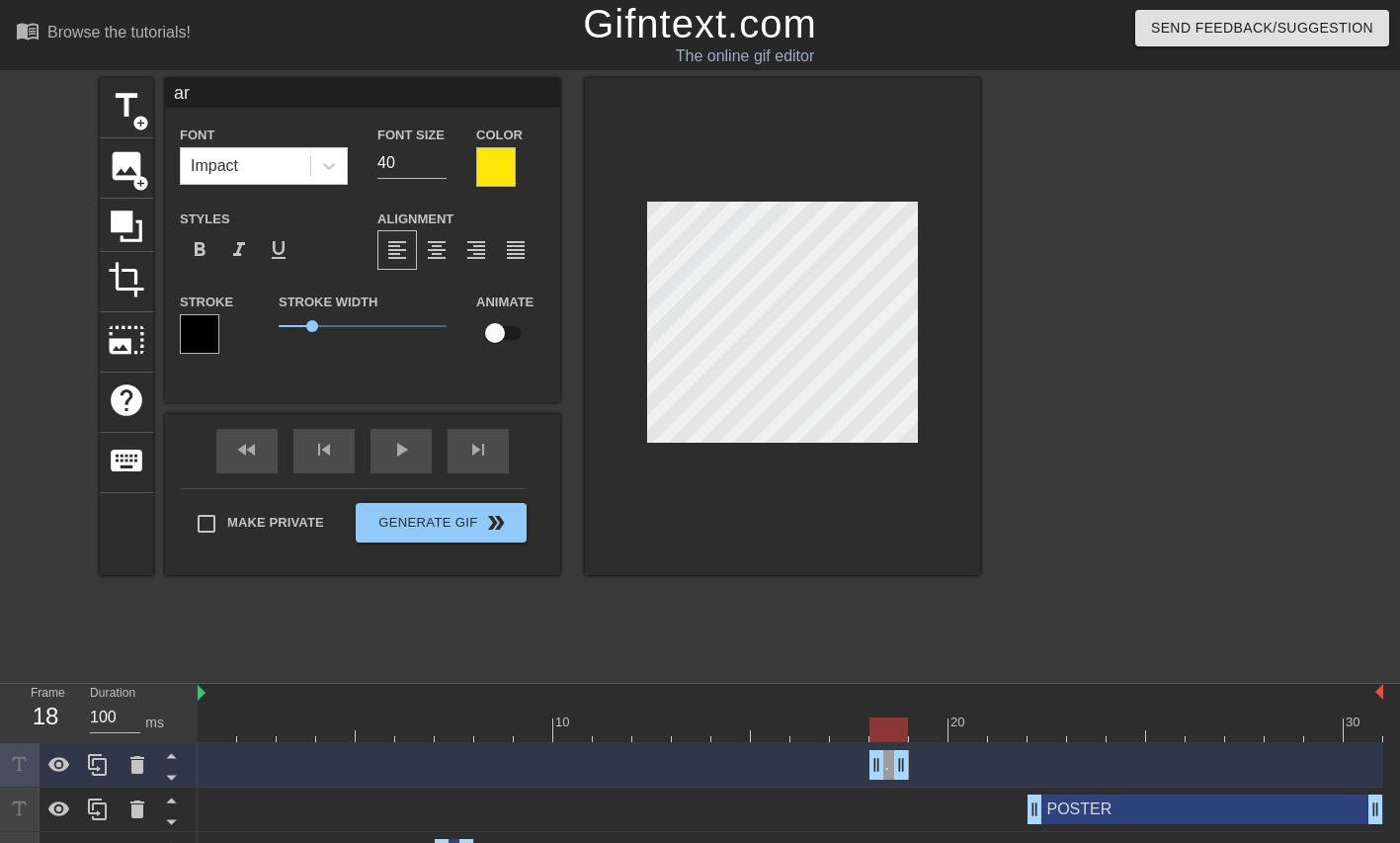 type on "a" 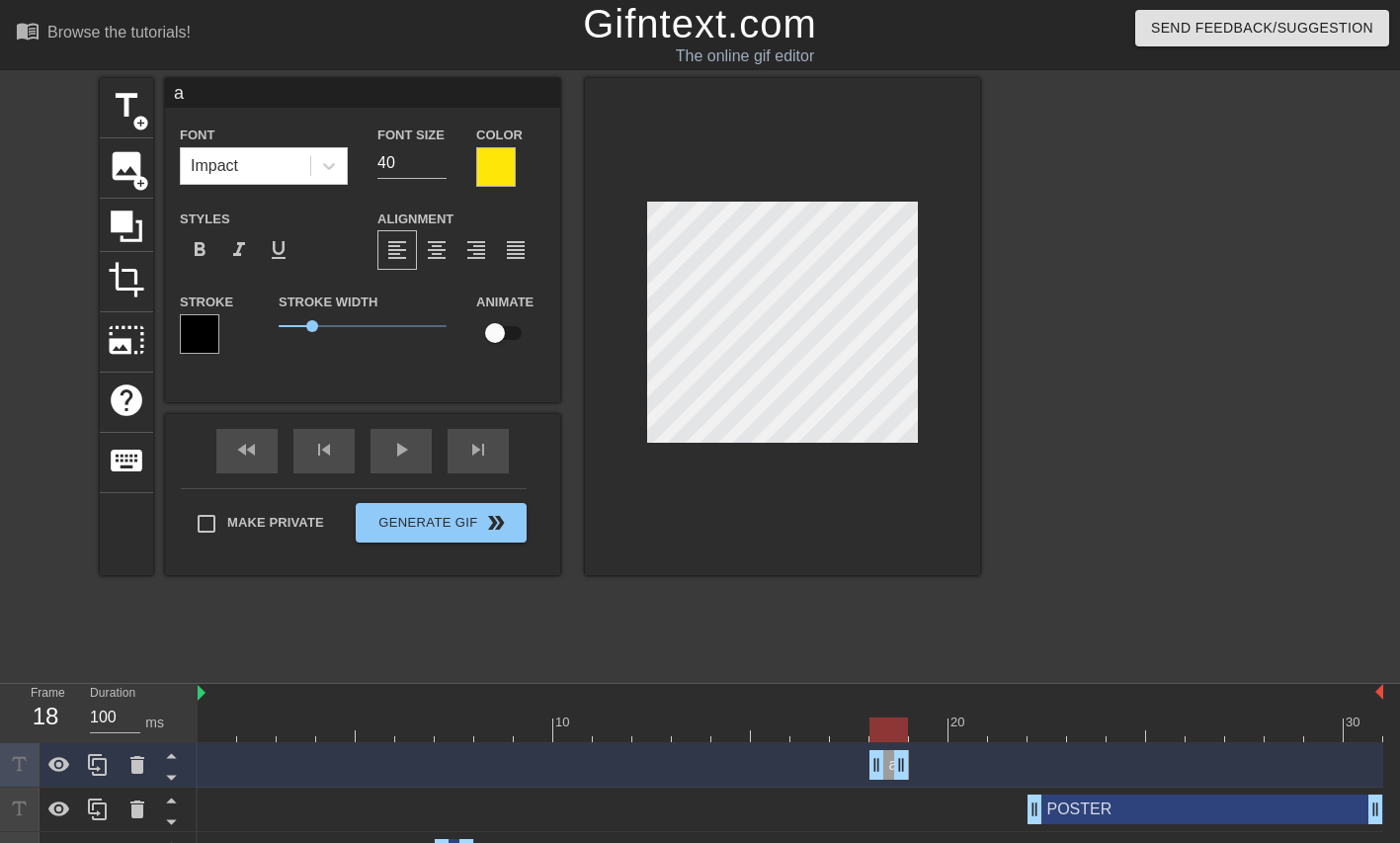 type 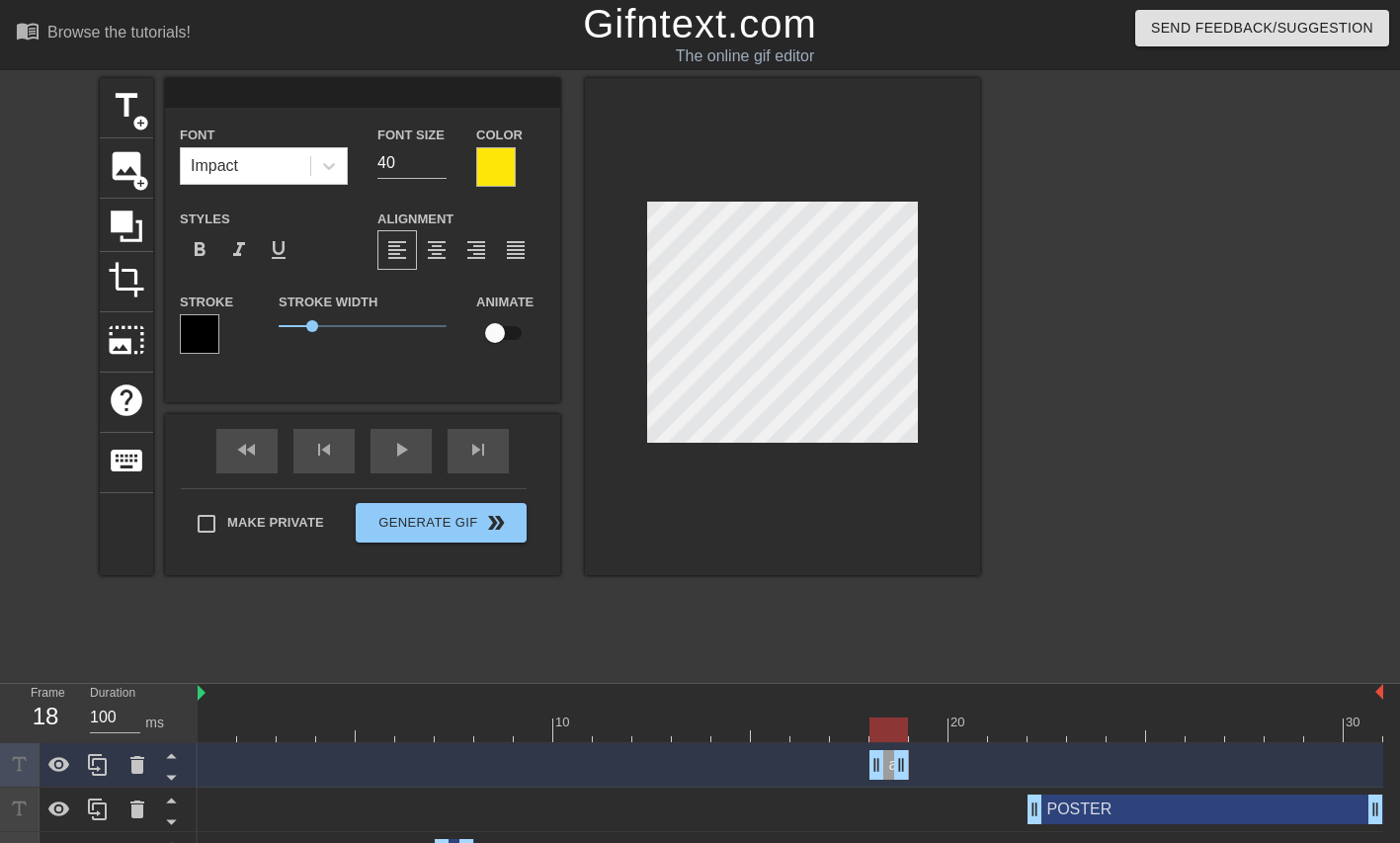 type 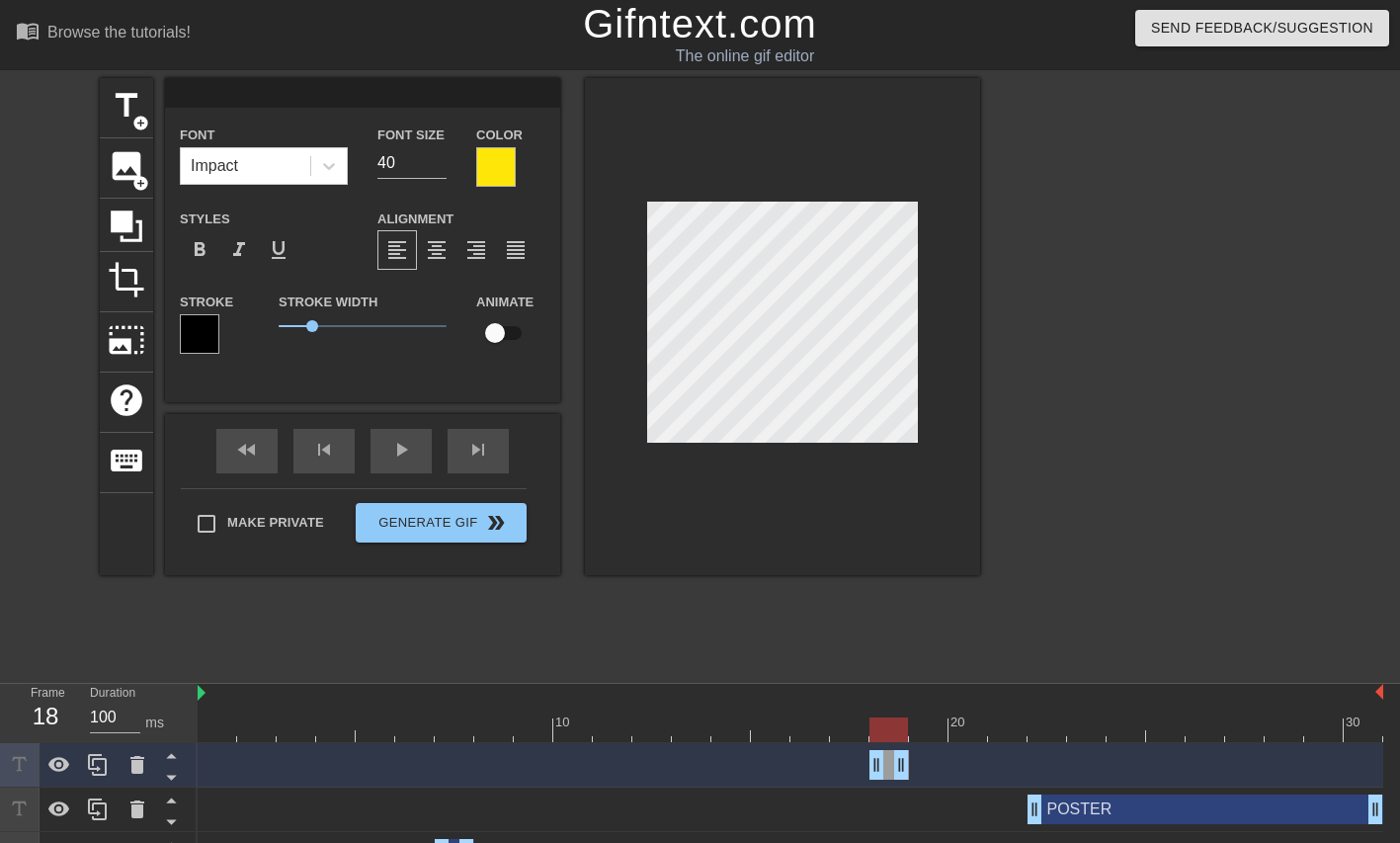 type on "O" 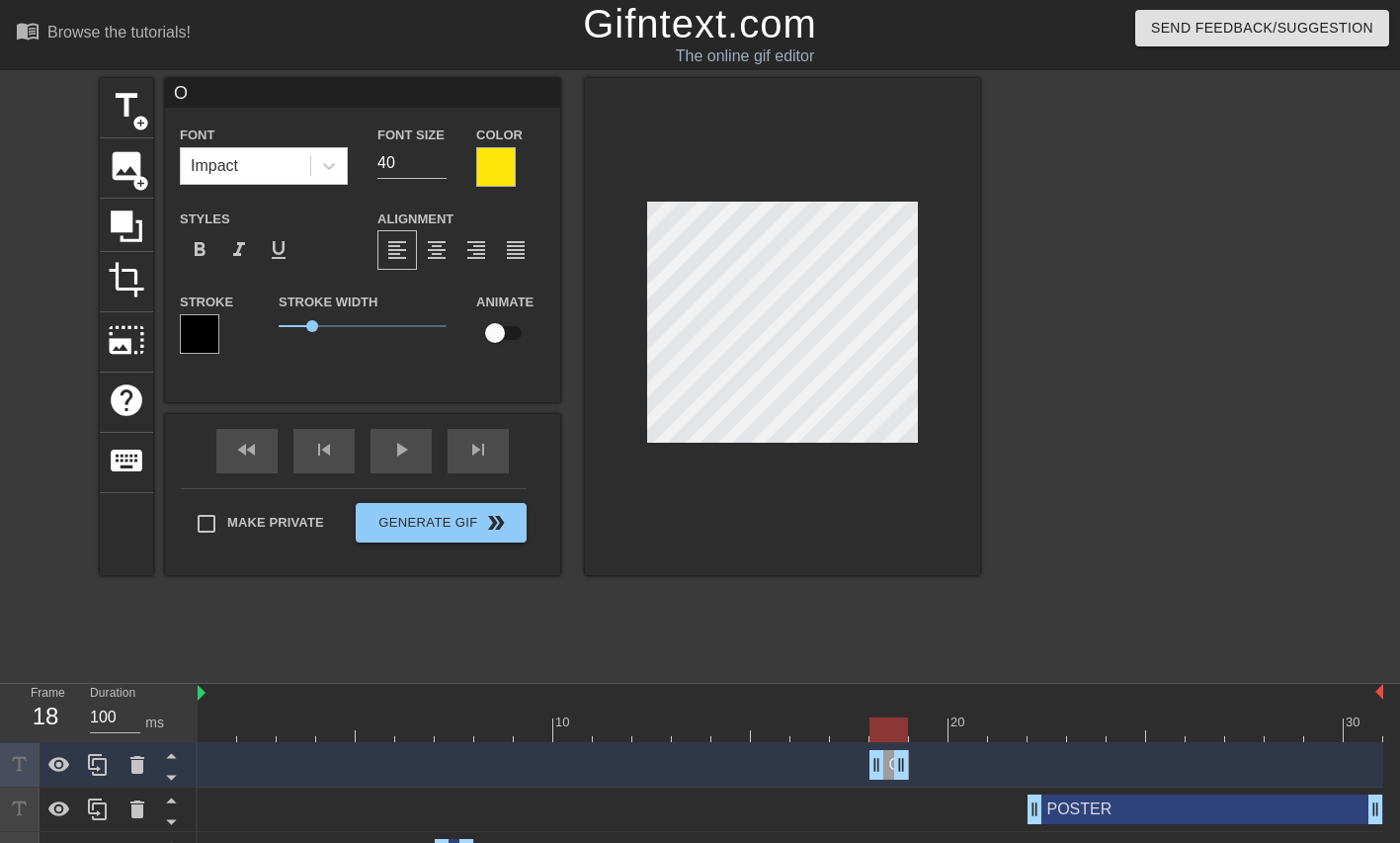 type on "Ok" 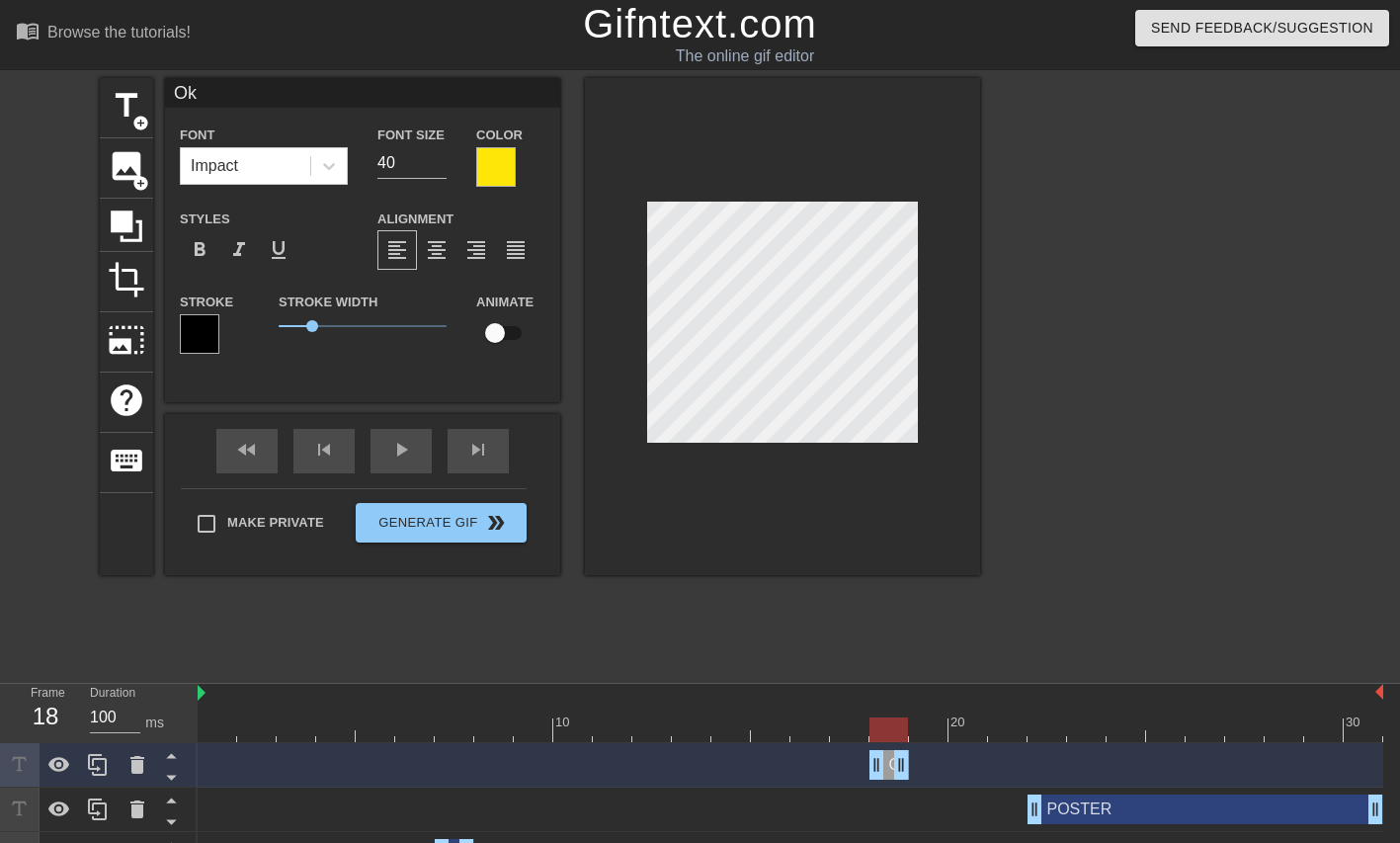 type on "Oka" 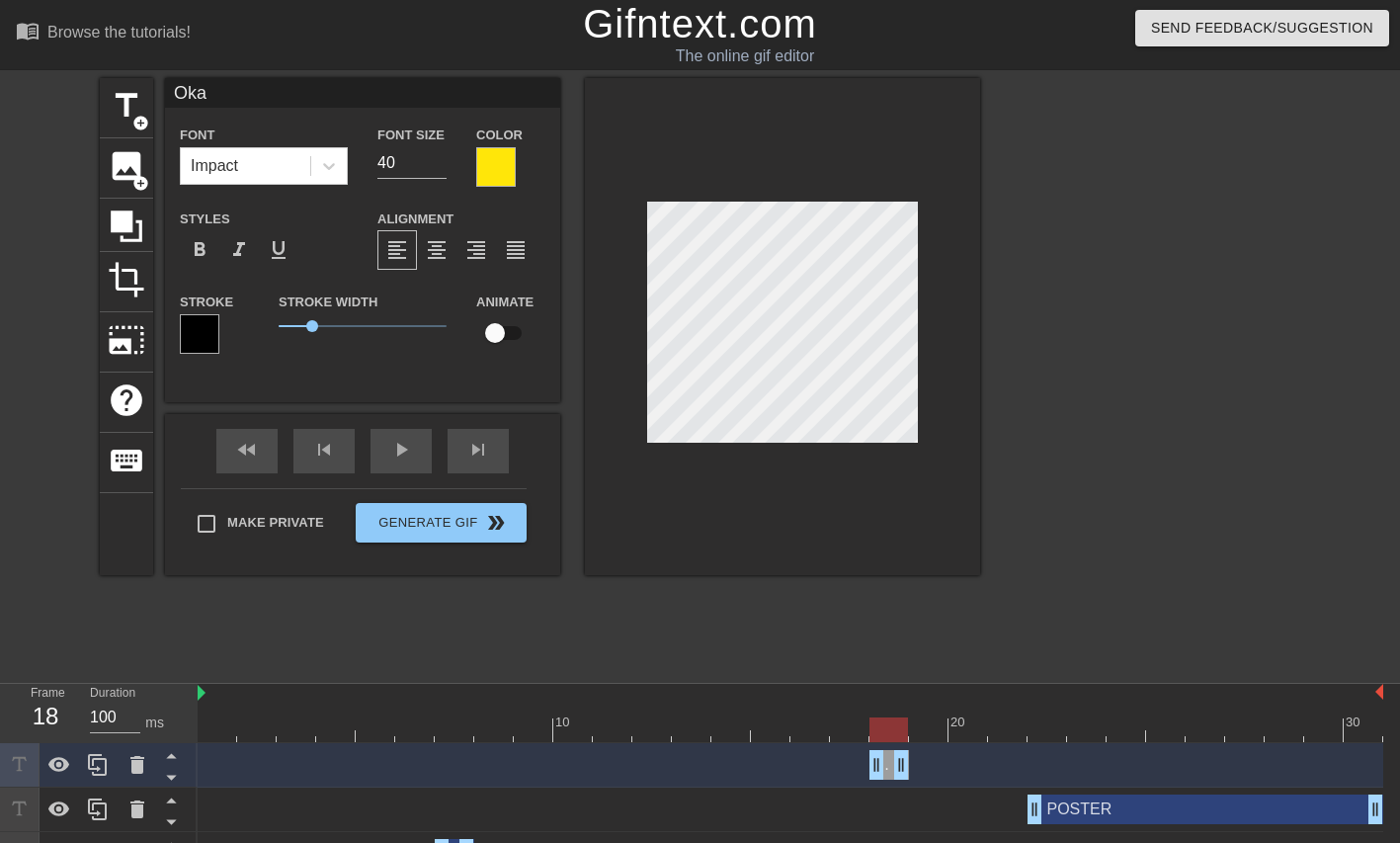 type on "Okay" 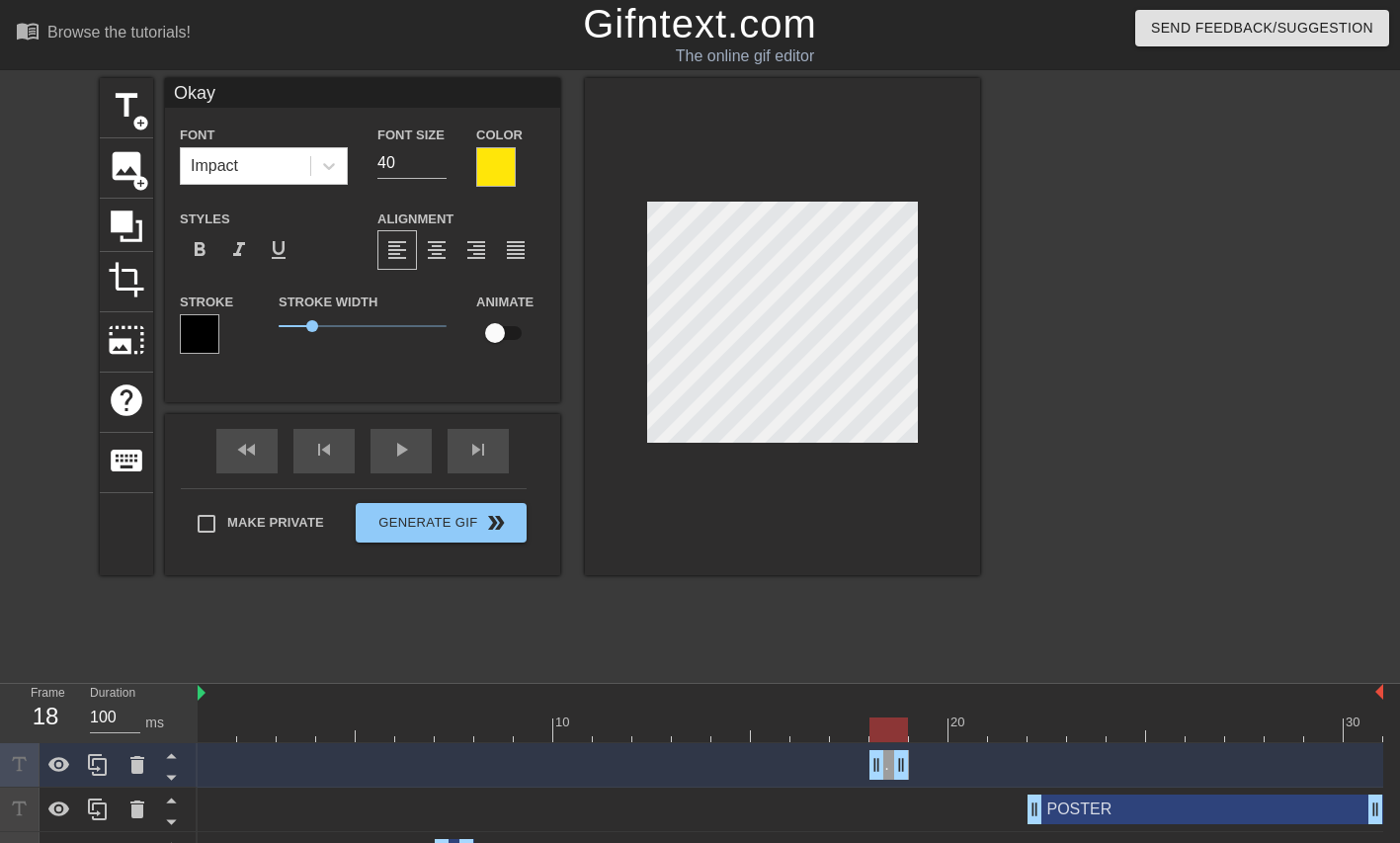 scroll, scrollTop: 0, scrollLeft: 0, axis: both 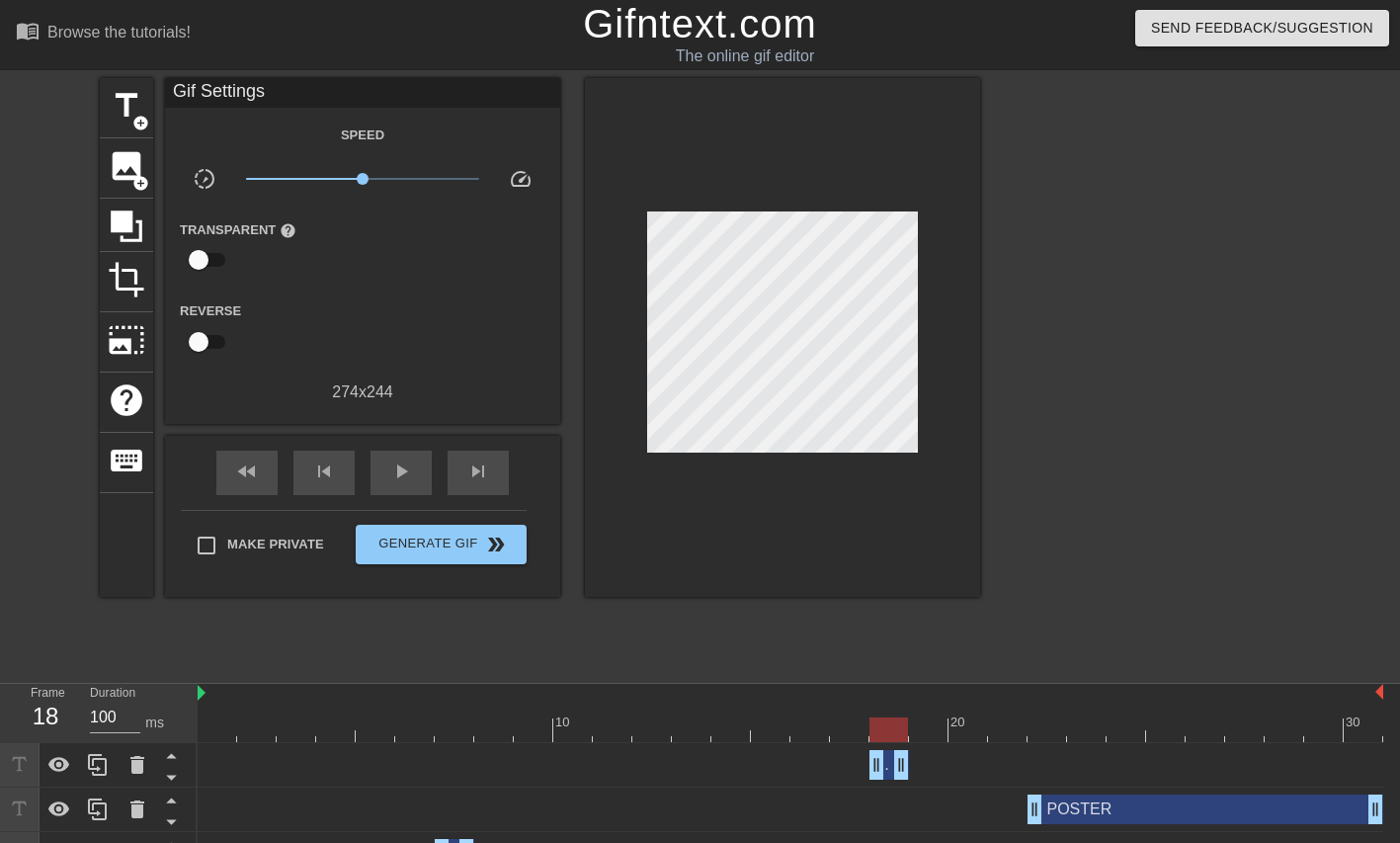 click on "title add_circle image add_circle crop photo_size_select_large help keyboard Gif Settings Speed slow_motion_video x1.00 speed Transparent help Reverse 274  x  244 fast_rewind skip_previous play_arrow skip_next Make Private GenerateGif double_arrow" at bounding box center (539, 375) 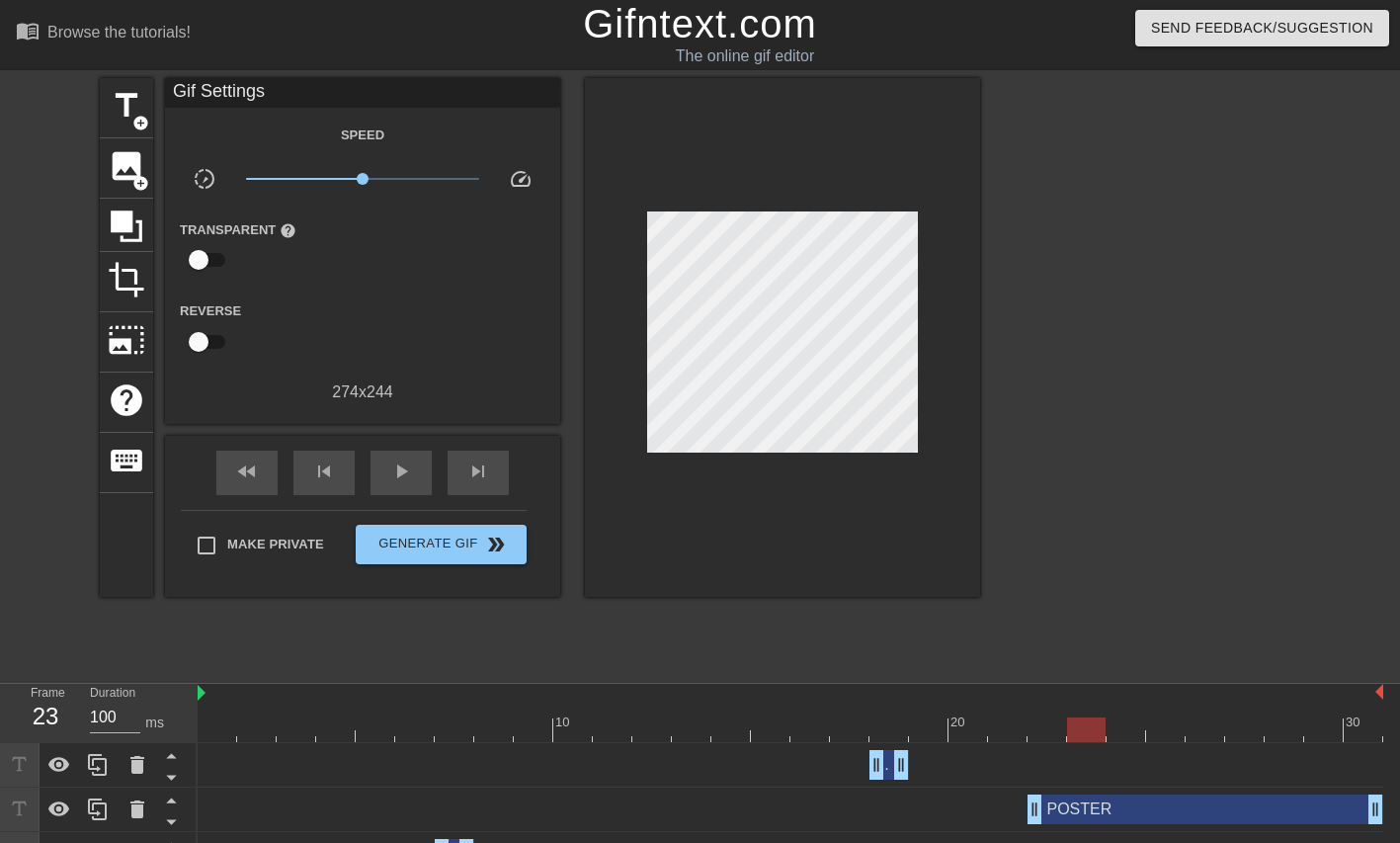 click on "Okay? drag_handle drag_handle" at bounding box center (889, 765) 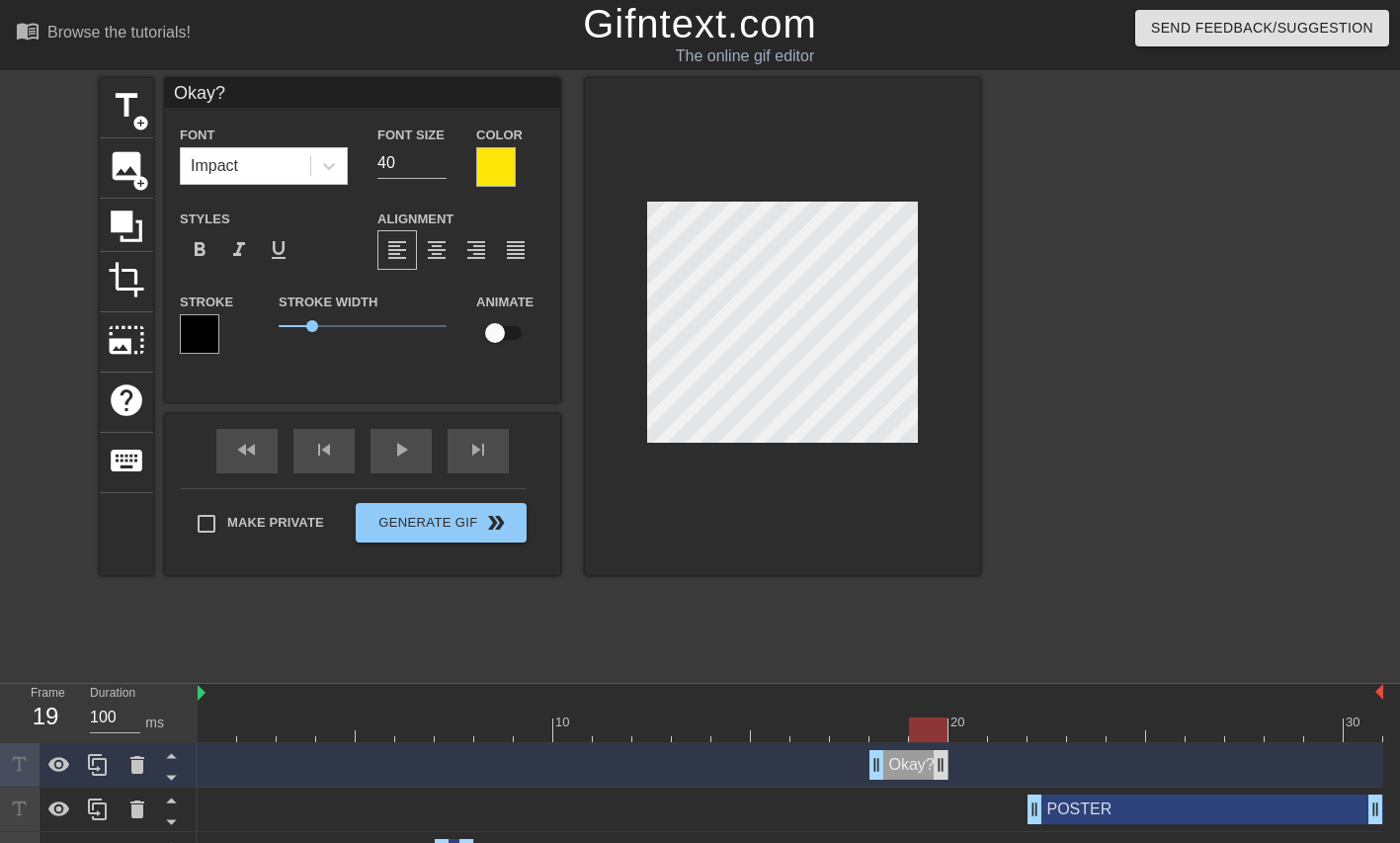 drag, startPoint x: 906, startPoint y: 768, endPoint x: 940, endPoint y: 770, distance: 34.058773 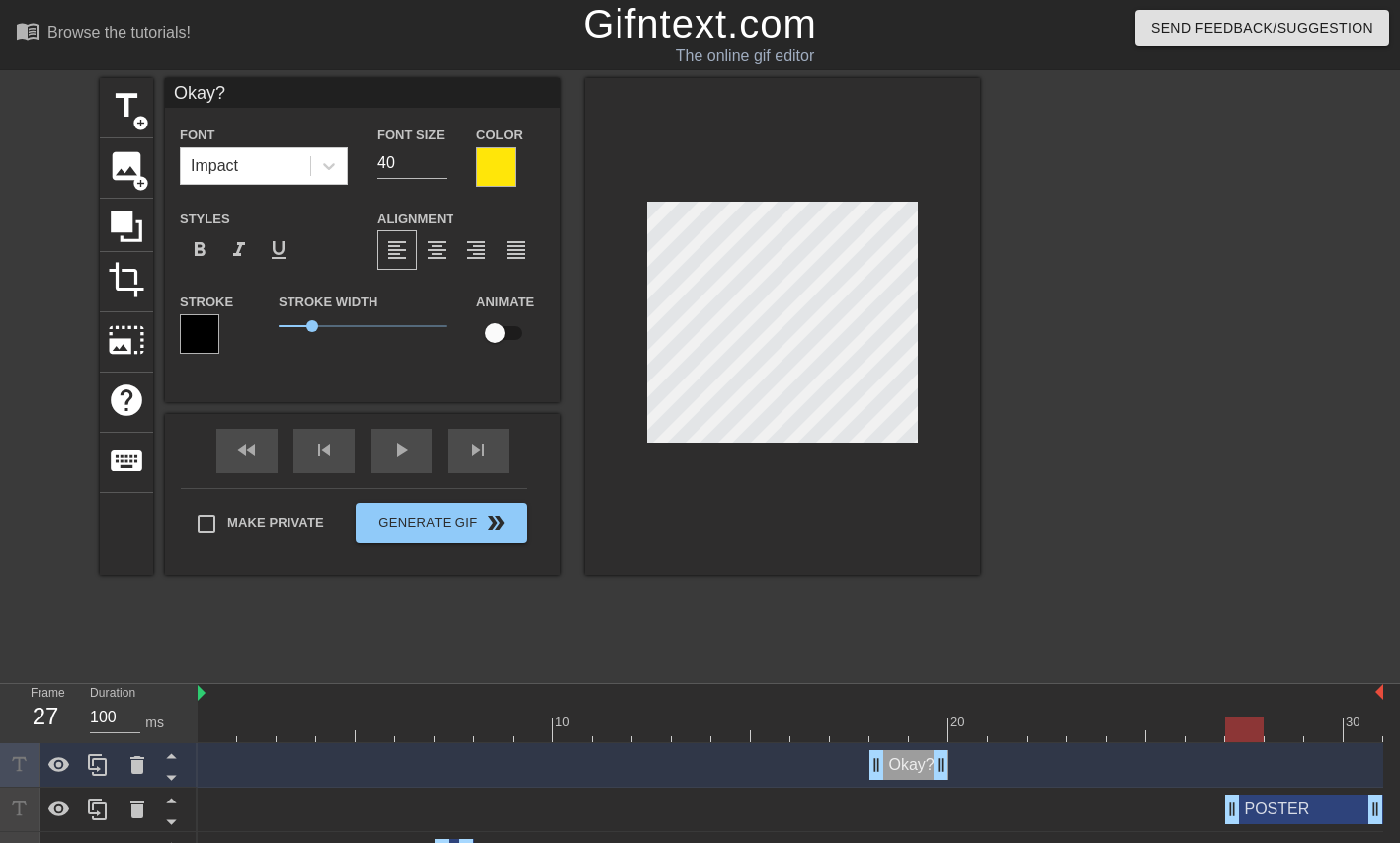 drag, startPoint x: 1035, startPoint y: 812, endPoint x: 1232, endPoint y: 796, distance: 197.64868 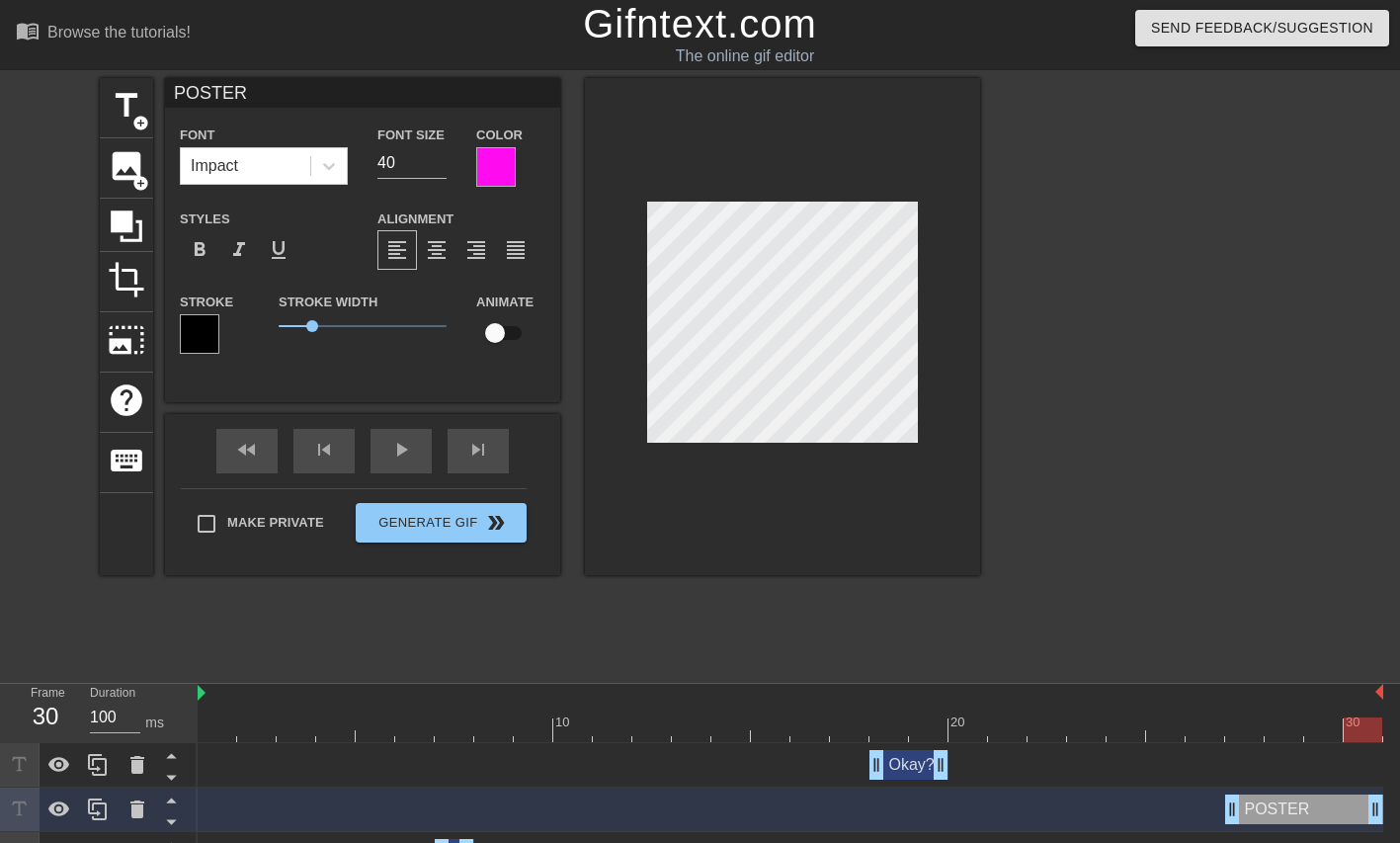 click at bounding box center (1152, 375) 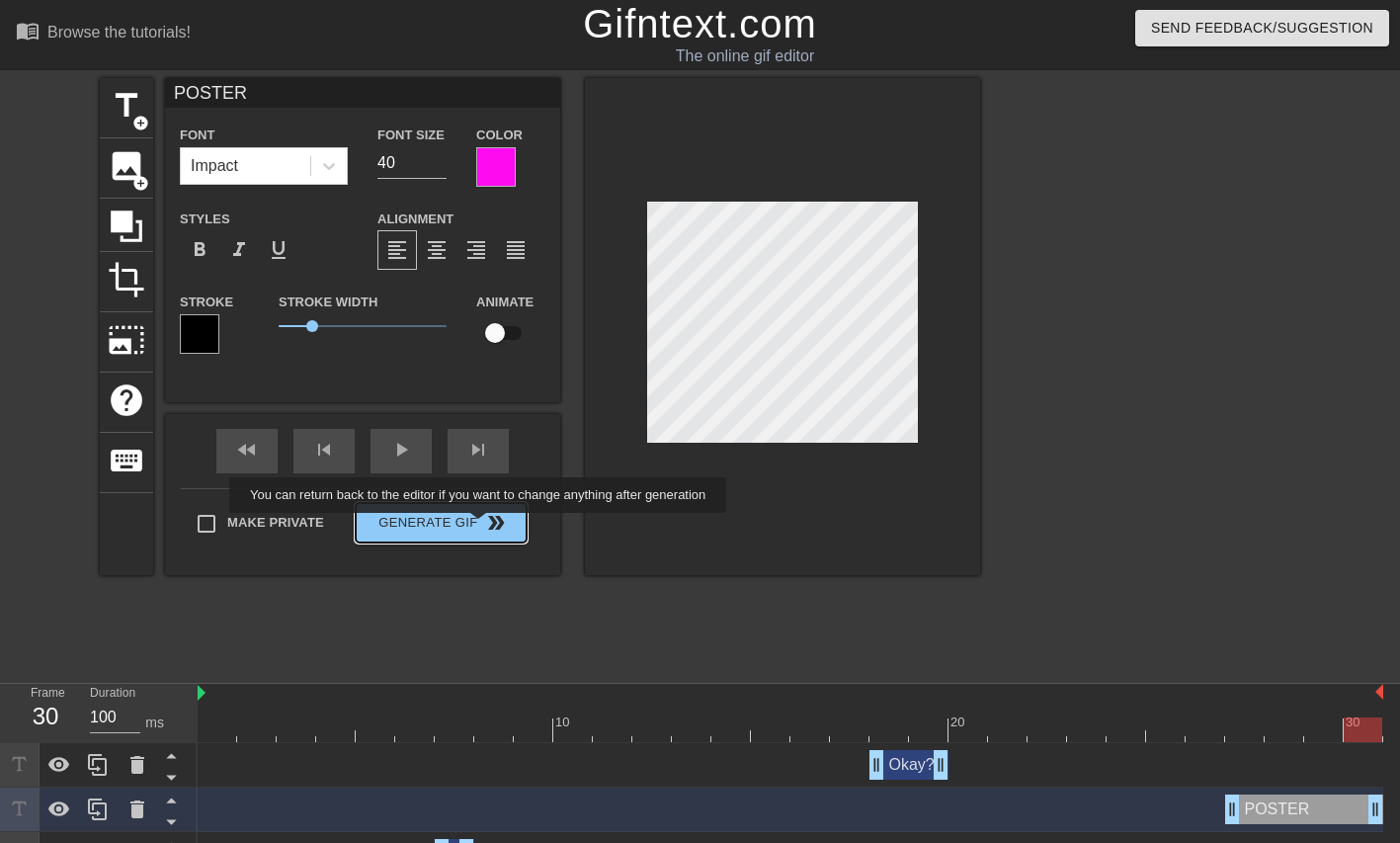 click on "Make Private Generate Gif double_arrow" at bounding box center (354, 527) 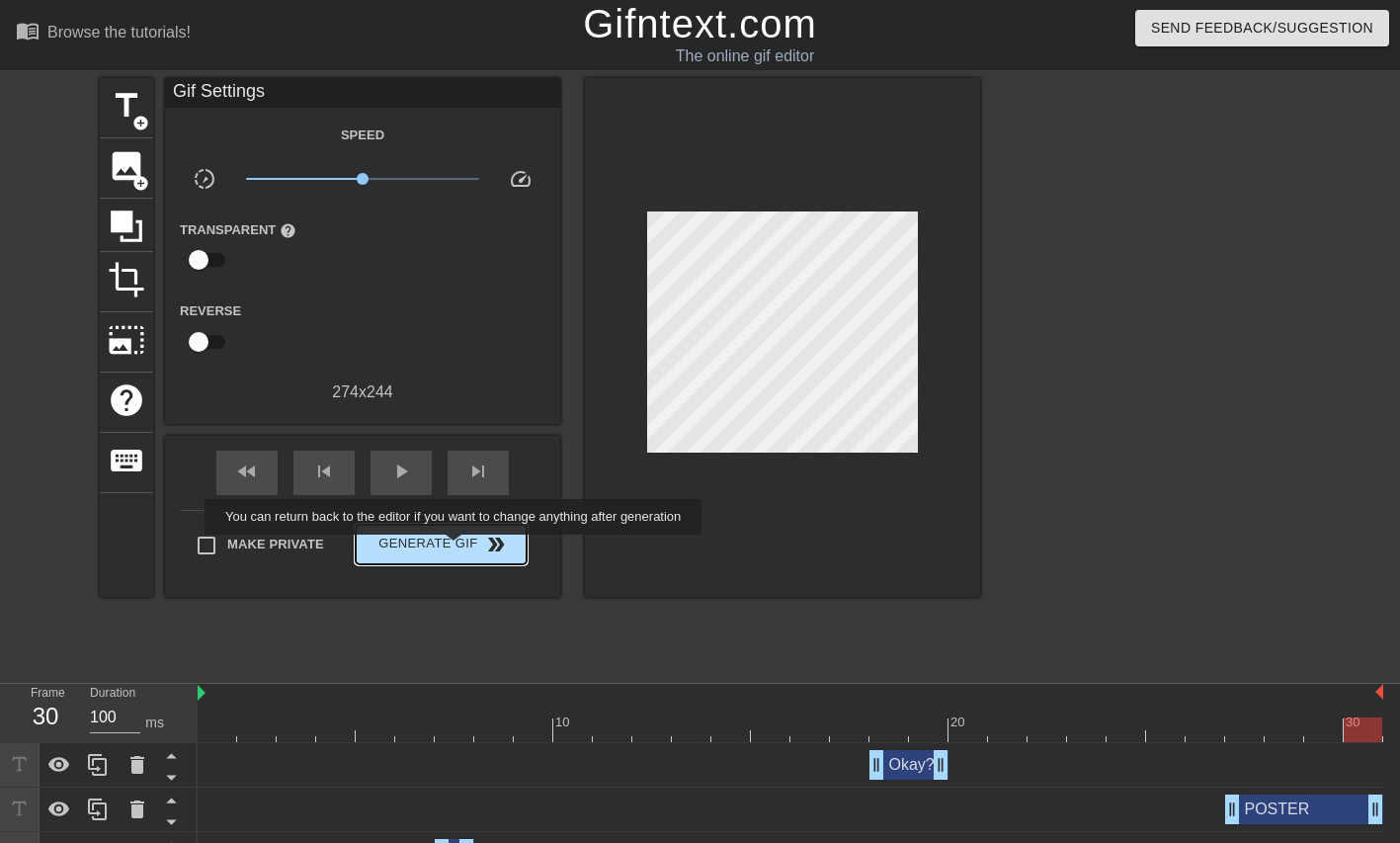 click on "Generate Gif double_arrow" at bounding box center (441, 545) 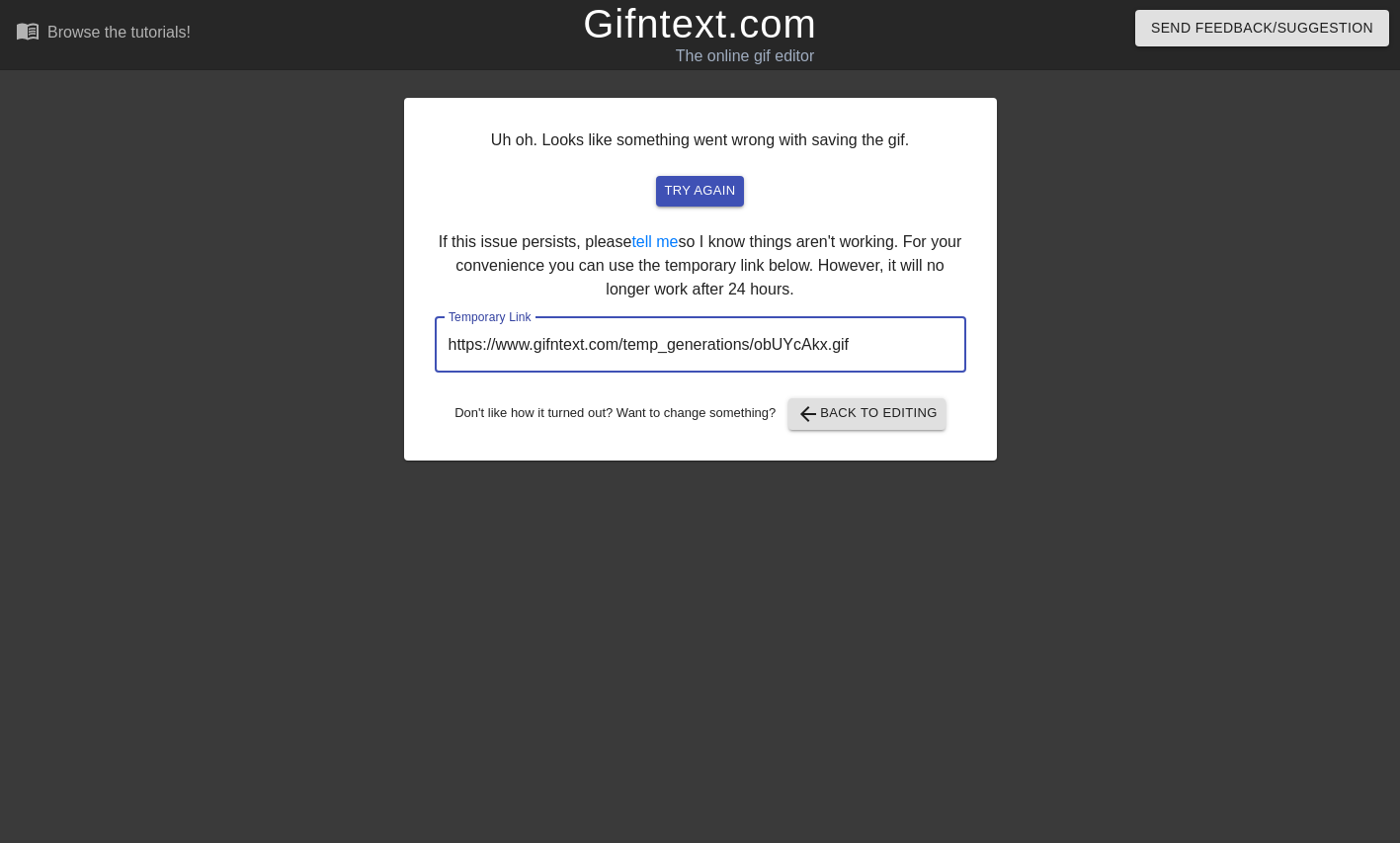 click on "https://www.gifntext.com/temp_generations/obUYcAkx.gif" at bounding box center (700, 345) 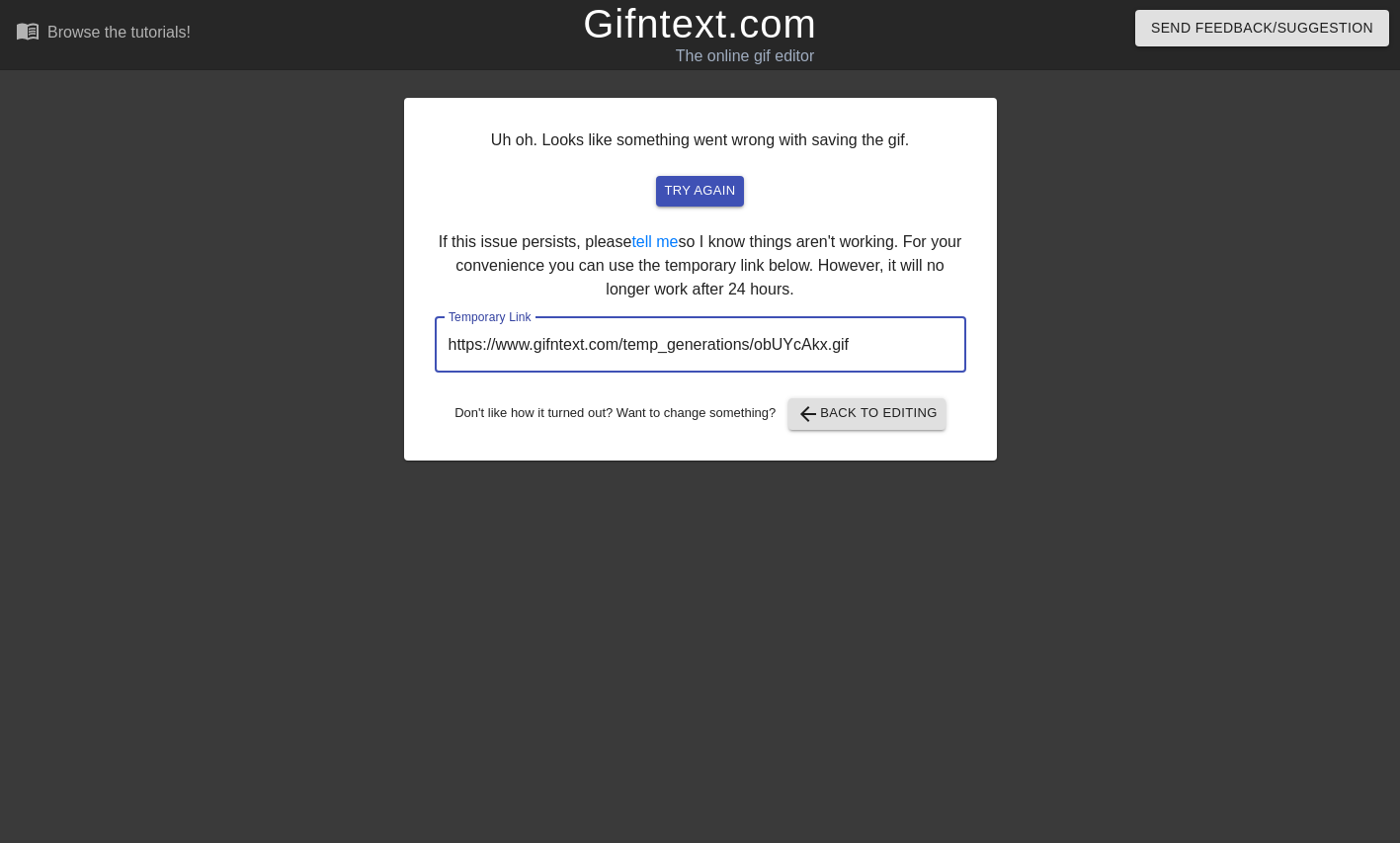 drag, startPoint x: 868, startPoint y: 342, endPoint x: 381, endPoint y: 352, distance: 487.1027 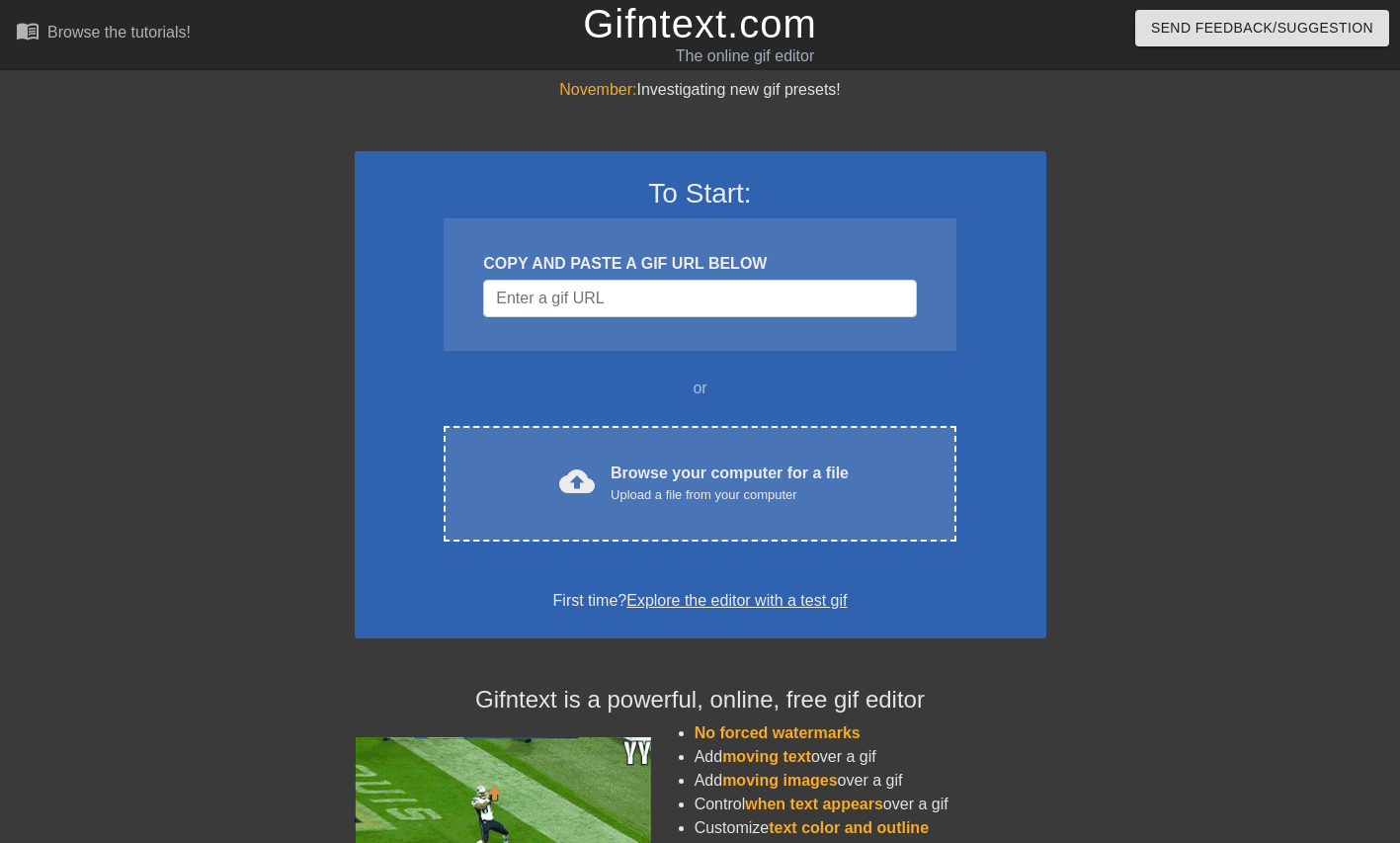 scroll, scrollTop: 0, scrollLeft: 0, axis: both 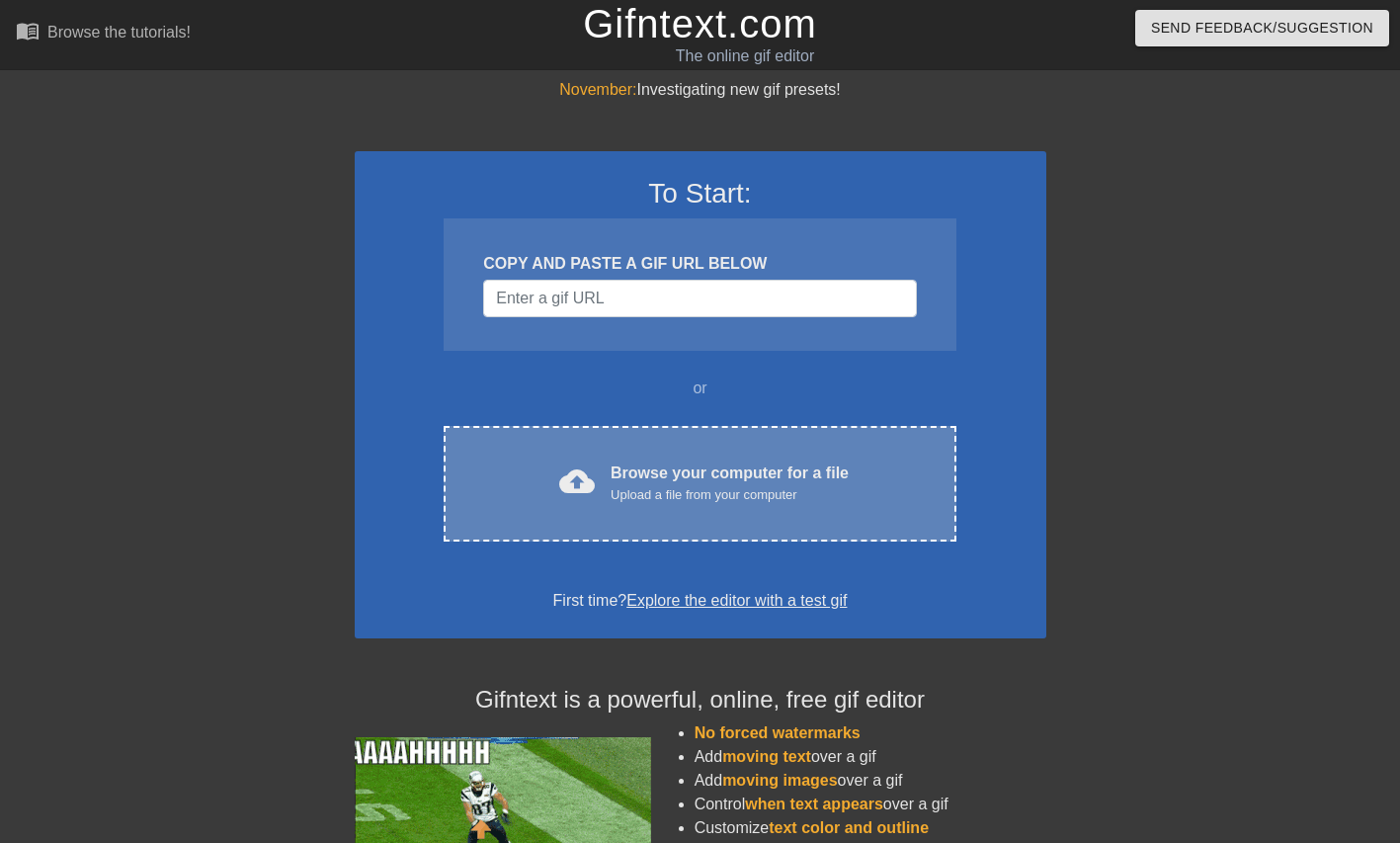 click on "Upload a file from your computer" at bounding box center [729, 495] 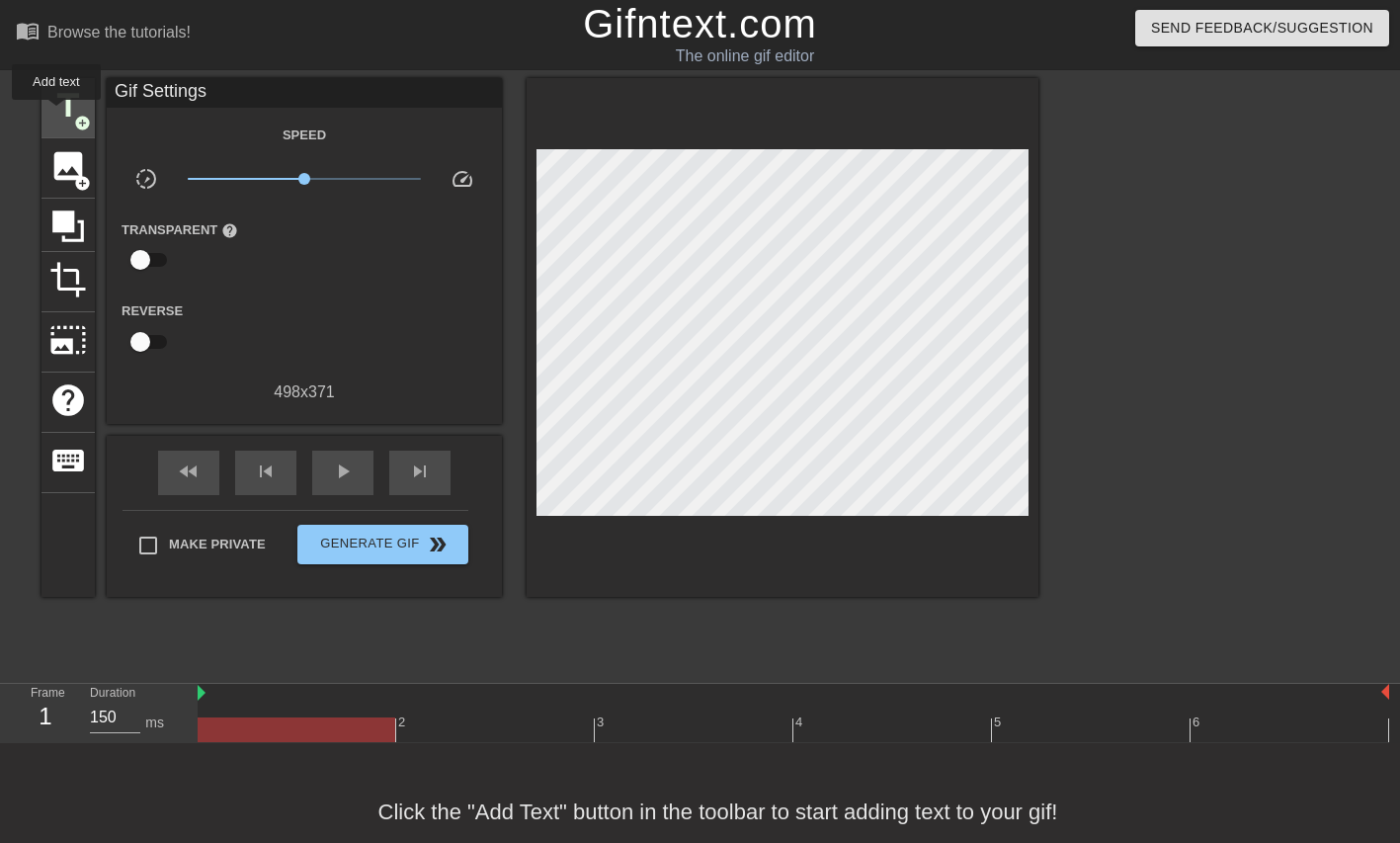 click on "title" at bounding box center [68, 106] 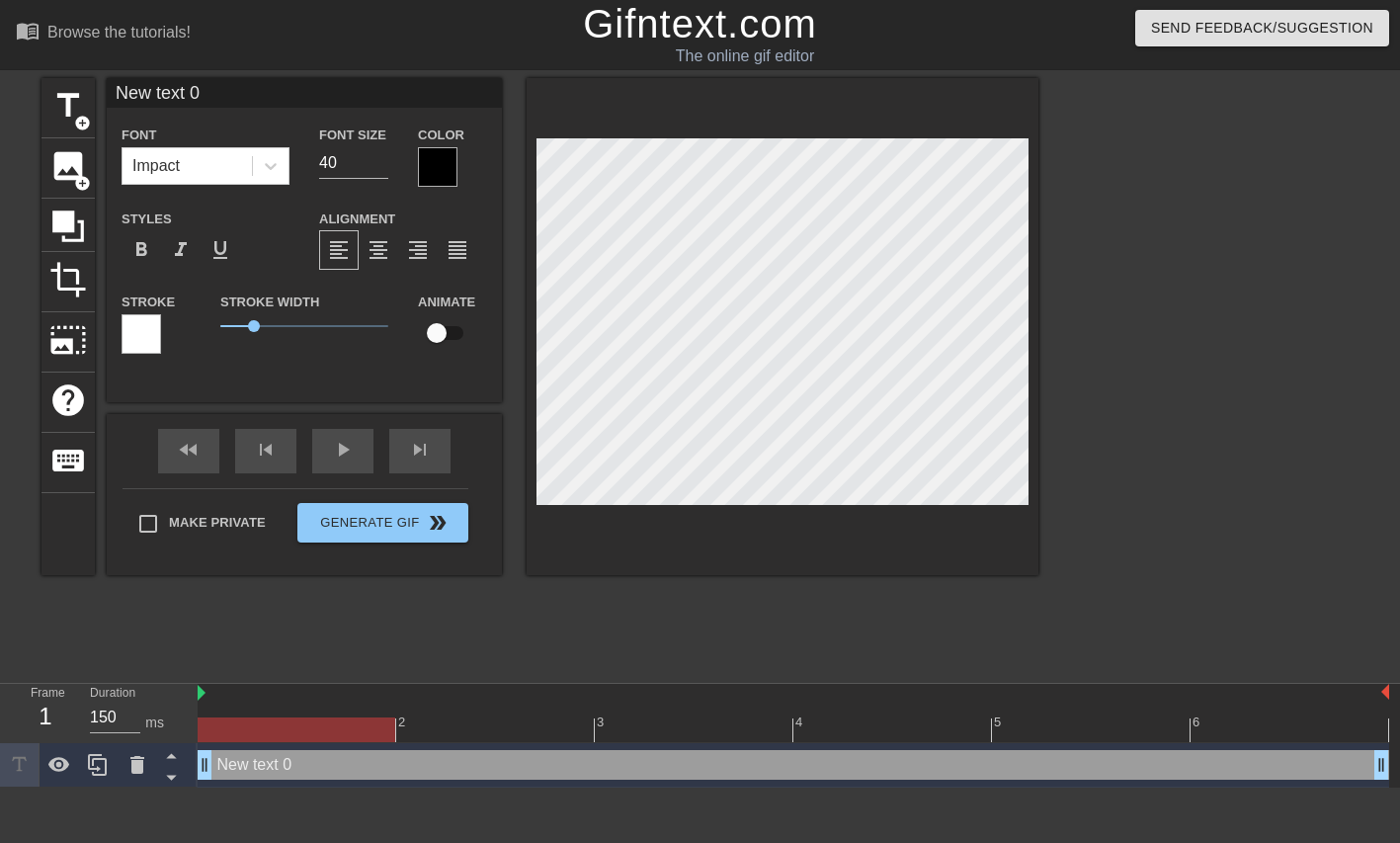 click at bounding box center (438, 167) 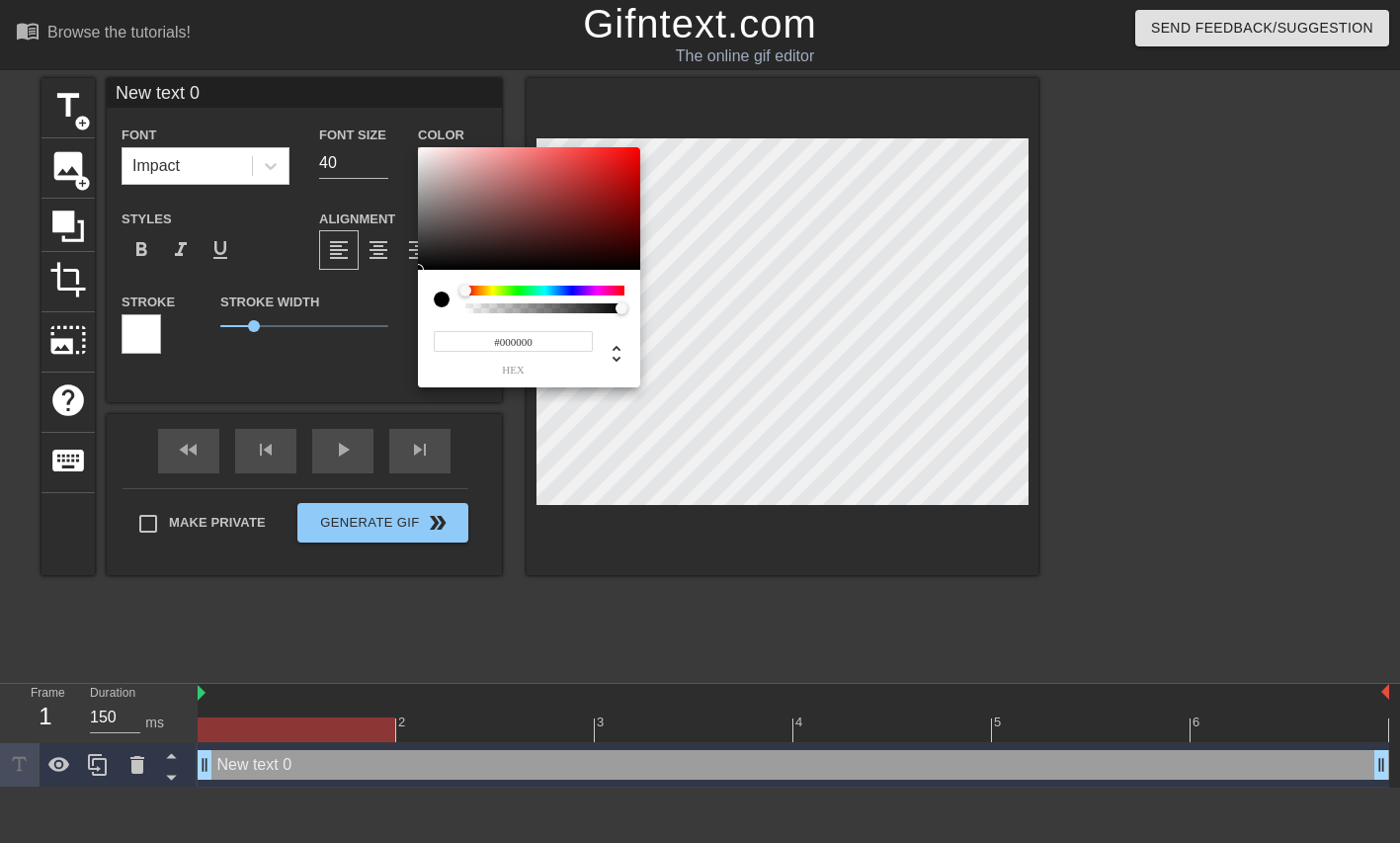 click at bounding box center [544, 291] 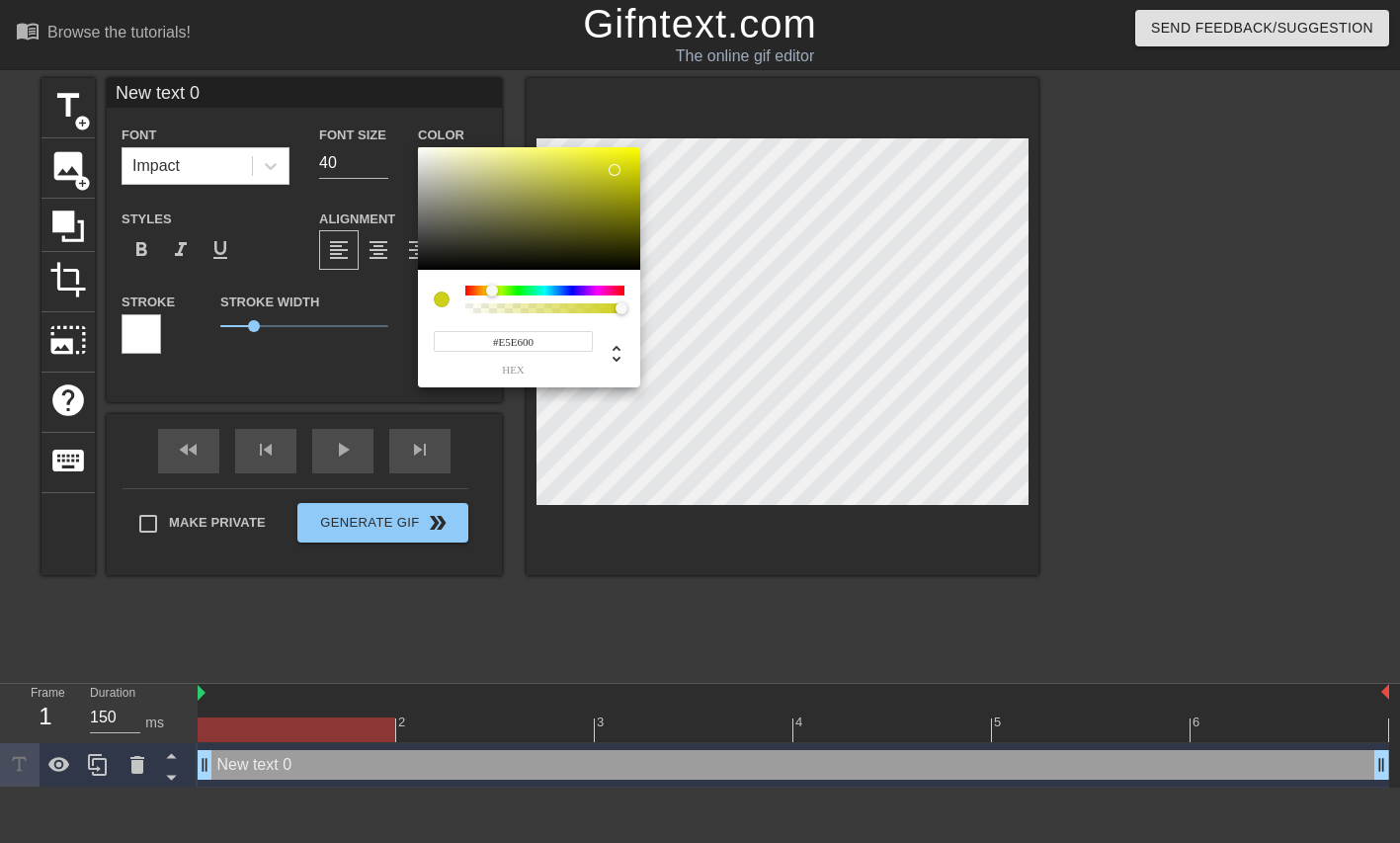 type on "#FEFF00" 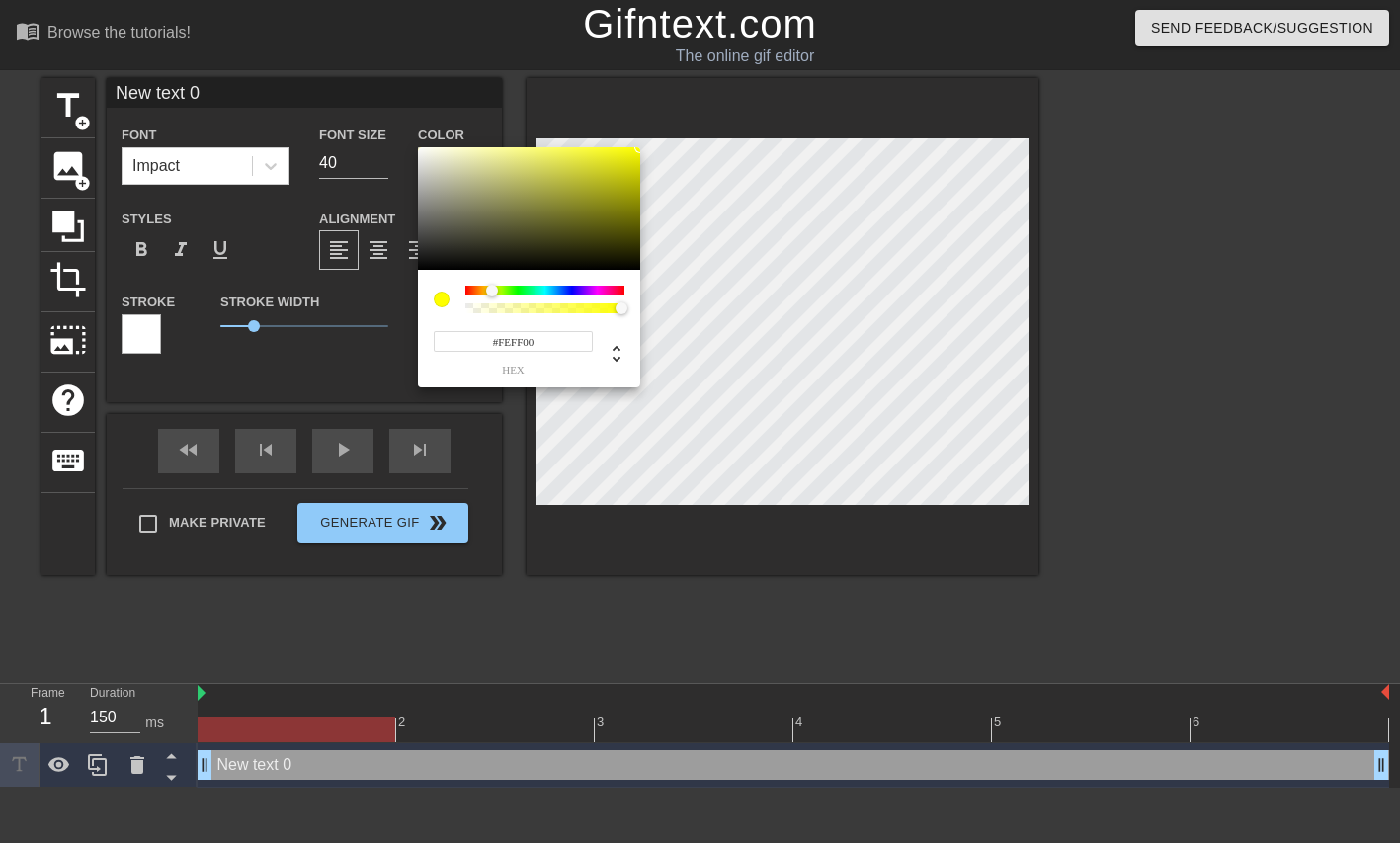 drag, startPoint x: 557, startPoint y: 195, endPoint x: 668, endPoint y: 140, distance: 123.879 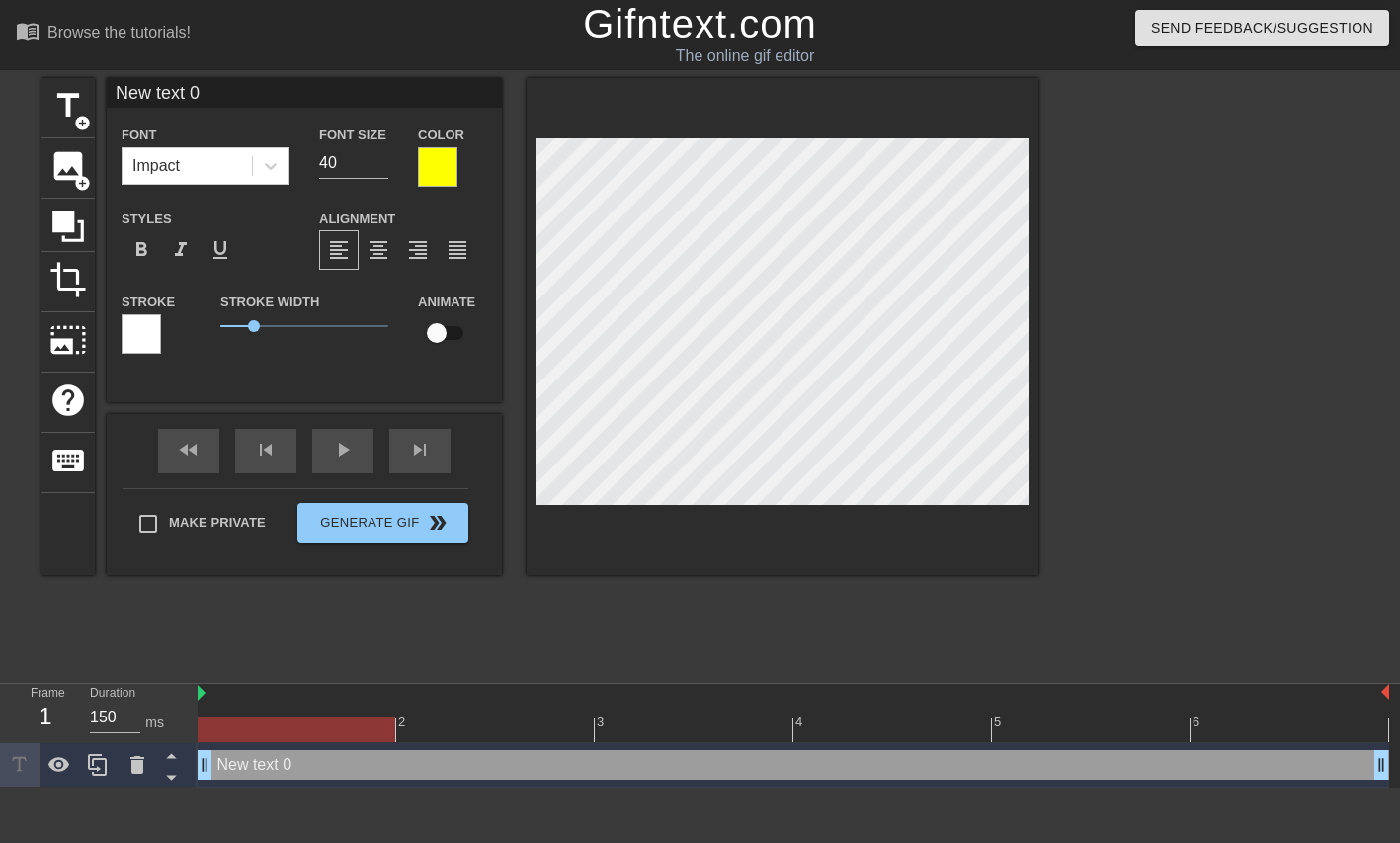 scroll, scrollTop: 0, scrollLeft: 3, axis: horizontal 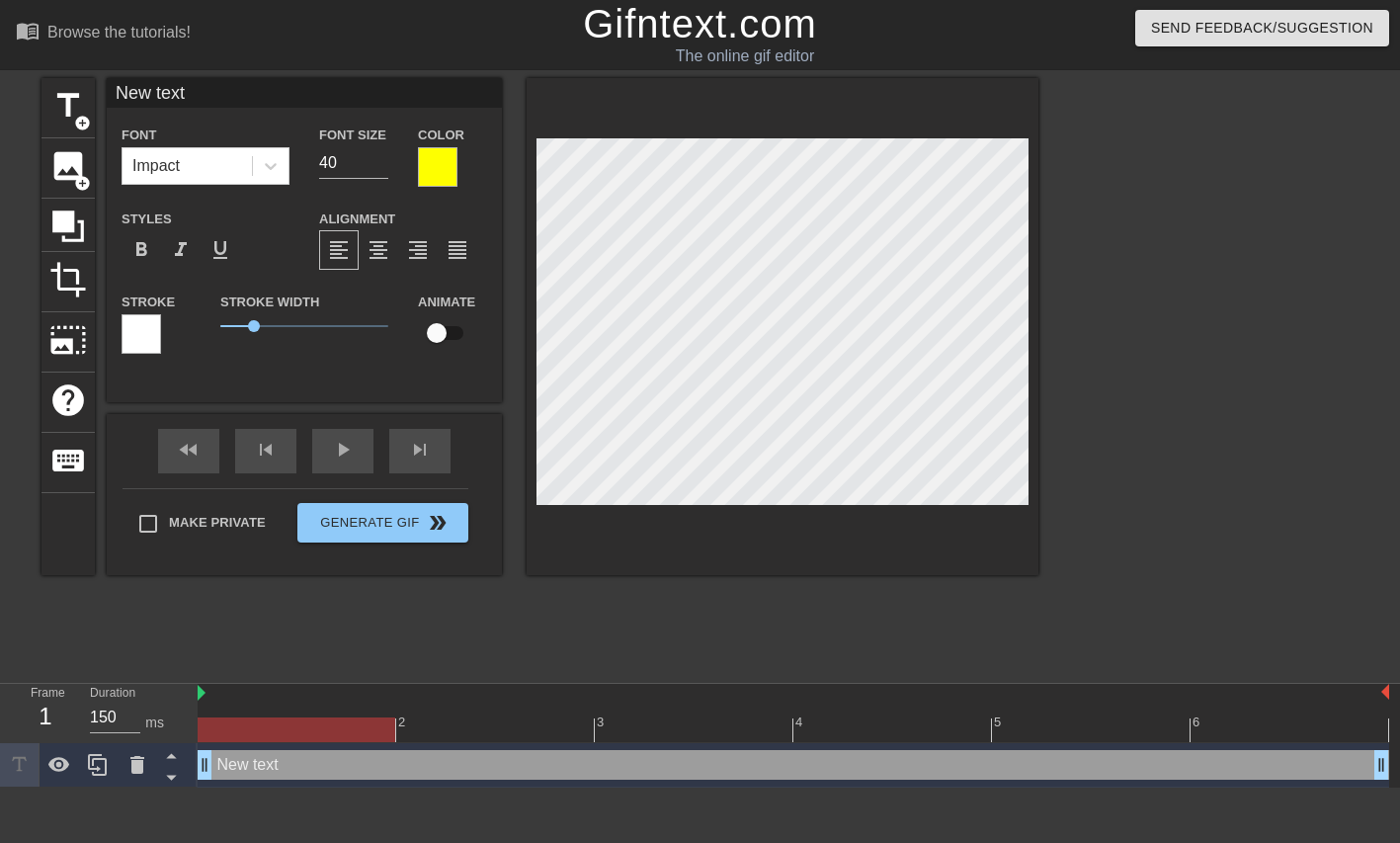 type on "New text" 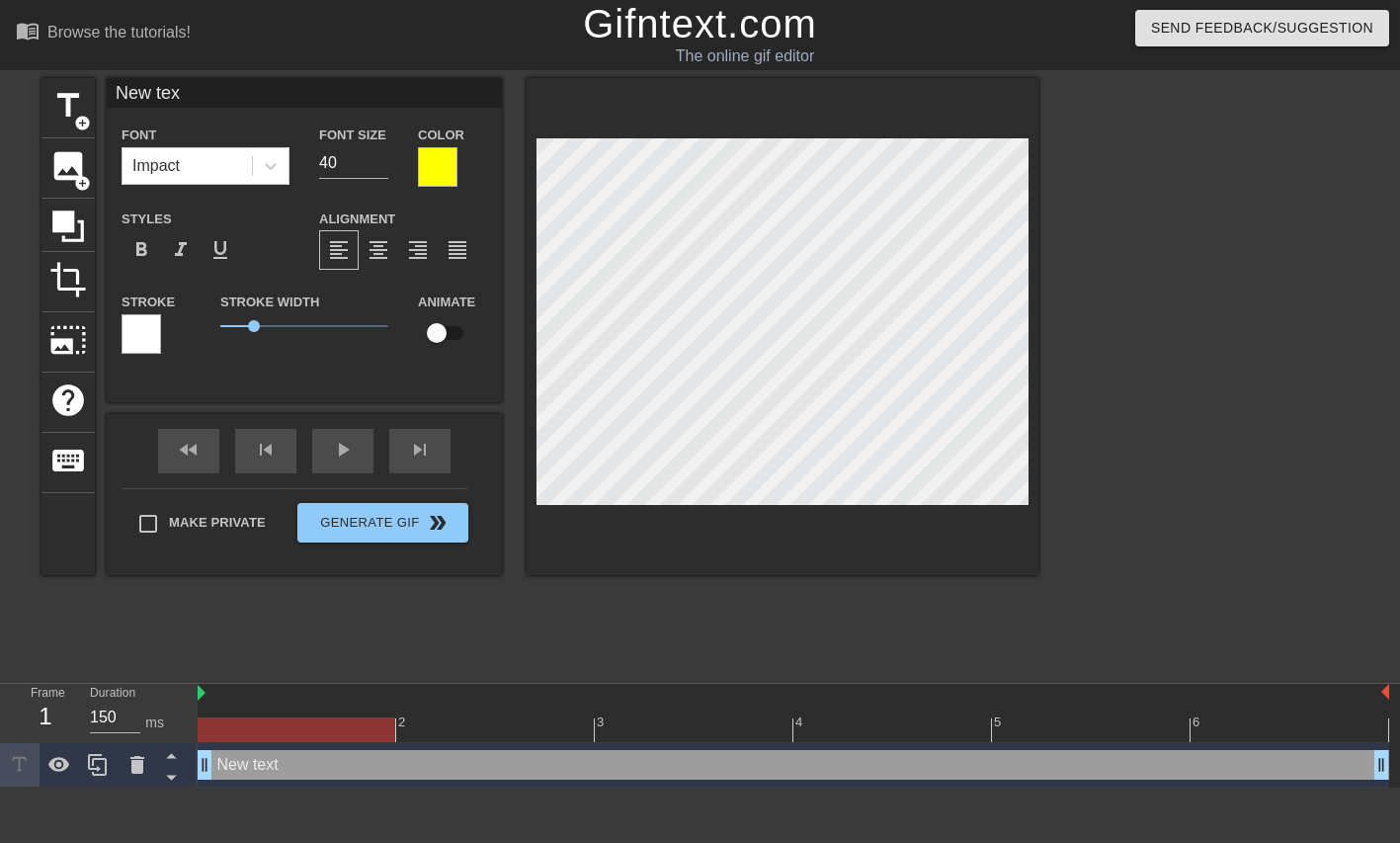 type on "New te" 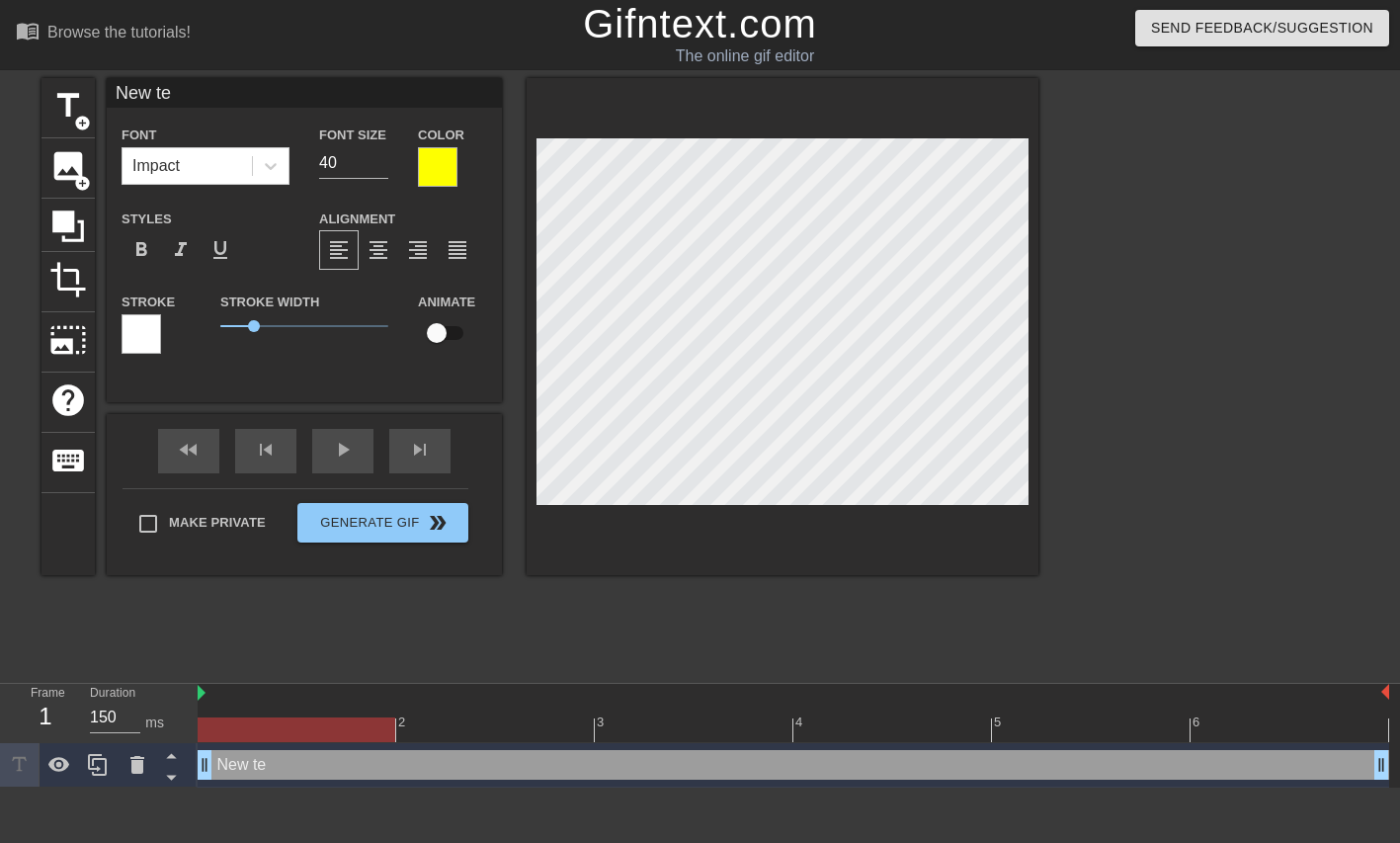 type on "New t" 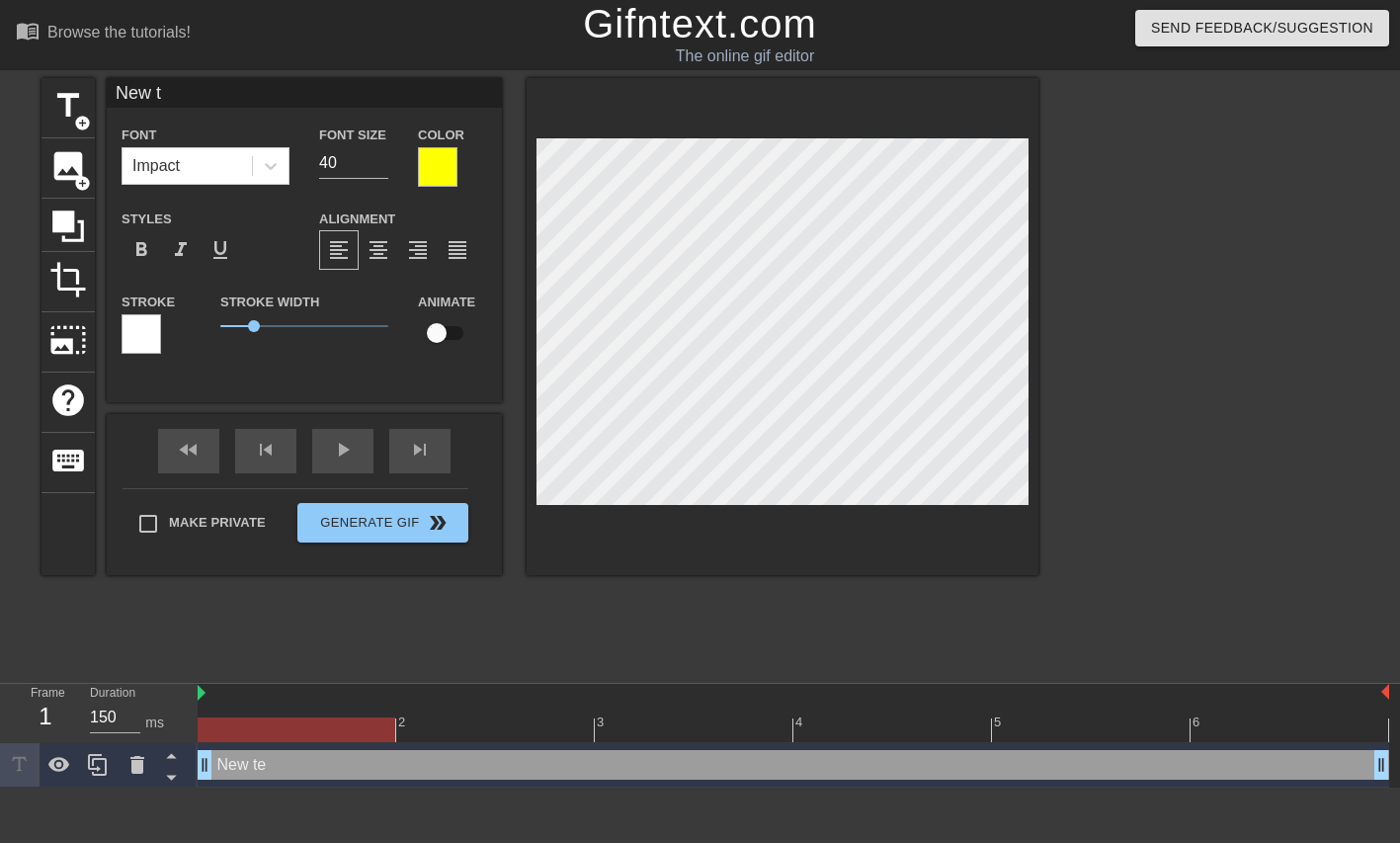 type on "New" 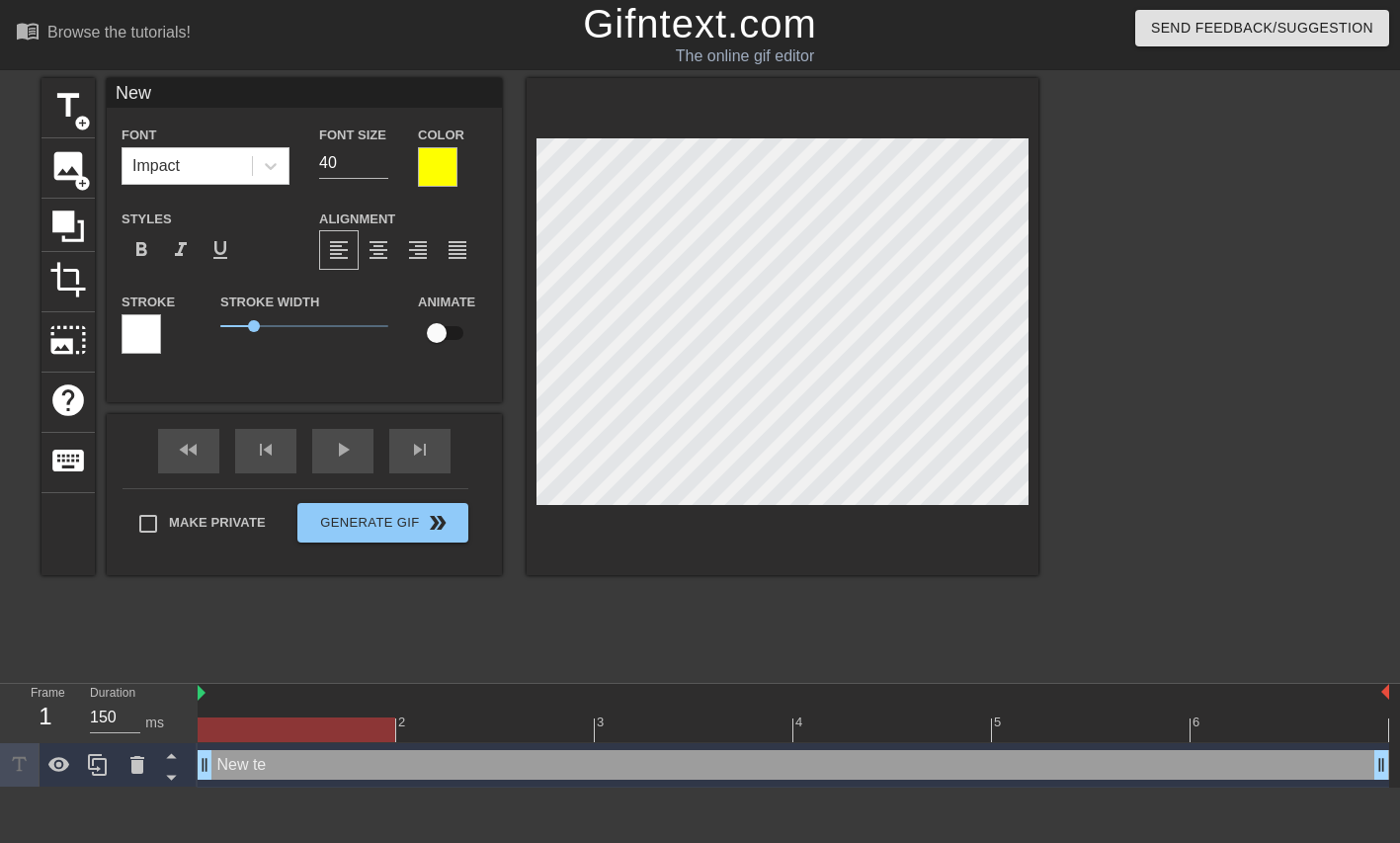 type on "New" 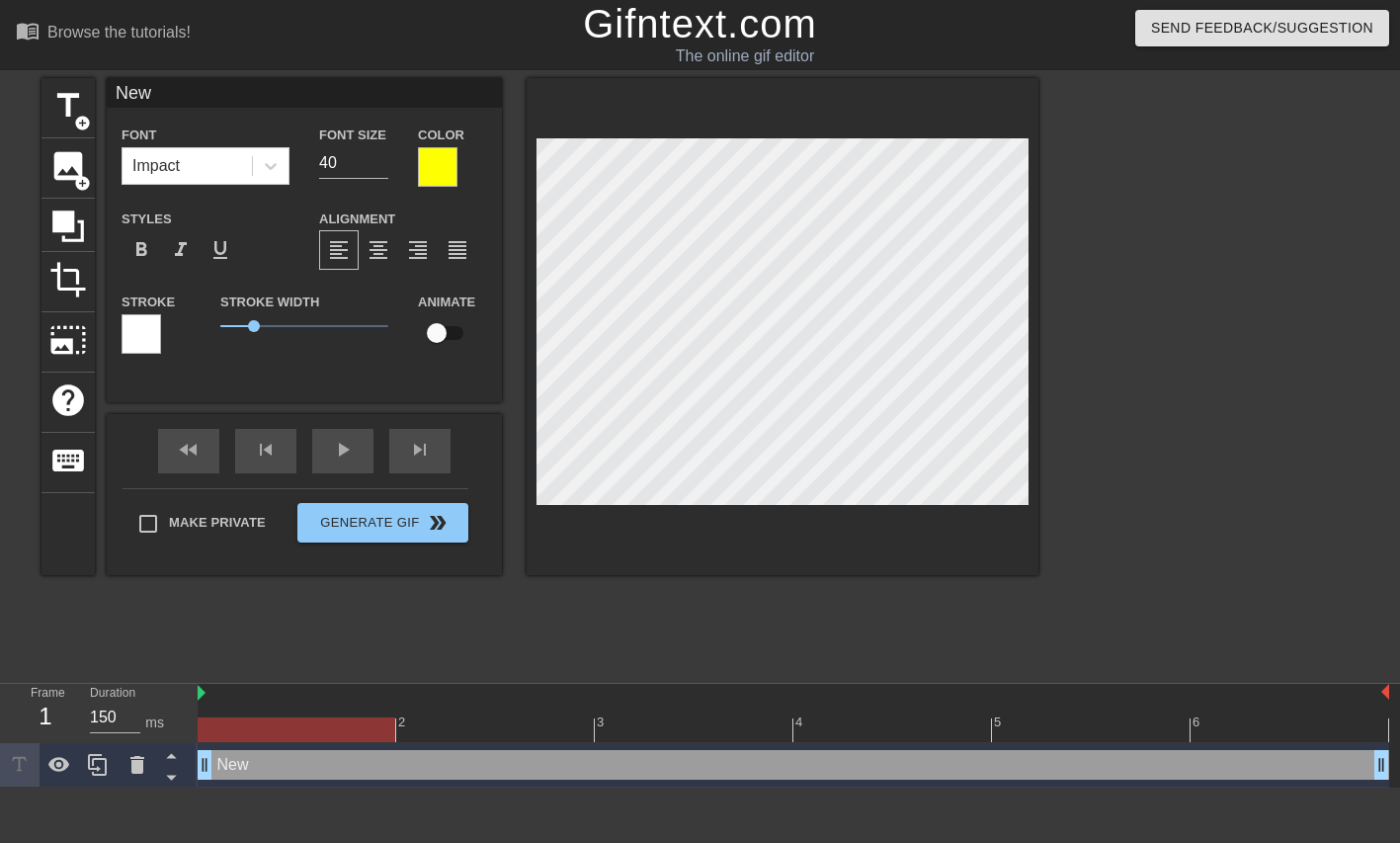 type on "Ne" 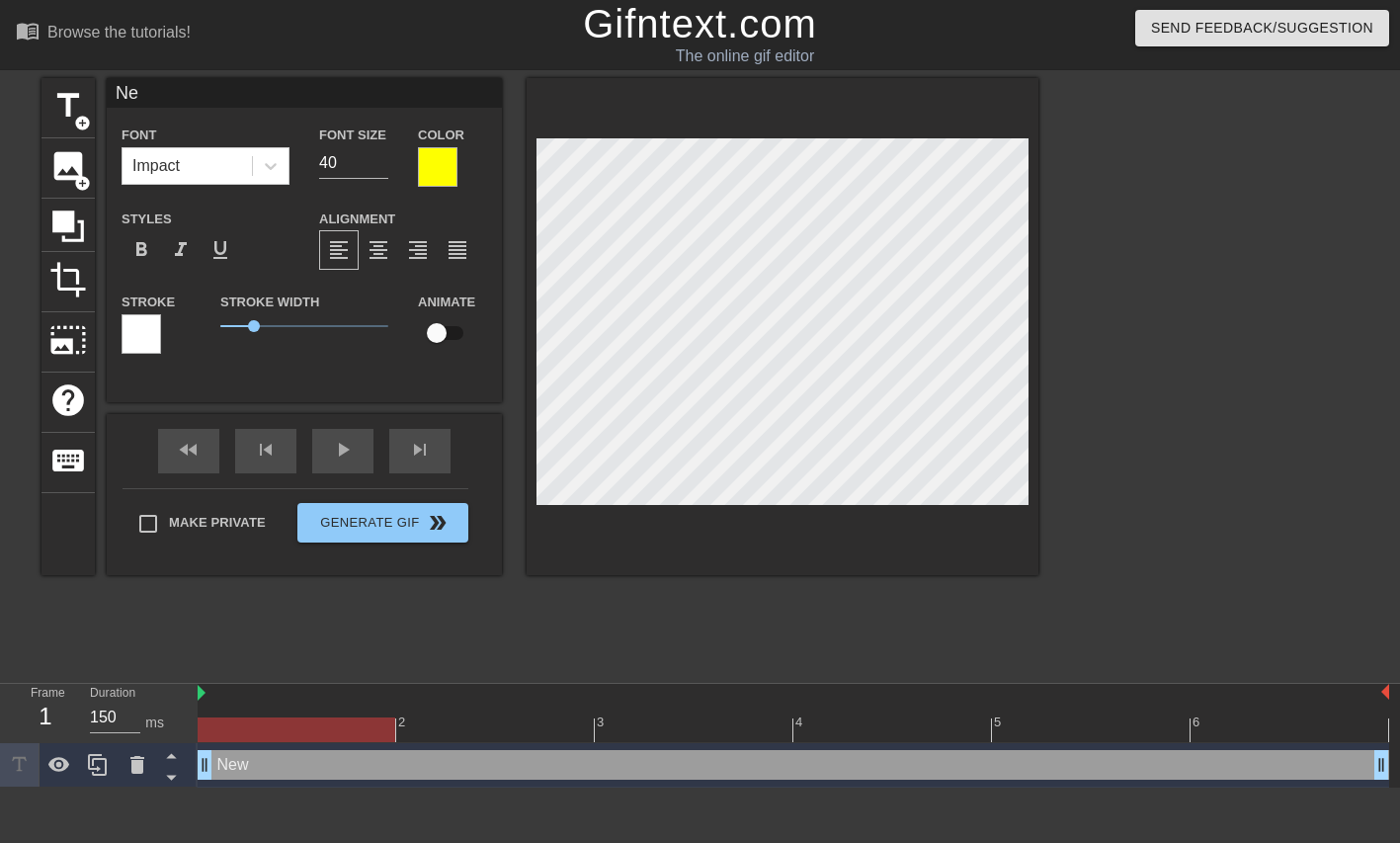 type on "N" 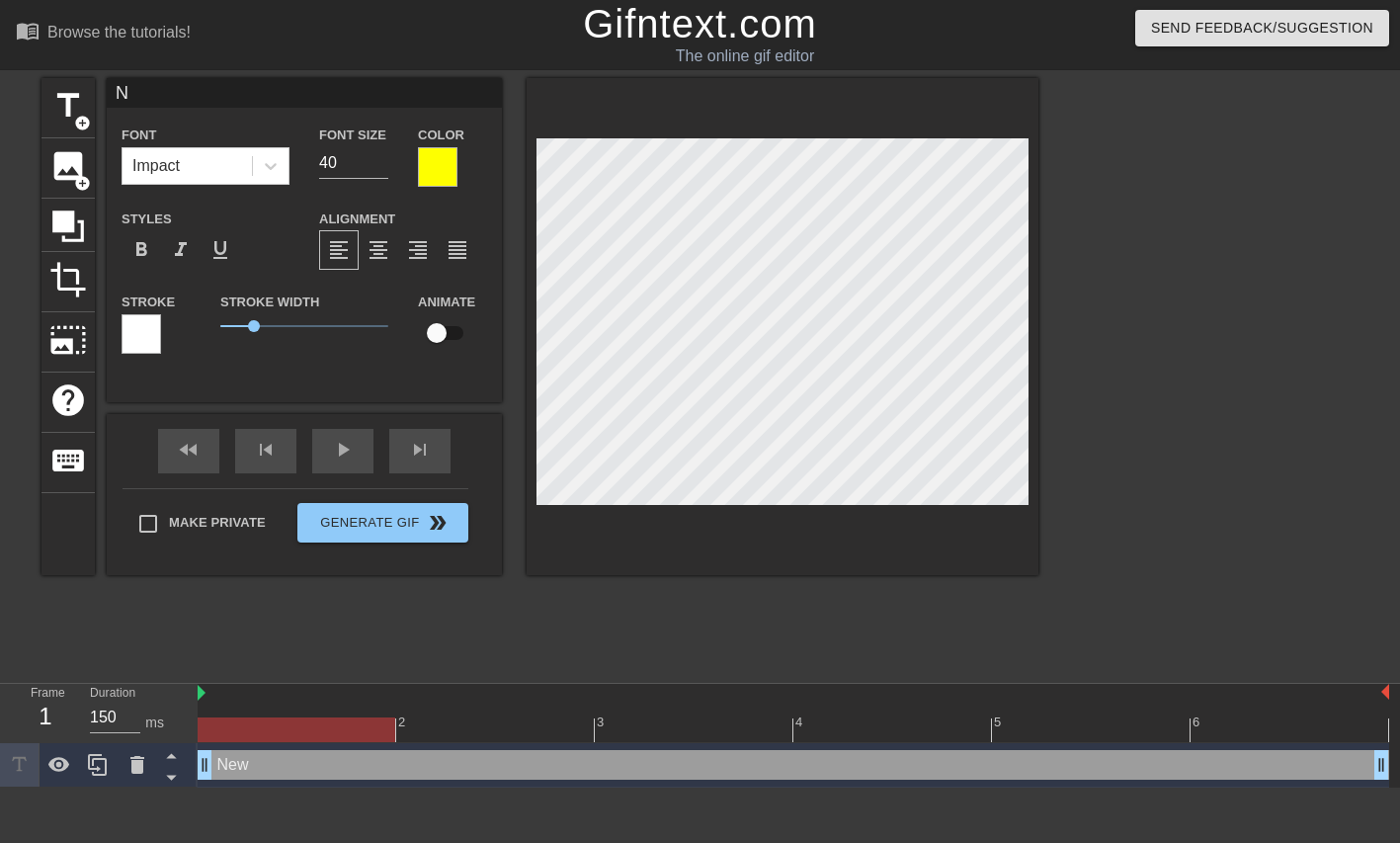 type 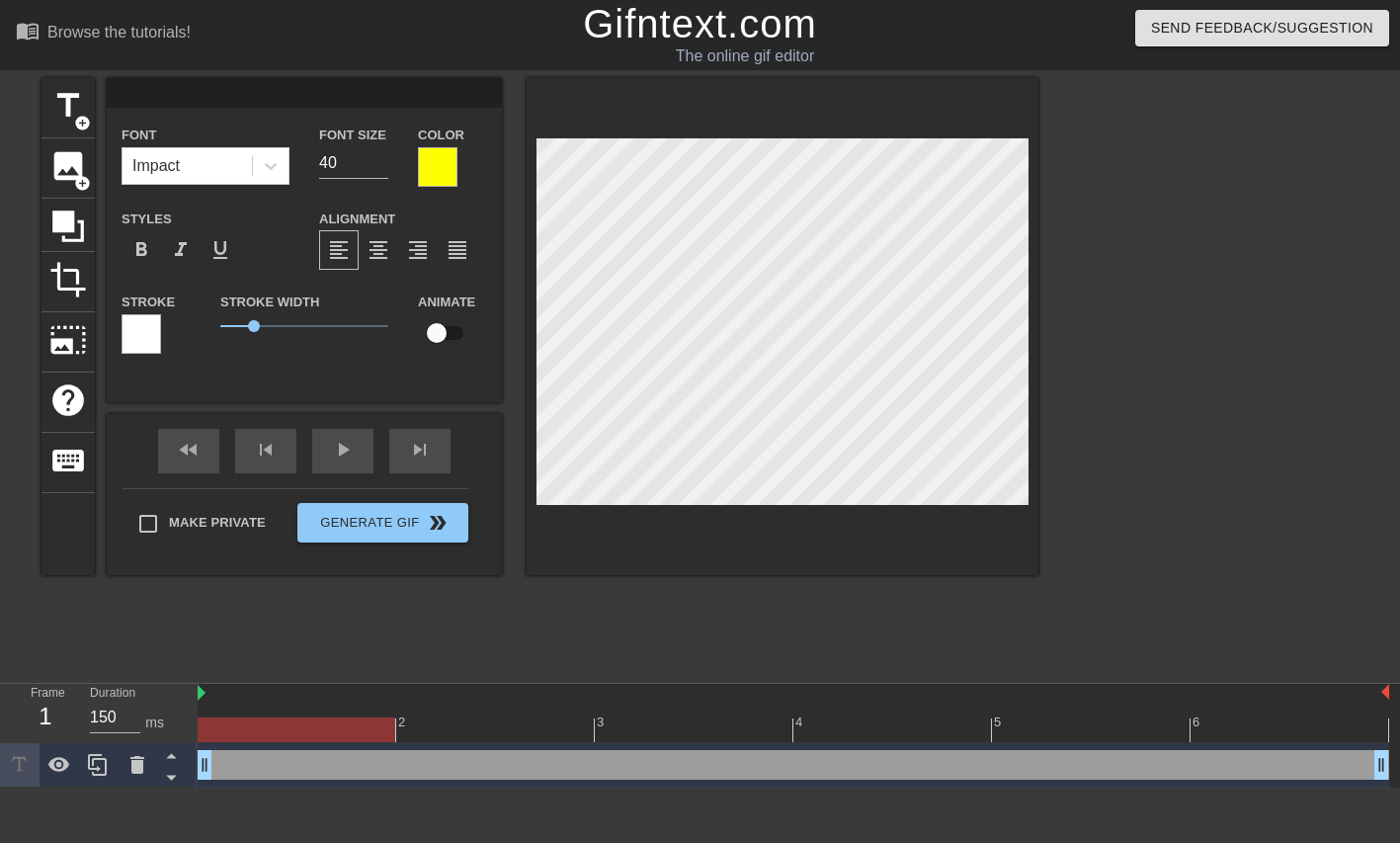 type on "A" 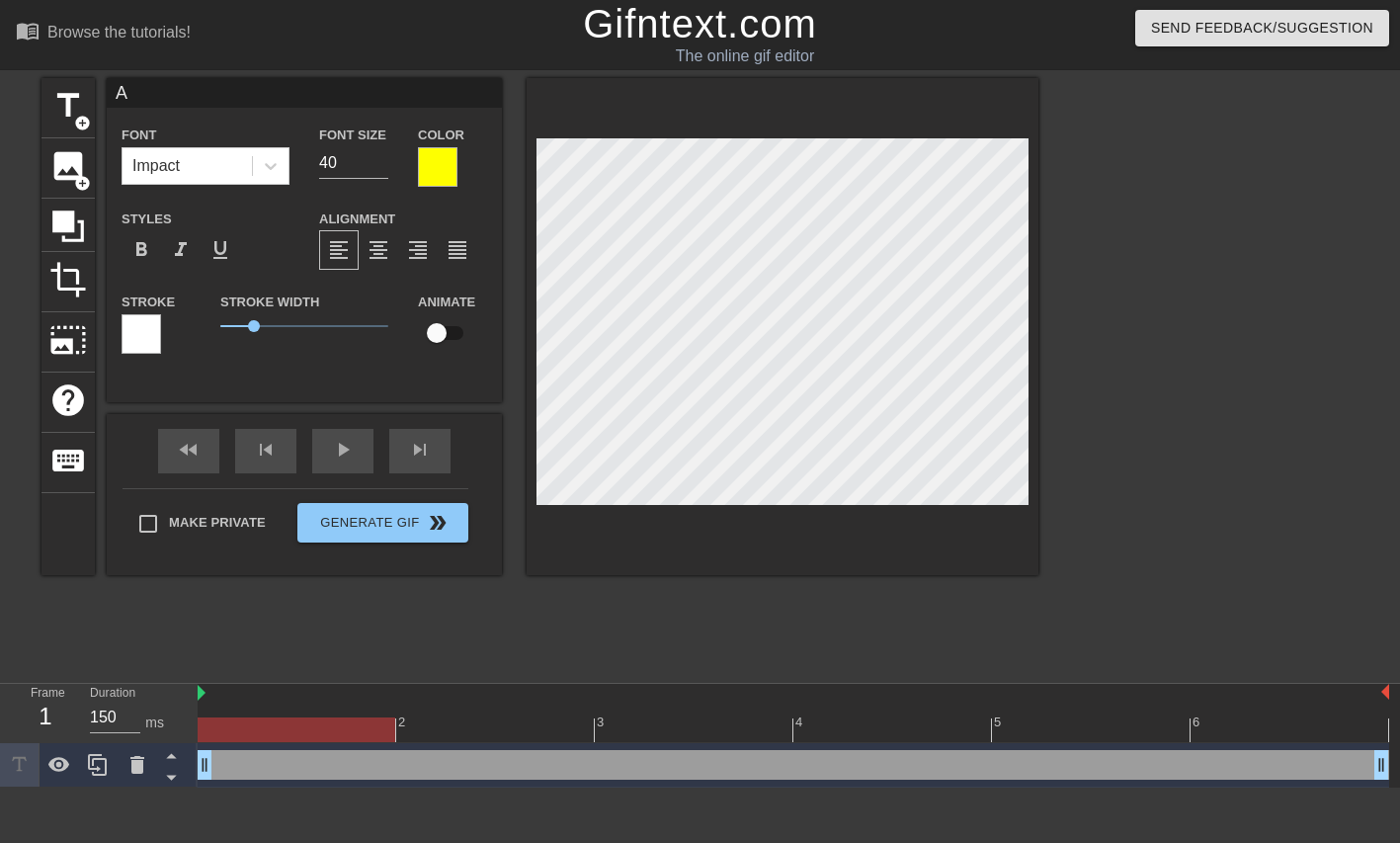 type on "As" 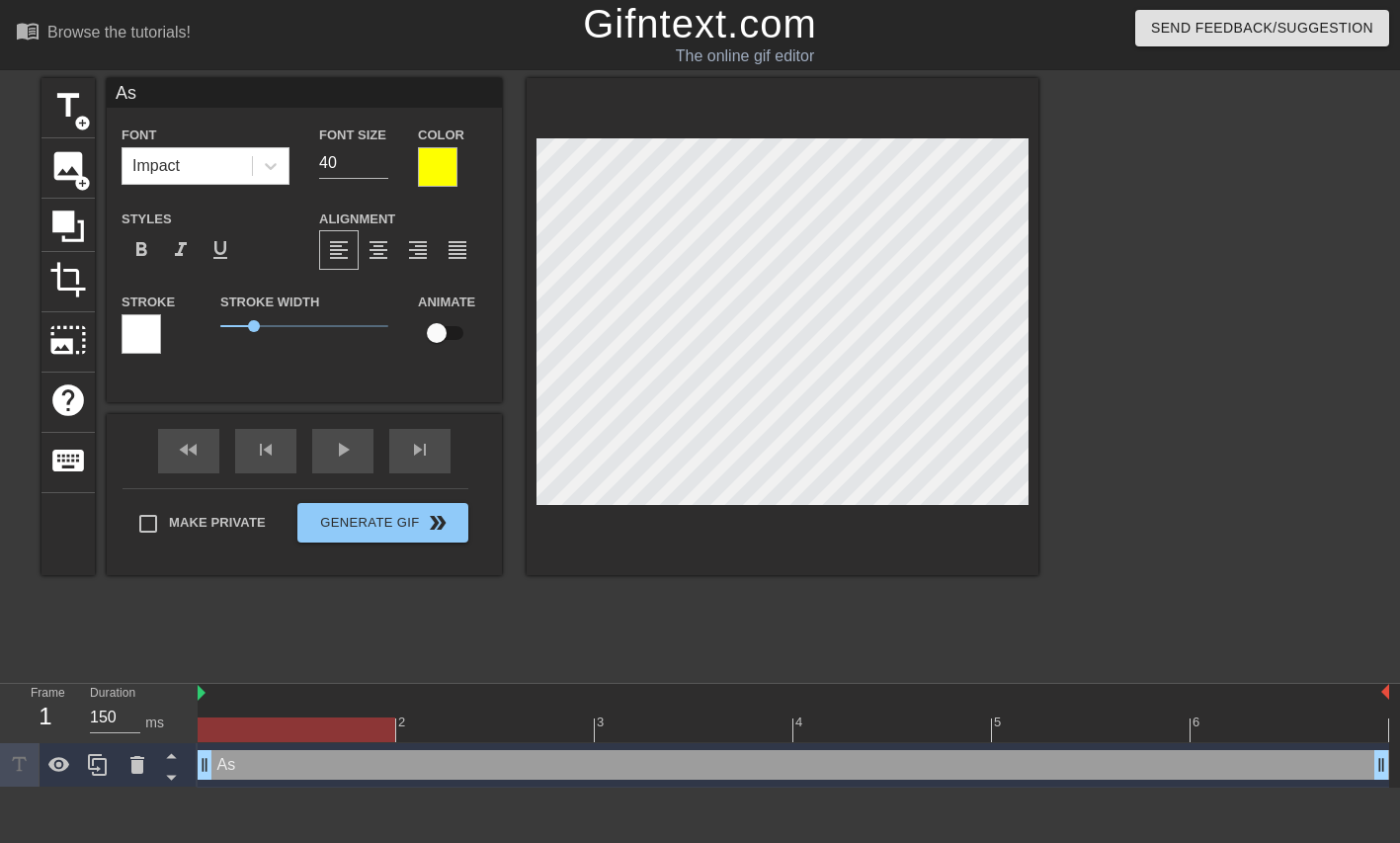 type on "Ask" 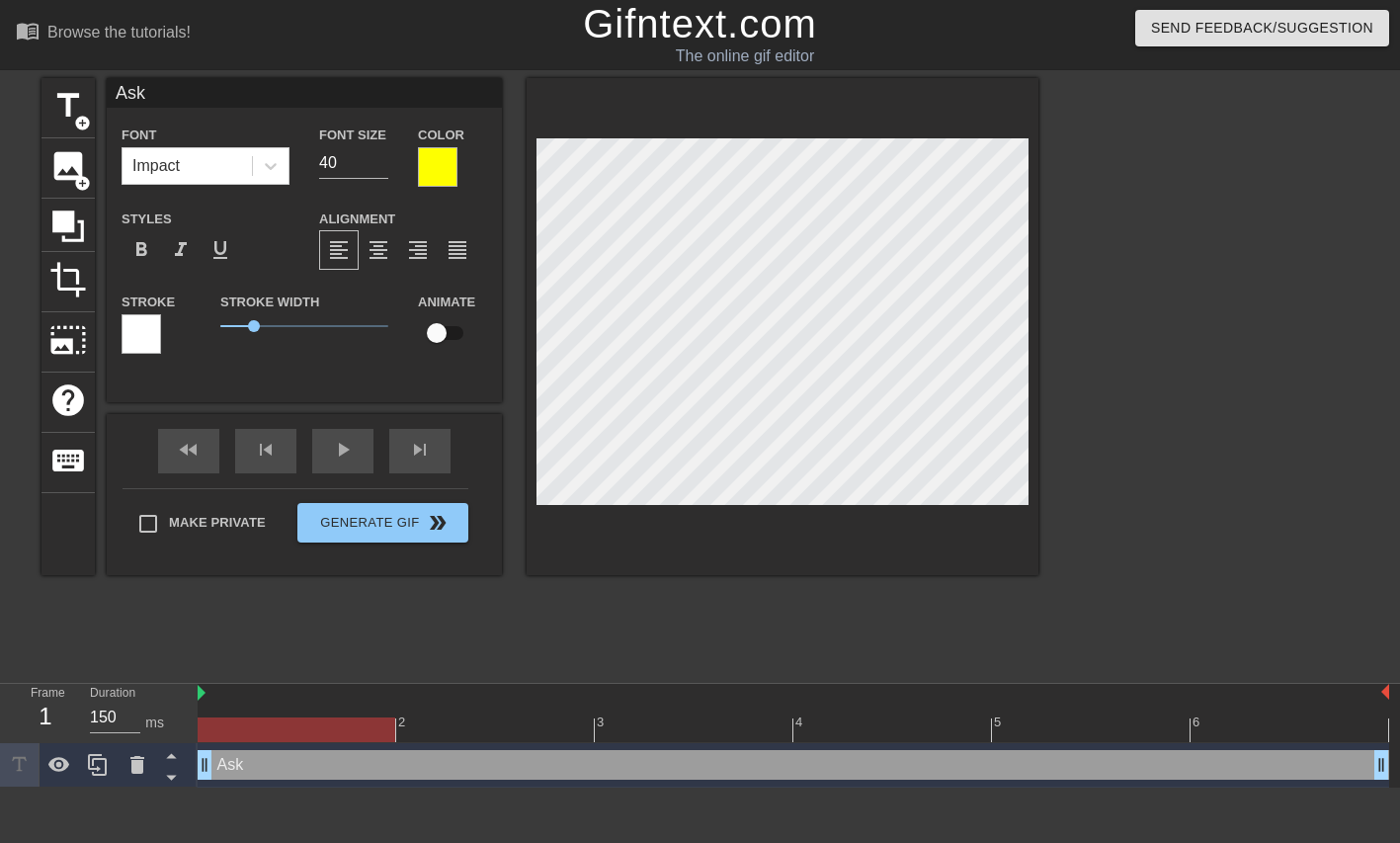 type on "As" 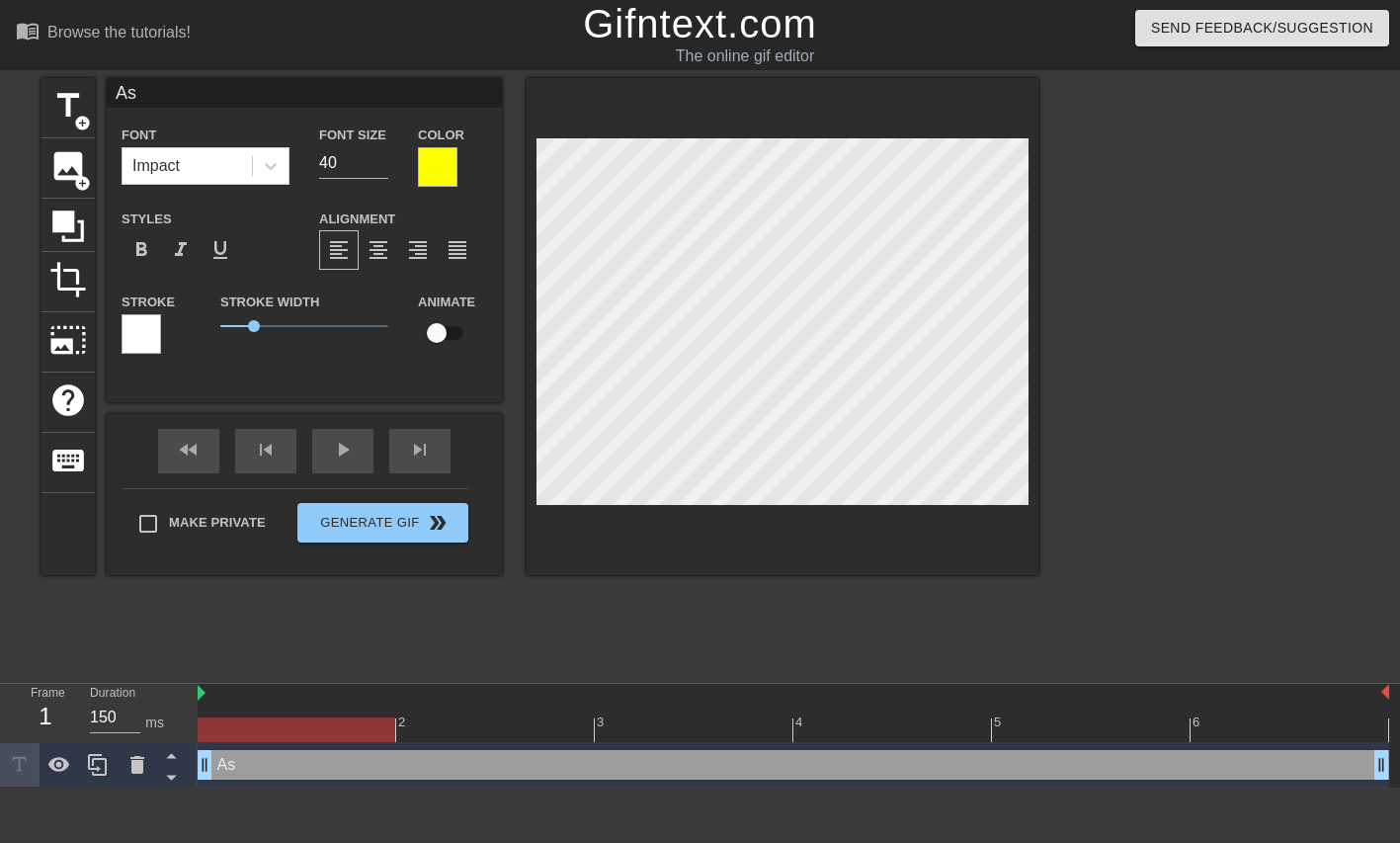 type on "A" 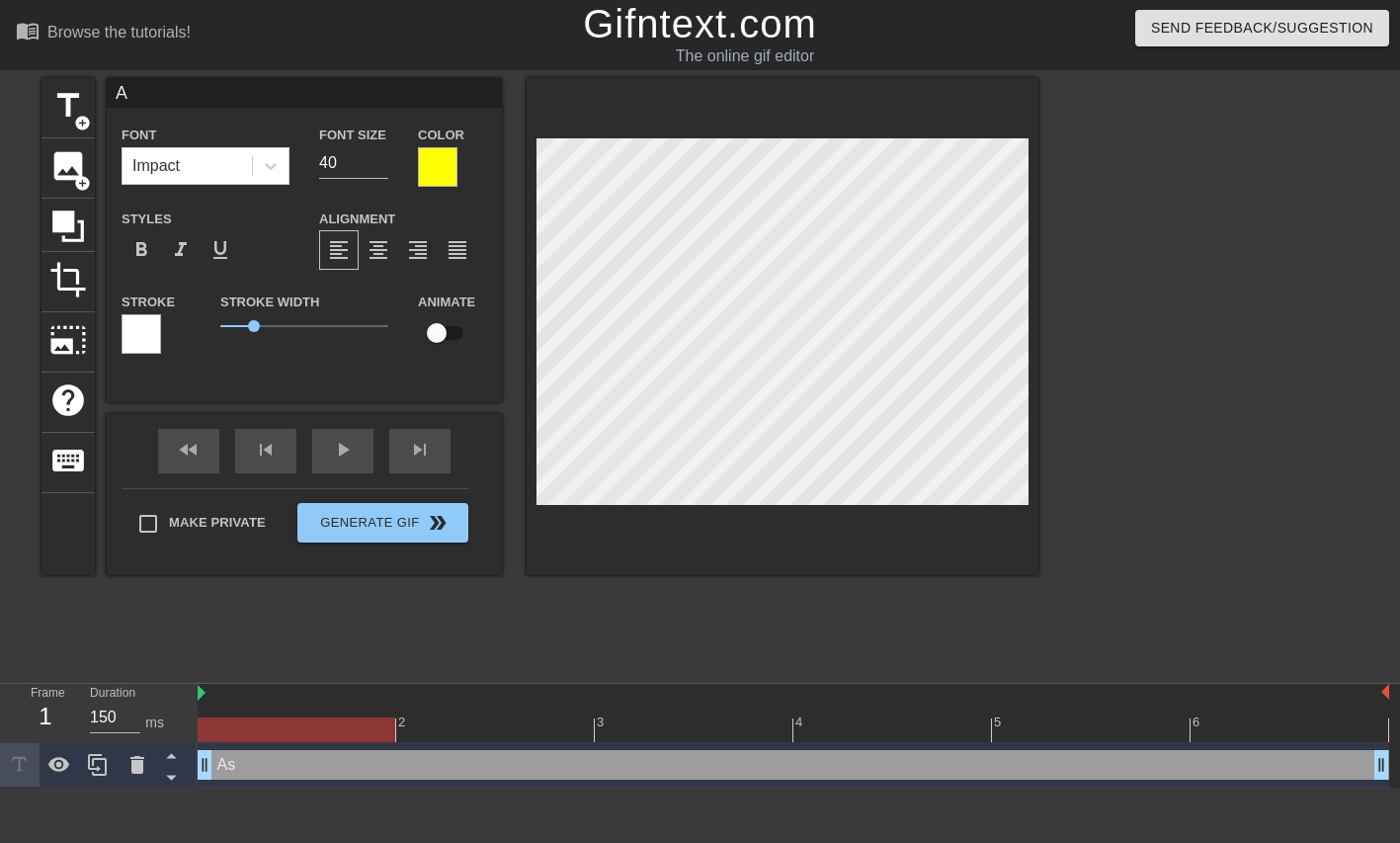 type 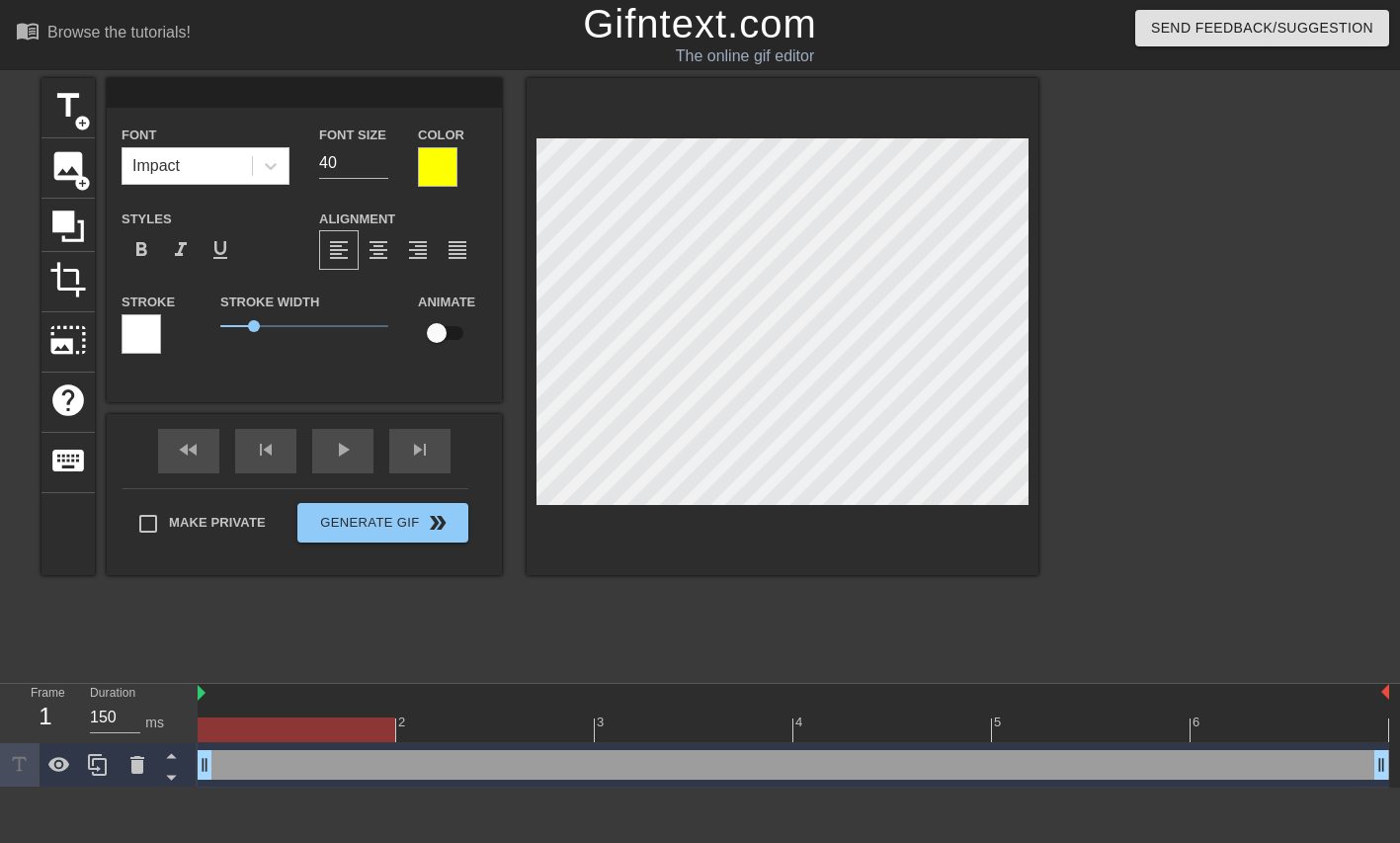type on "A" 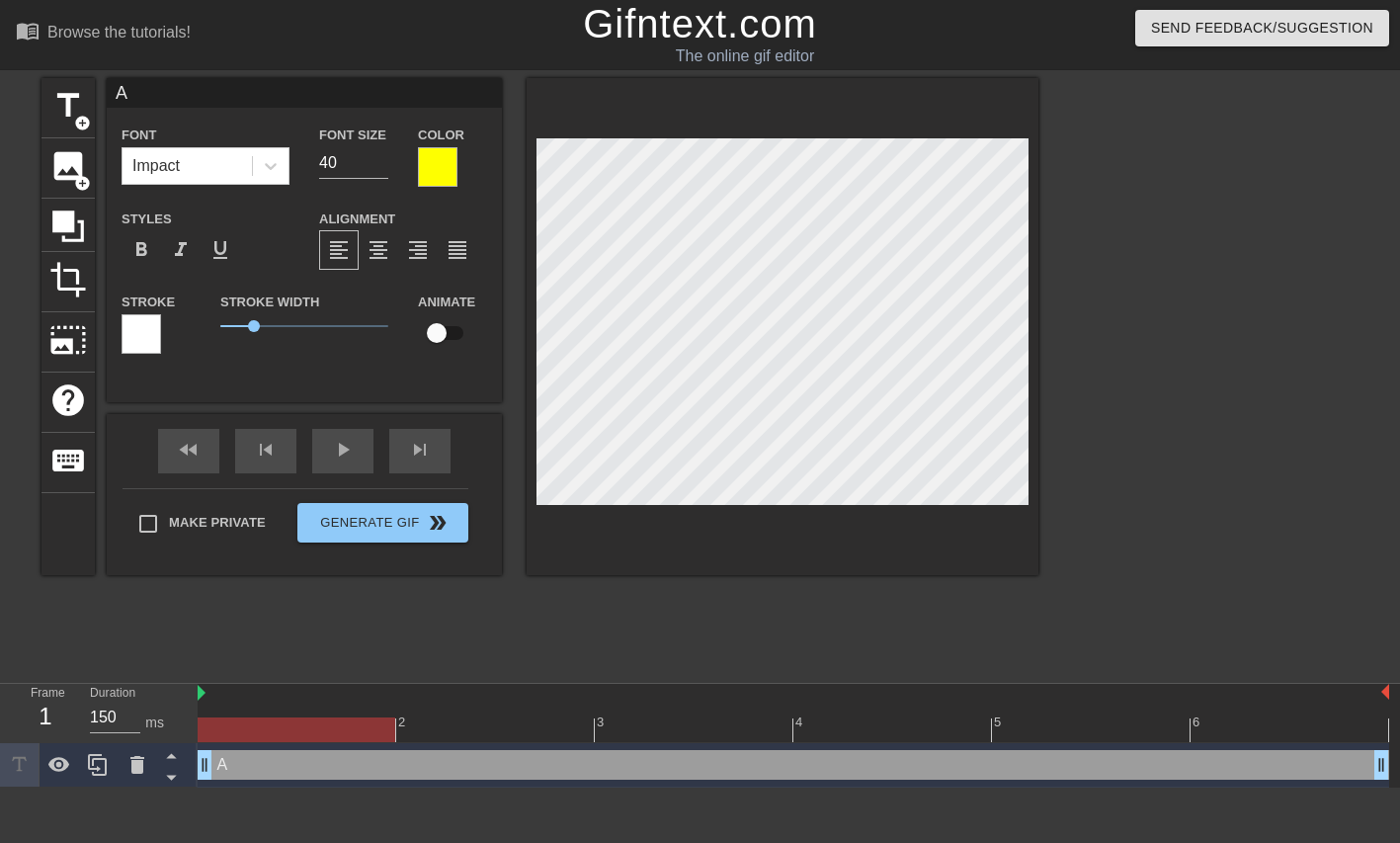 type on "Am" 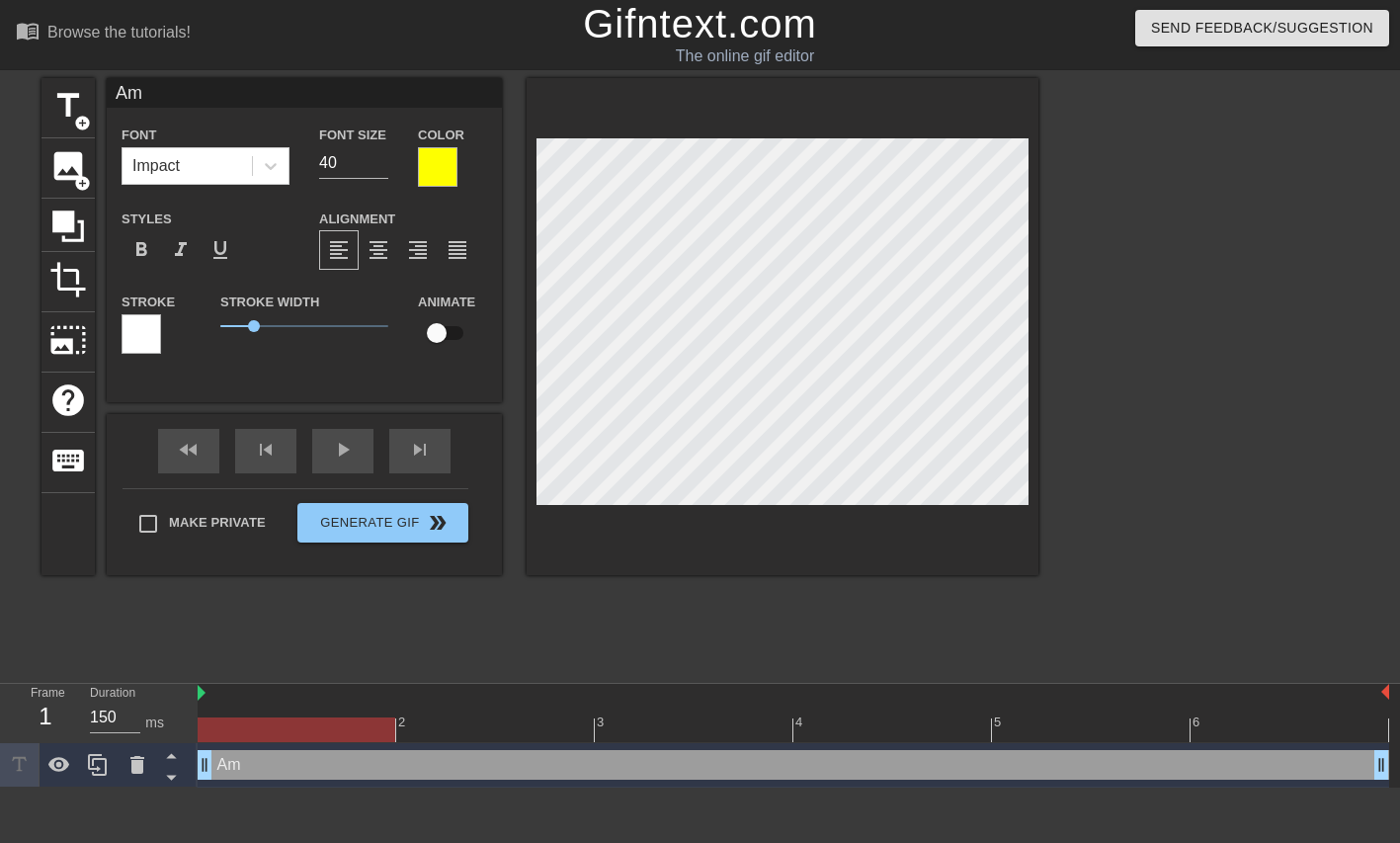 type on "Am" 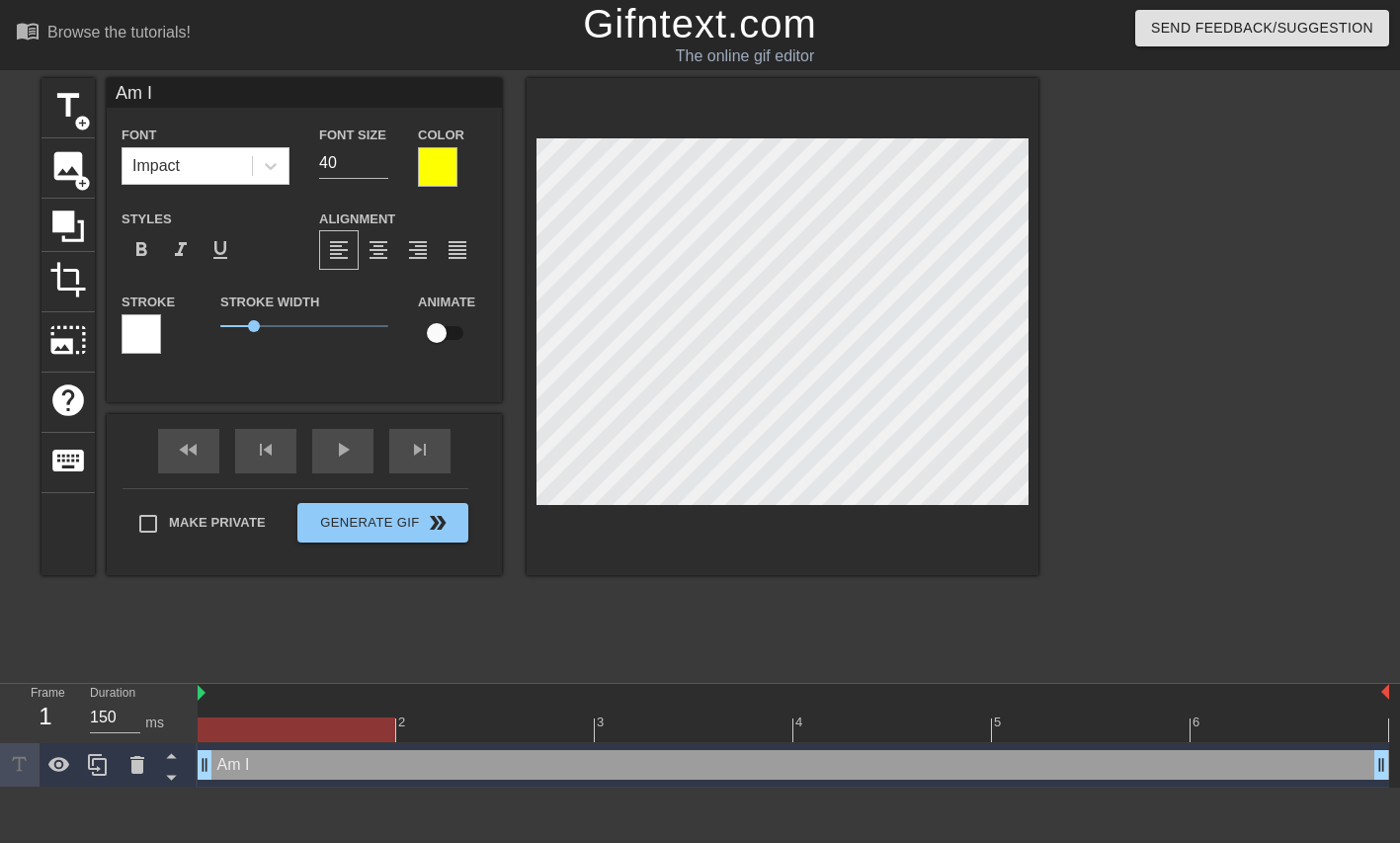 type on "Am I" 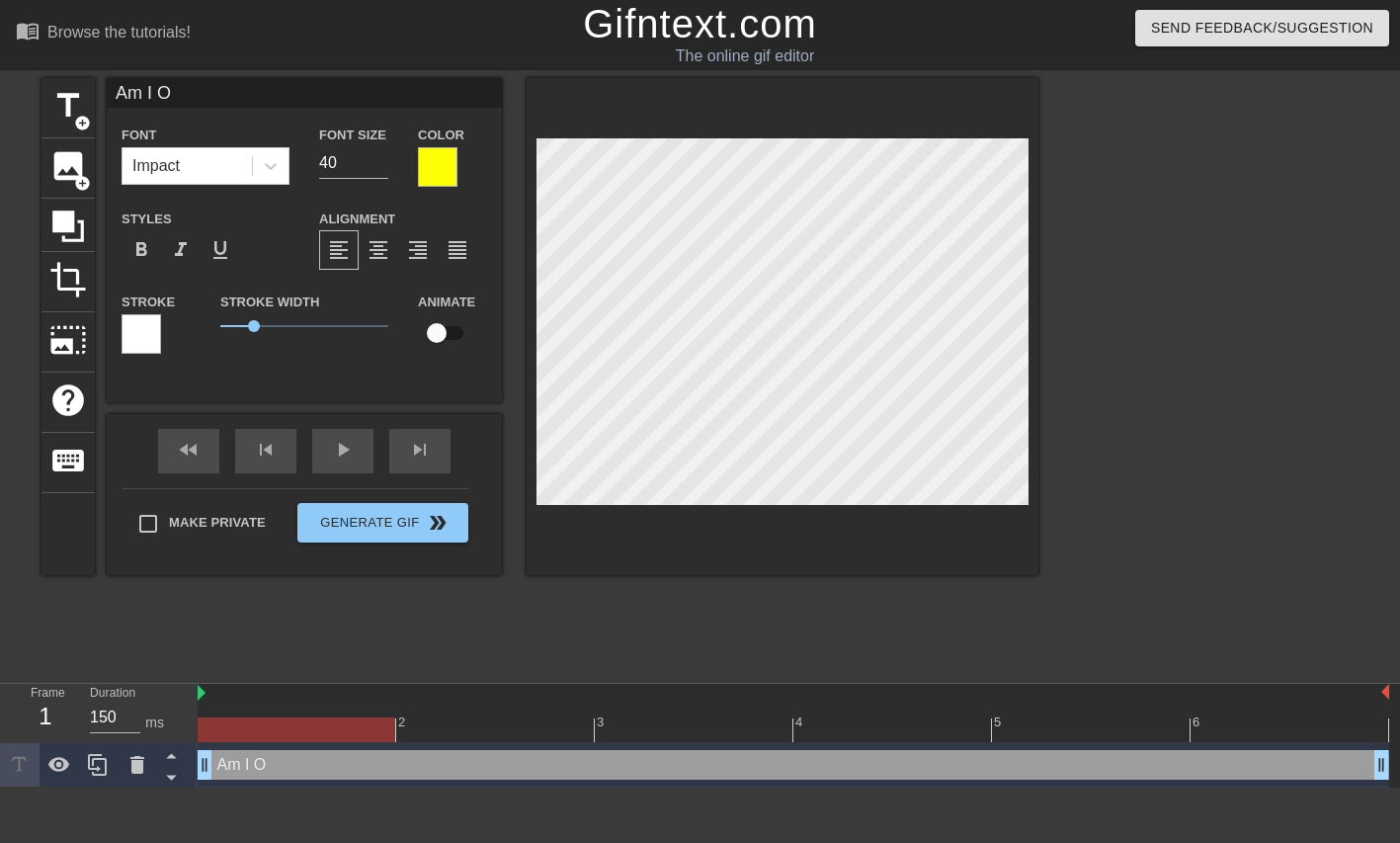 type on "Am I Ok" 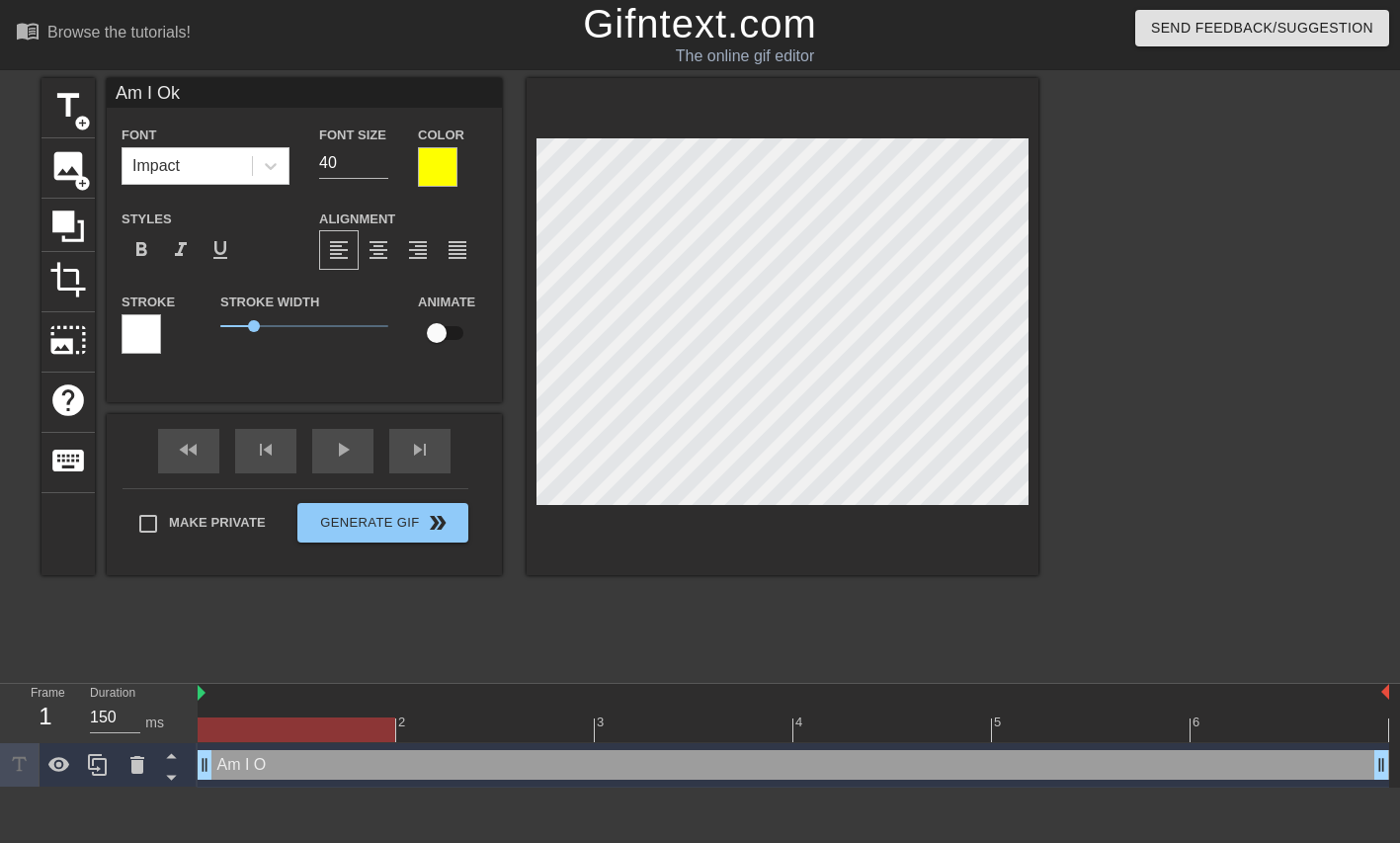 type on "Am I Oka" 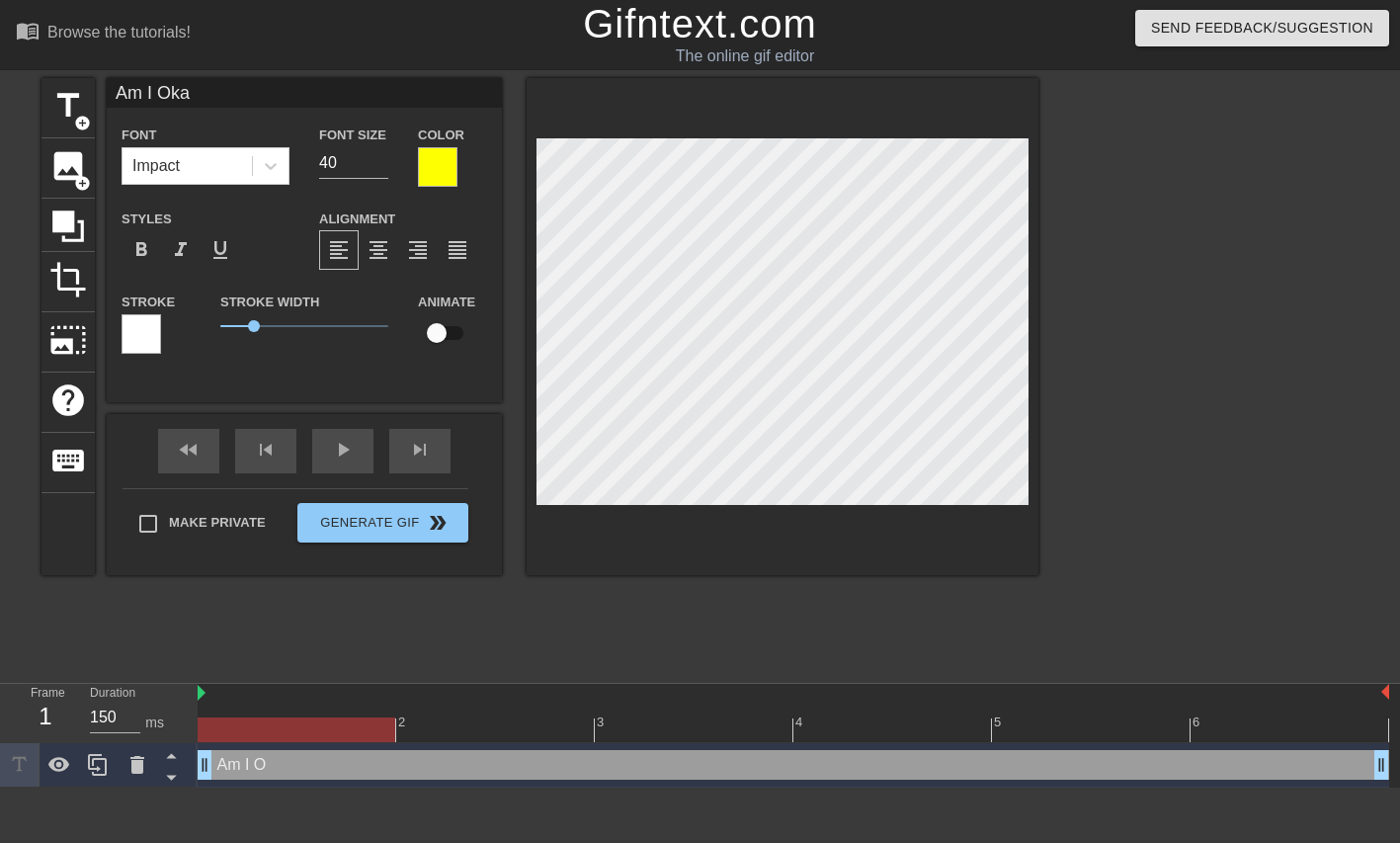 type on "Am I Okay" 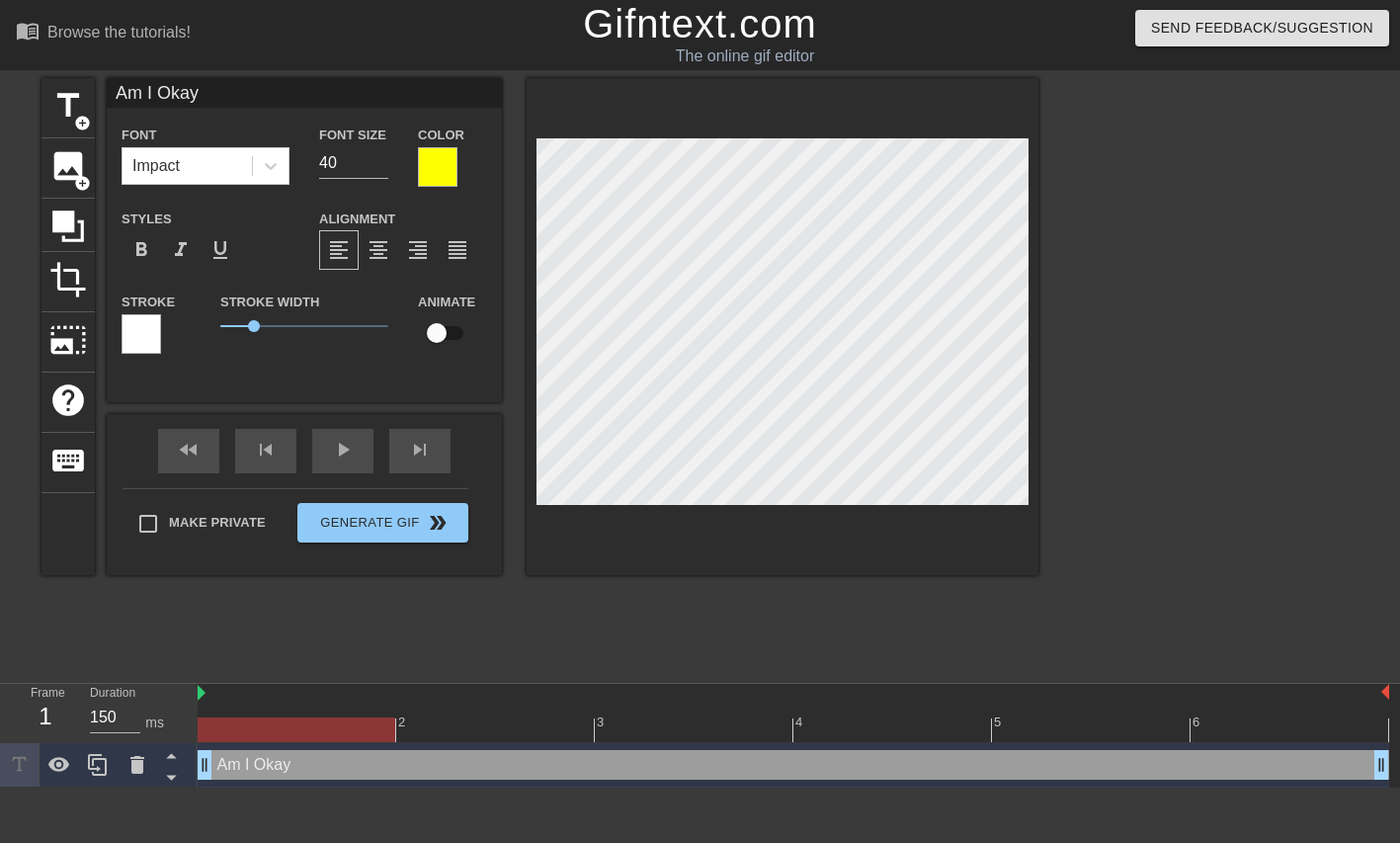 type on "Am I Okay?" 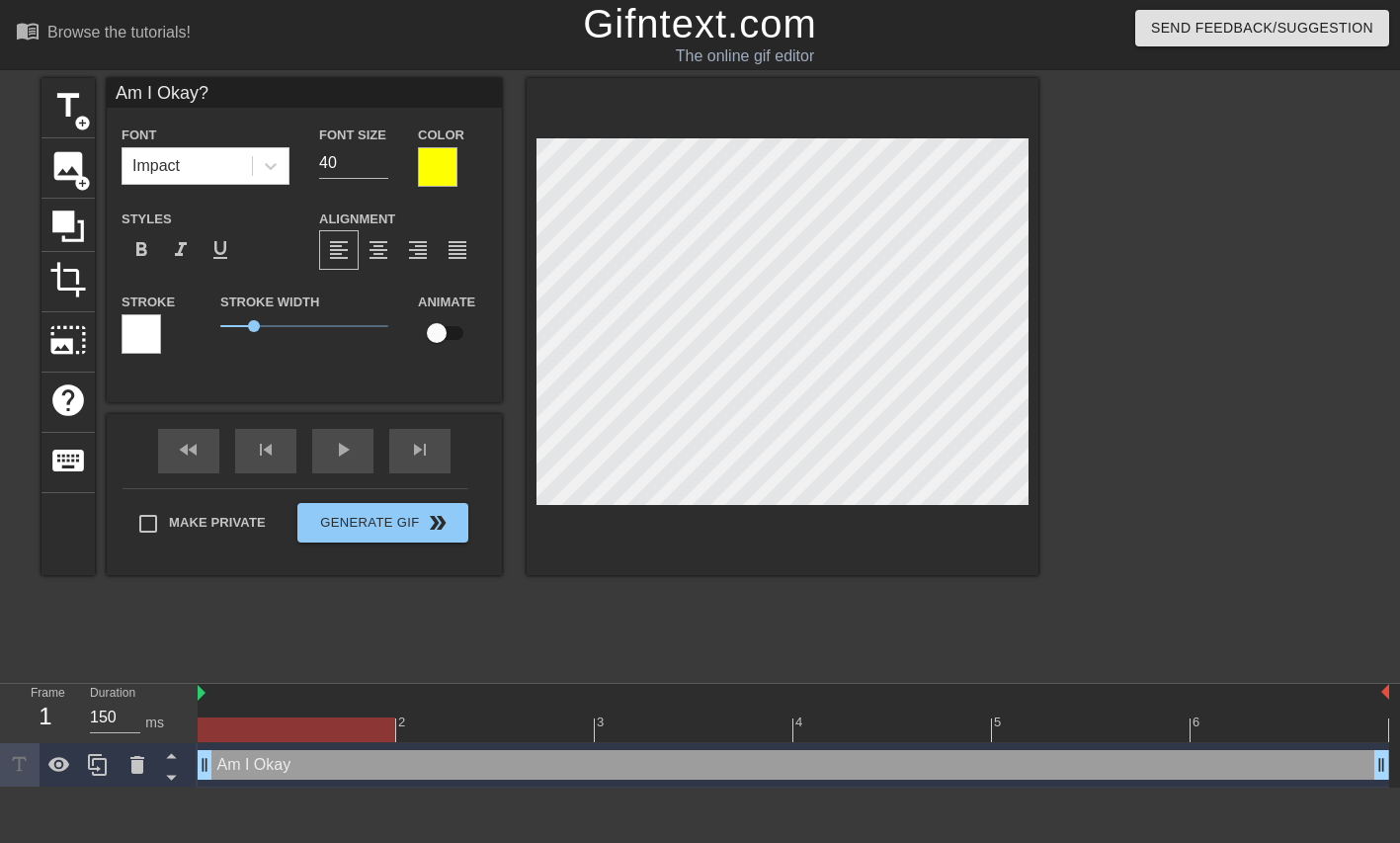 scroll, scrollTop: 0, scrollLeft: 3, axis: horizontal 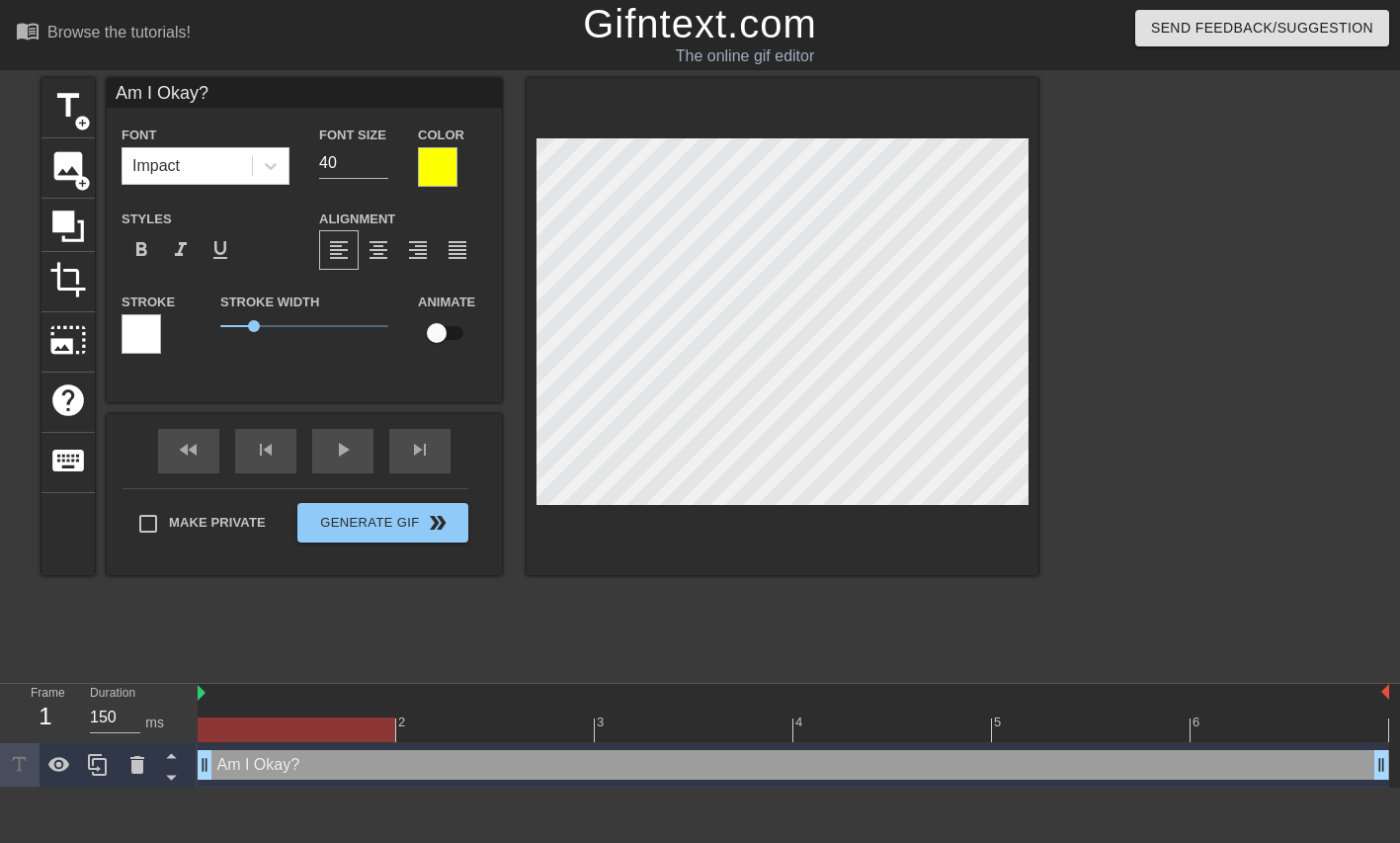 click on "title add_circle image add_circle crop photo_size_select_large help keyboard Am I Okay? Font Impact Font Size 40 Color Styles format_bold format_italic format_underline Alignment format_align_left format_align_center format_align_right format_align_justify Stroke Stroke Width 1 Animate fast_rewind skip_previous play_arrow skip_next Make Private Generate Gif double_arrow" at bounding box center [539, 375] 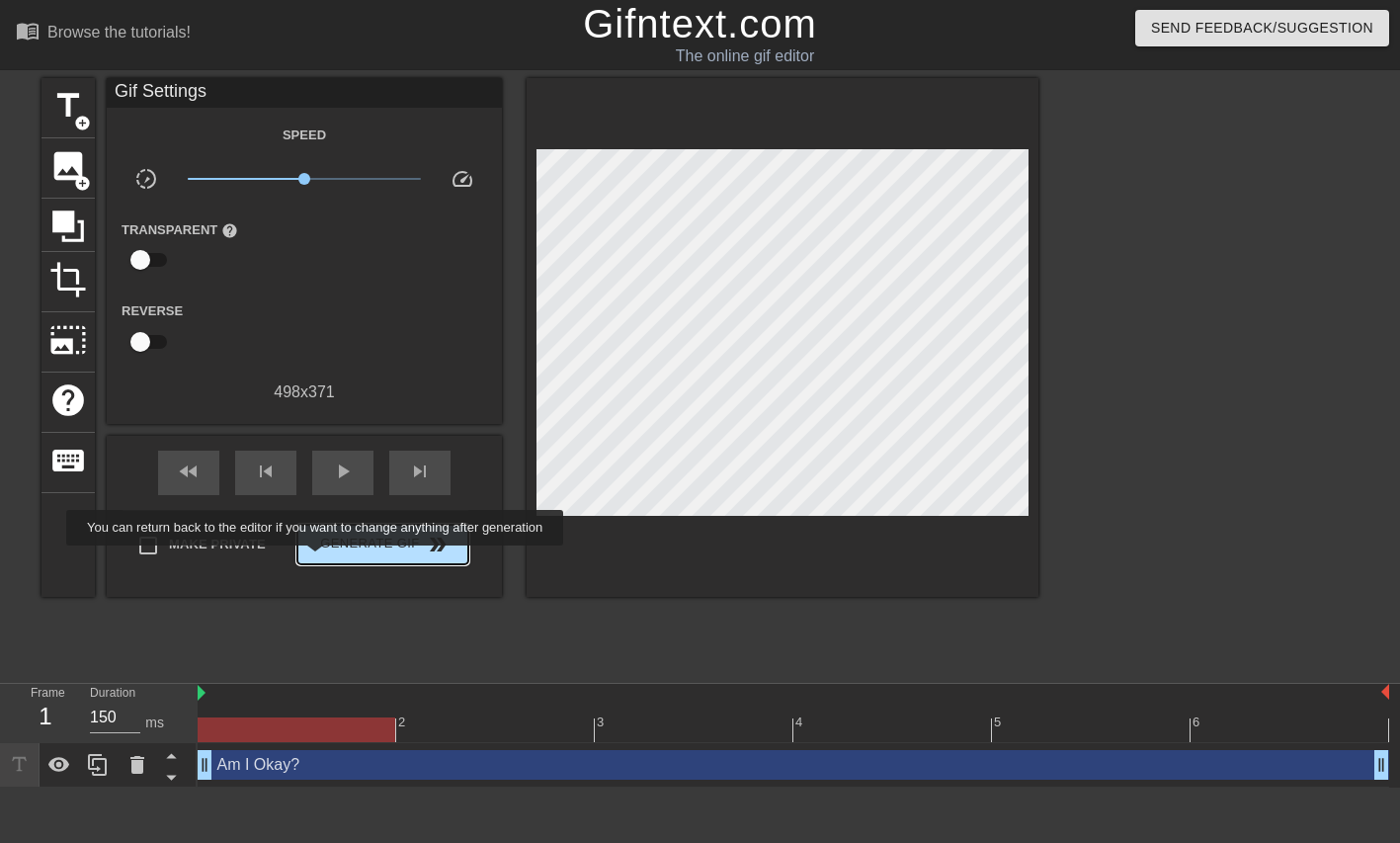 click on "Generate Gif double_arrow" at bounding box center (382, 545) 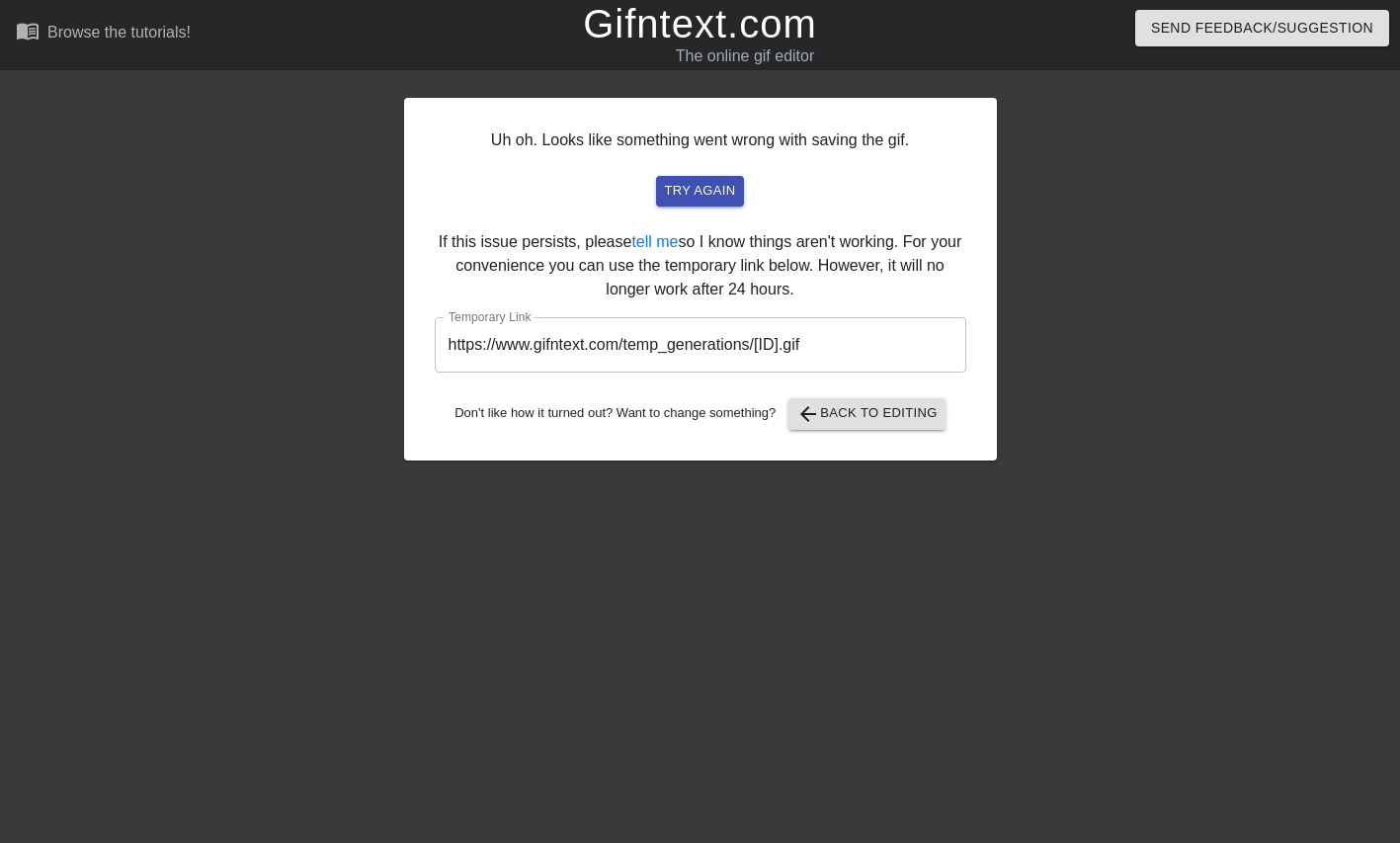 click on "https://www.gifntext.com/temp_generations/oHvmecBQ.gif" at bounding box center (700, 345) 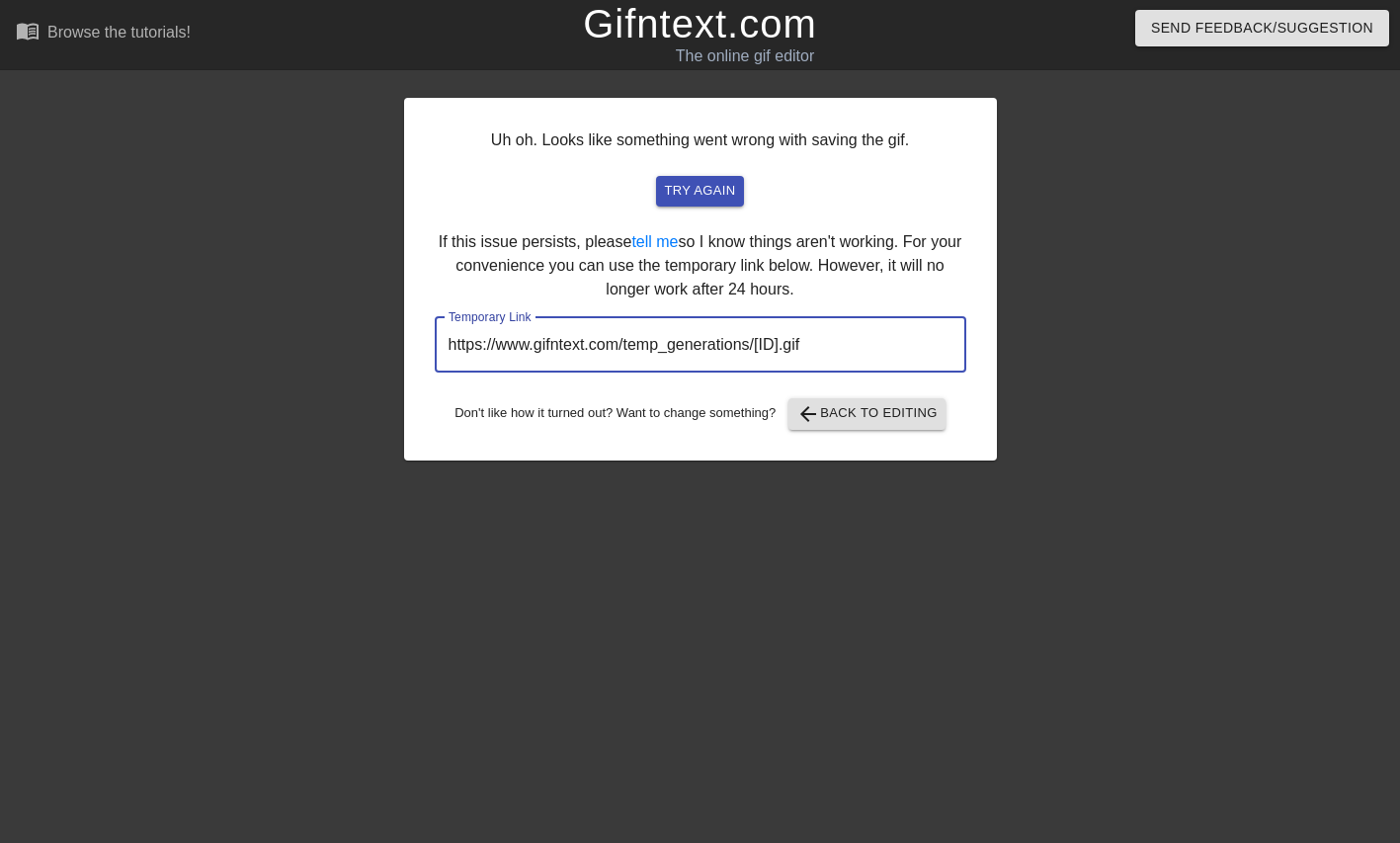 click on "https://www.gifntext.com/temp_generations/oHvmecBQ.gif" at bounding box center (700, 345) 